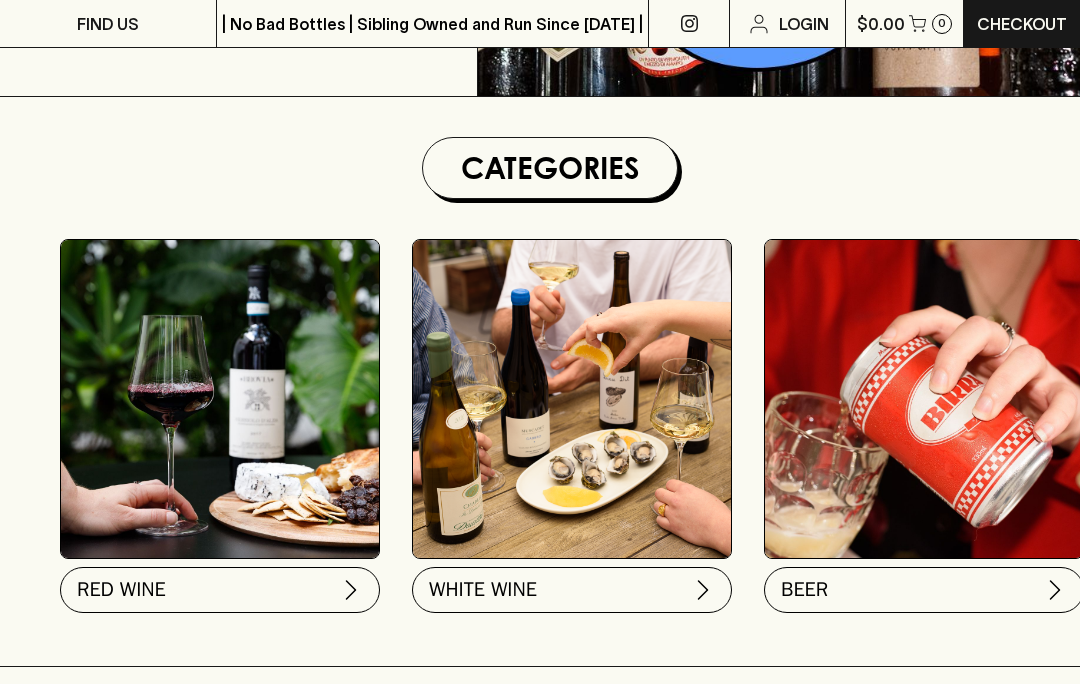 scroll, scrollTop: 0, scrollLeft: 0, axis: both 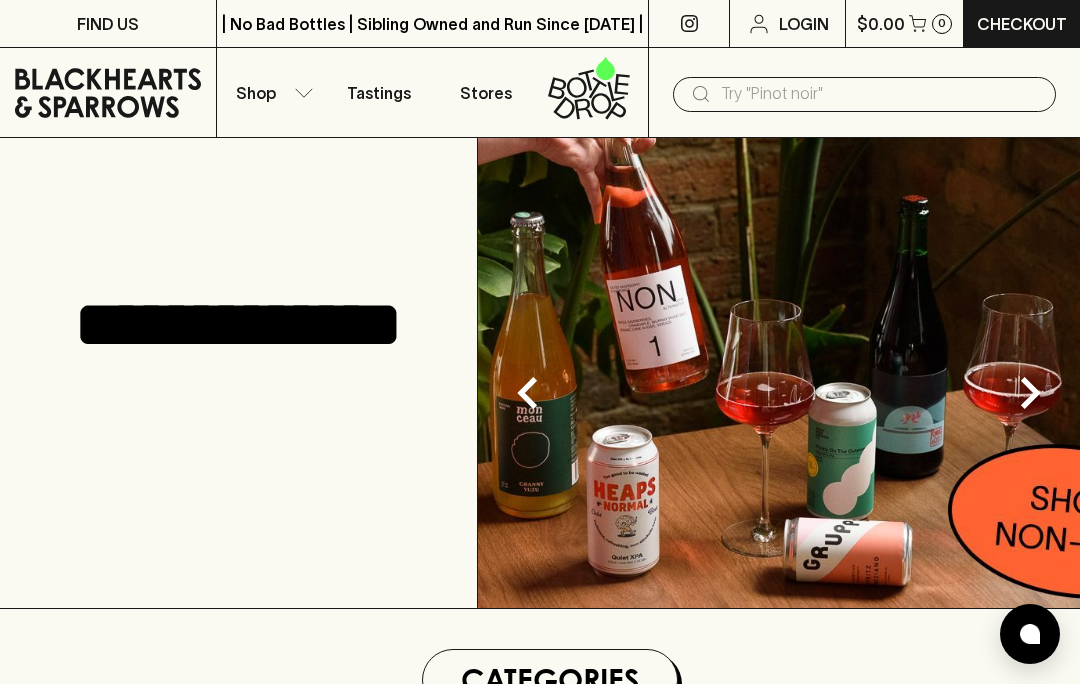 click on "Login" at bounding box center [804, 24] 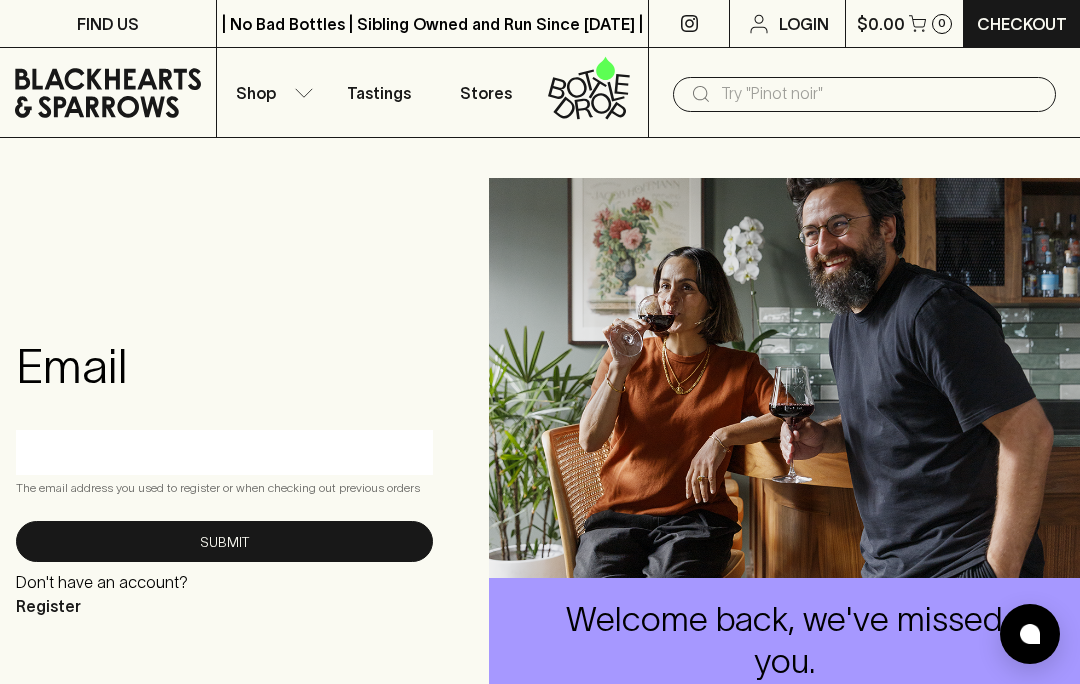 click at bounding box center (224, 452) 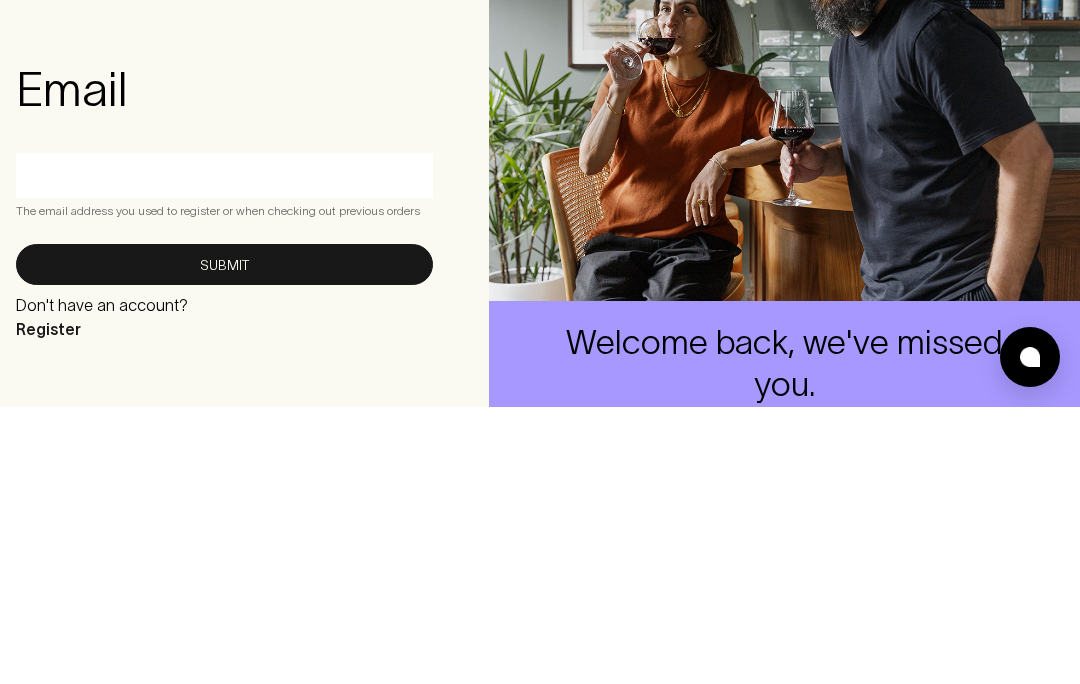 type on "[PERSON_NAME][EMAIL_ADDRESS][DOMAIN_NAME]" 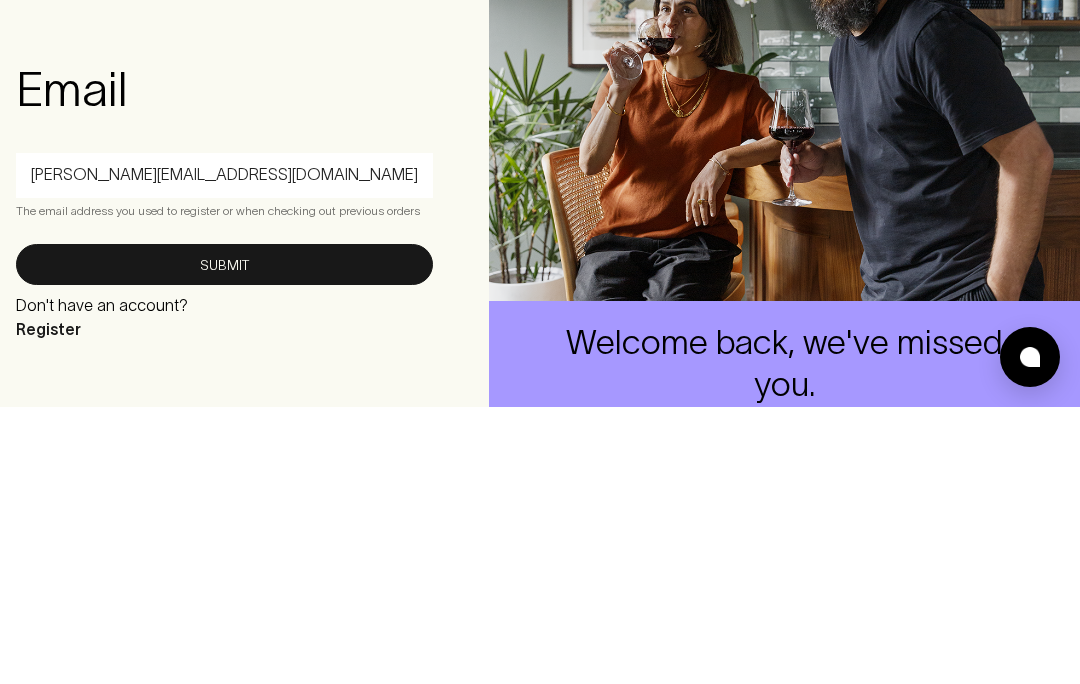click on "Submit" at bounding box center (224, 541) 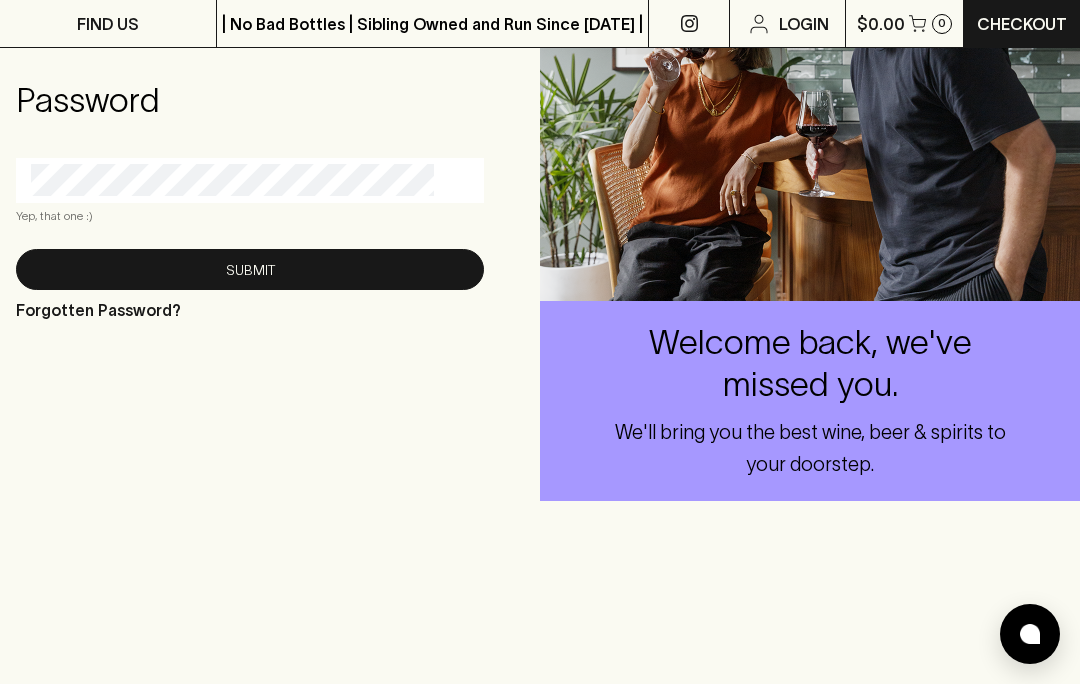 click on "Submit" at bounding box center [250, 269] 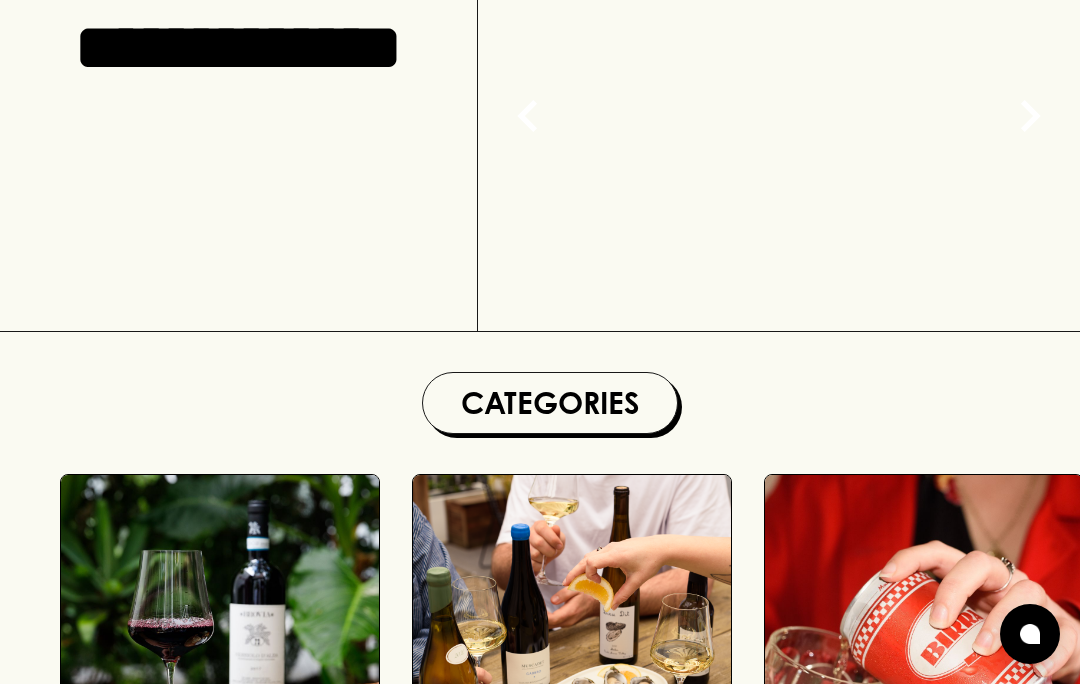 scroll, scrollTop: 0, scrollLeft: 0, axis: both 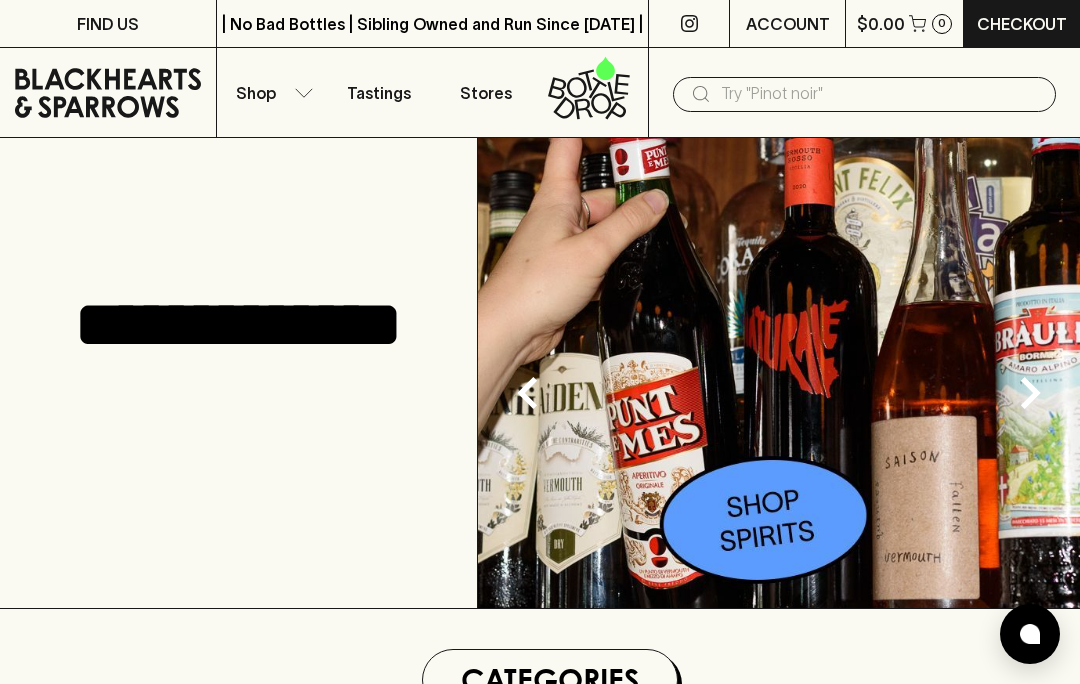 click on "Shop" at bounding box center (271, 92) 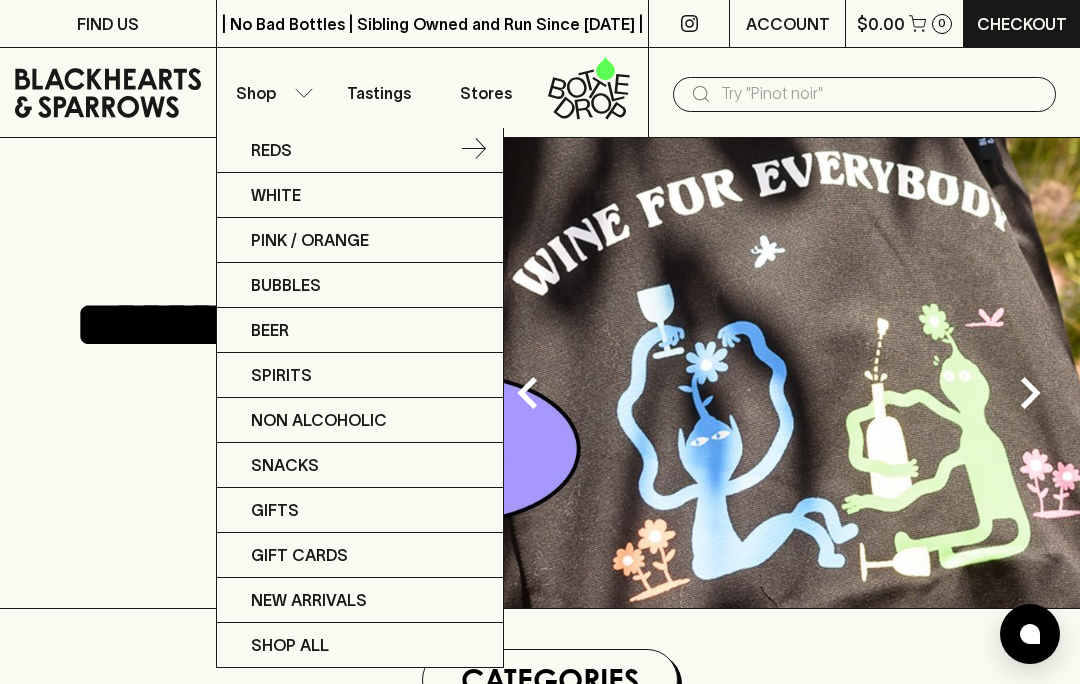 click on "Reds" at bounding box center (360, 150) 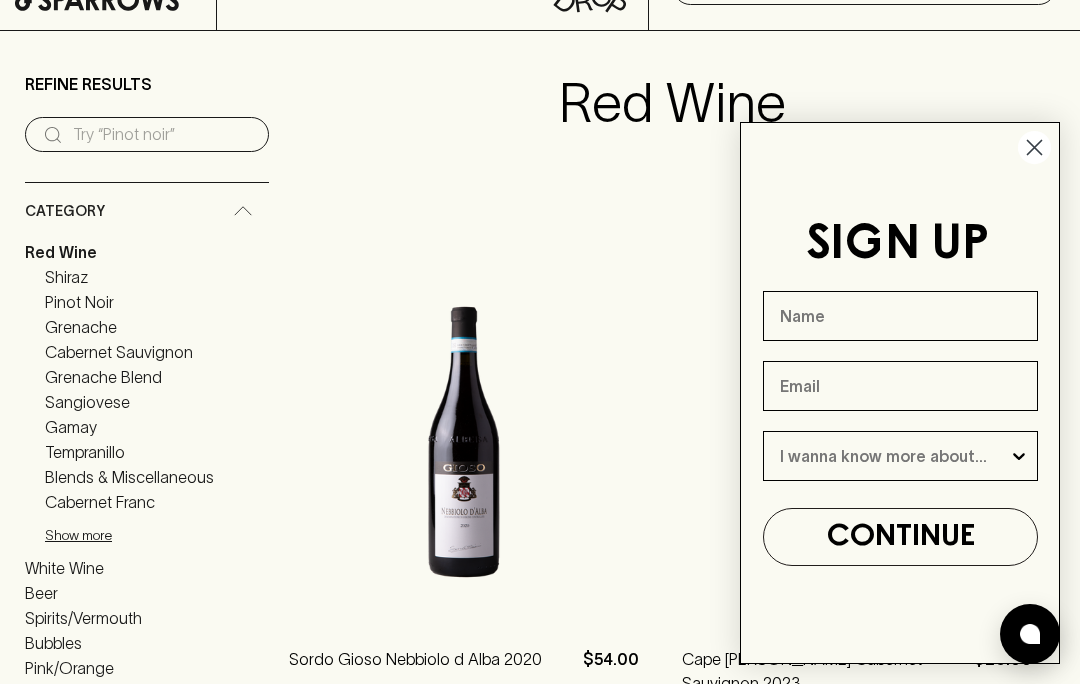 scroll, scrollTop: 106, scrollLeft: 0, axis: vertical 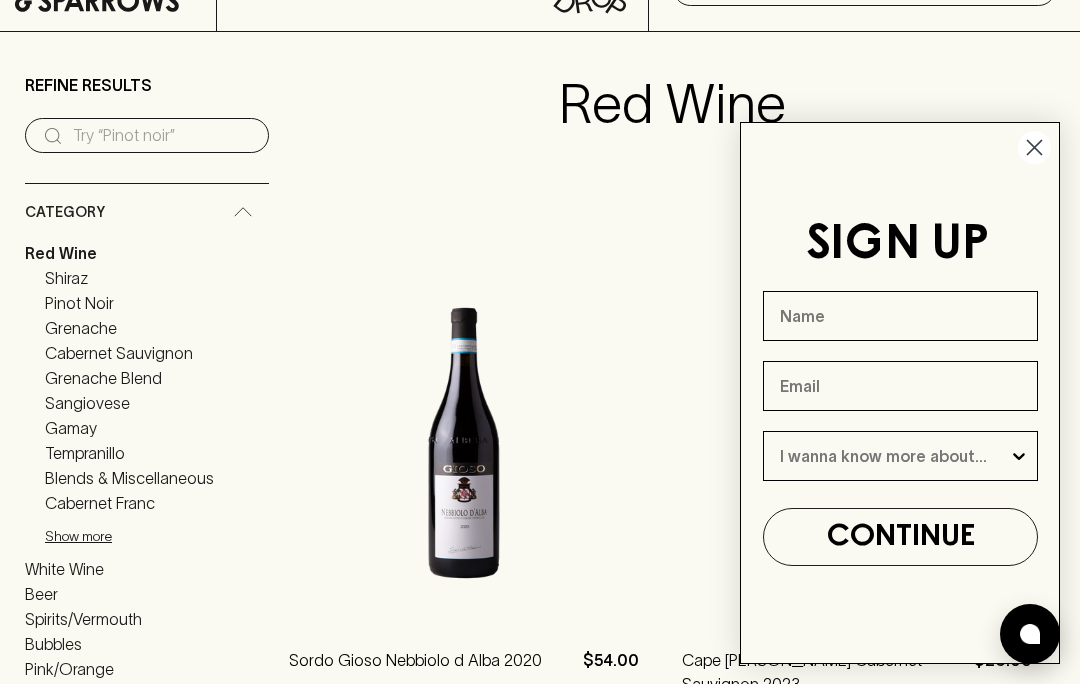 click 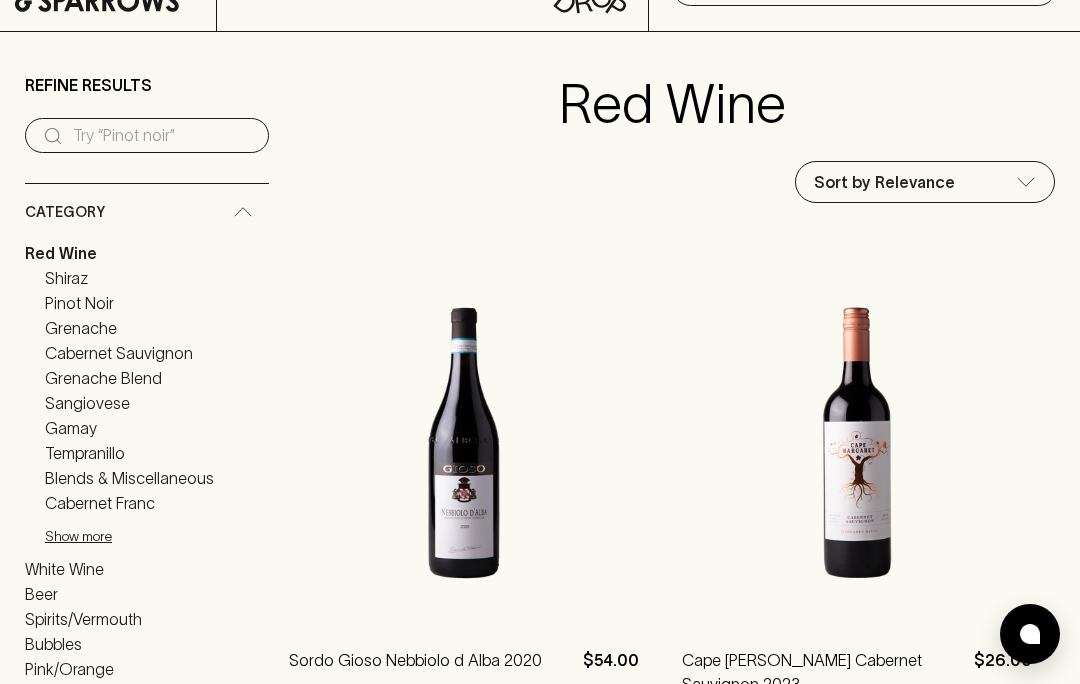 click on "Pinot Noir" at bounding box center [79, 303] 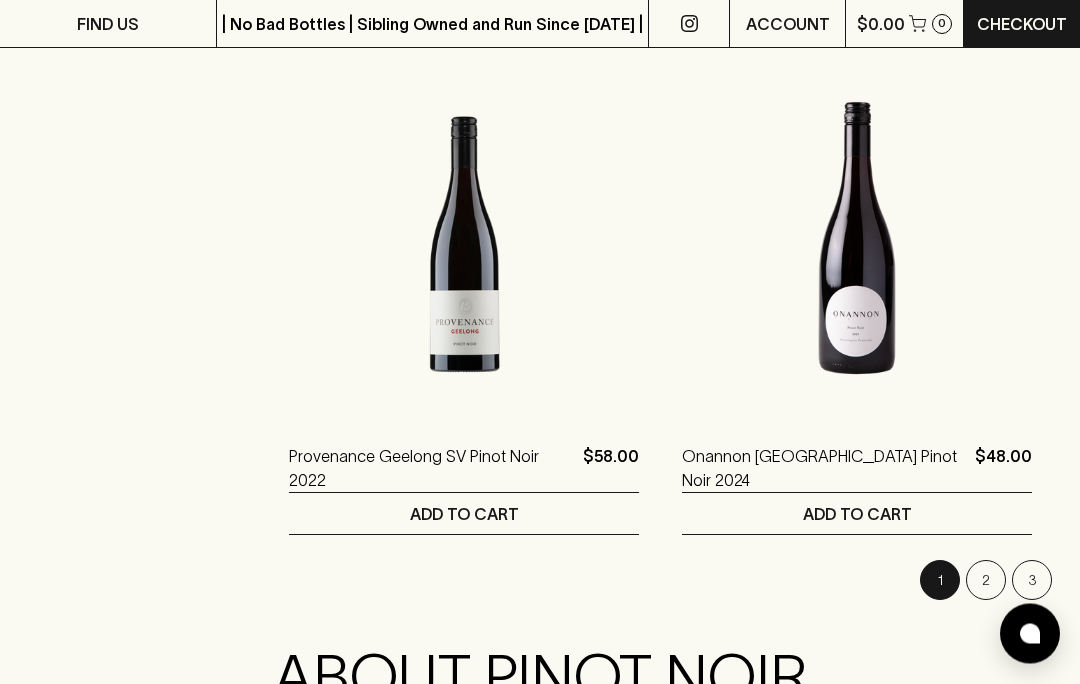 scroll, scrollTop: 5134, scrollLeft: 0, axis: vertical 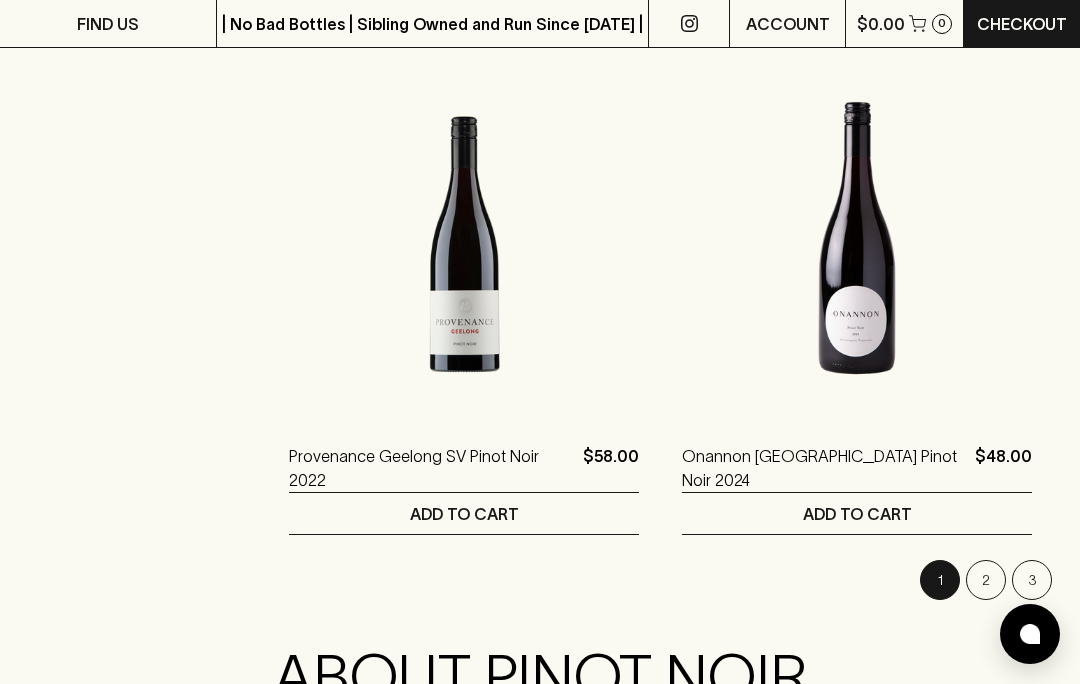 click on "2" at bounding box center (986, 580) 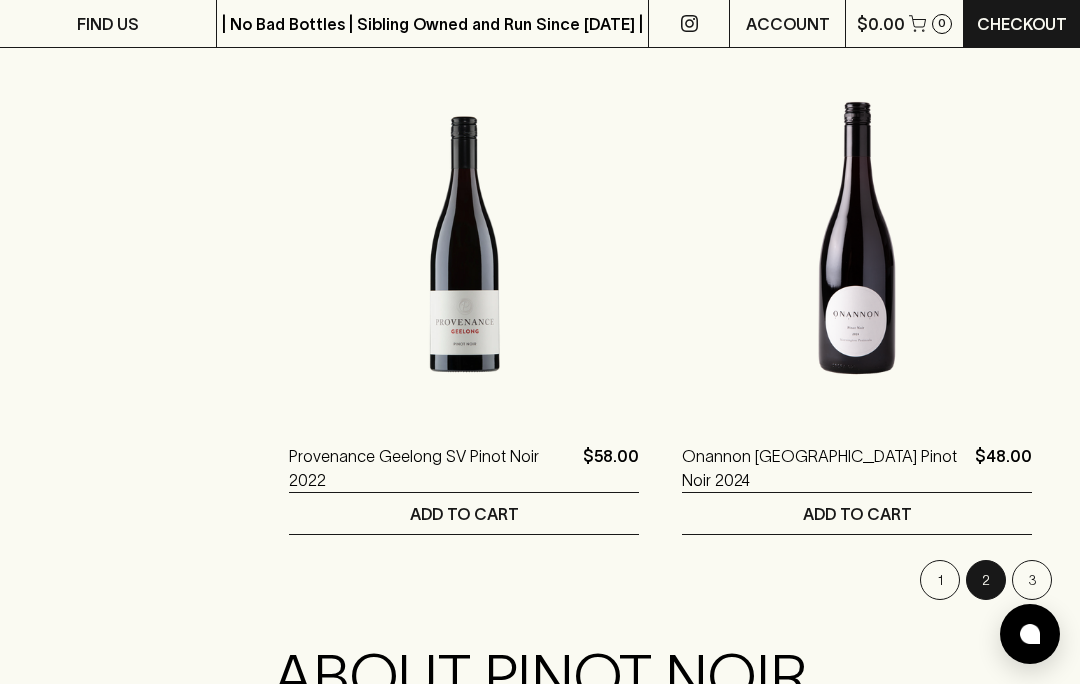 scroll, scrollTop: 0, scrollLeft: 0, axis: both 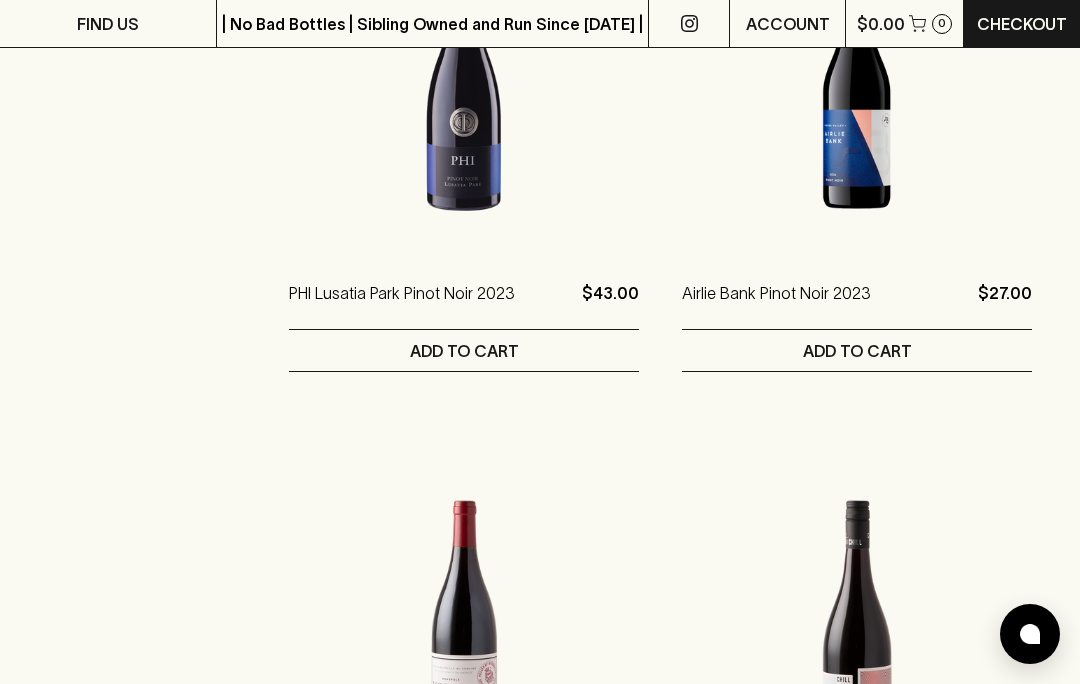 click on "Refine Results ​ Category Red Wine Shiraz Pinot Noir Grenache Cabernet Sauvignon Grenache Blend Sangiovese Gamay Tempranillo Blends & Miscellaneous Cabernet Franc Show more White Wine Beer Spirits/Vermouth Bubbles Pink/Orange Food Non Alcoholic Homewares Cider Show more region [GEOGRAPHIC_DATA] [GEOGRAPHIC_DATA] [GEOGRAPHIC_DATA] [GEOGRAPHIC_DATA] [GEOGRAPHIC_DATA] price $12 $651 style Medium Light - Medium Medium - Full Light Fresh drinkability Contemplate Impress Guzzle Farming Practices Organic Biodynamic Conventional Sustainable Dietary Vegan Type Lo-Fi Stylistic Choices Aromatic Chilled Red Whole Bunch New In New In Custom Collections Midweek Dinner Wines 30 under $30 BYO with Secondz—Pacific BBQ House Best Sellers Luncheon Reds Show More" at bounding box center (147, -733) 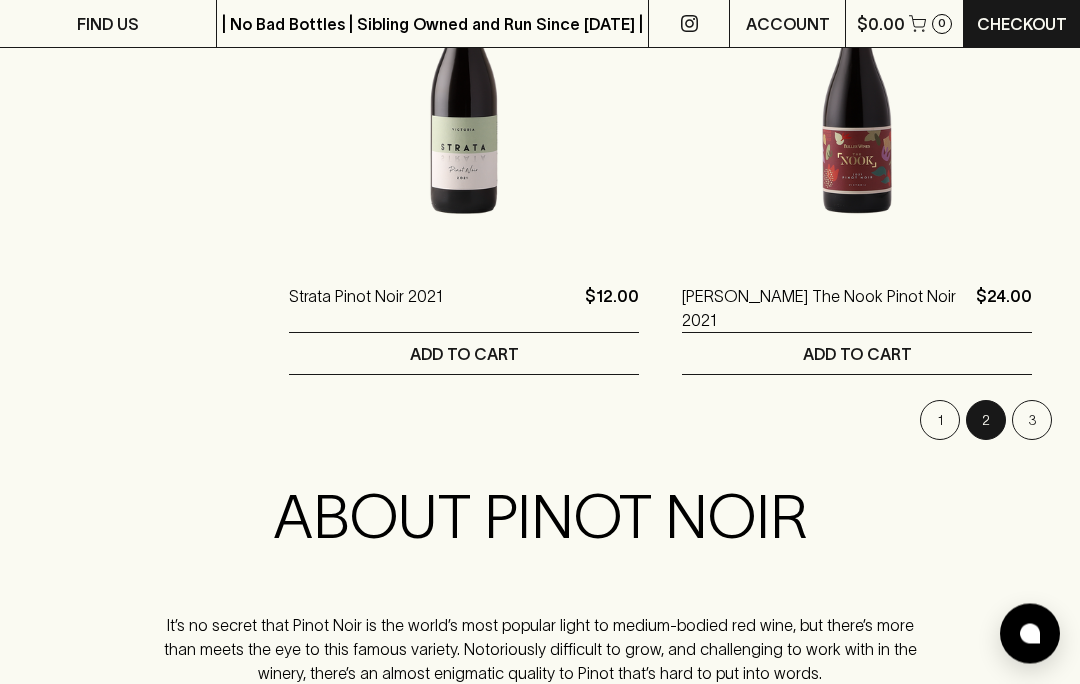 scroll, scrollTop: 5294, scrollLeft: 0, axis: vertical 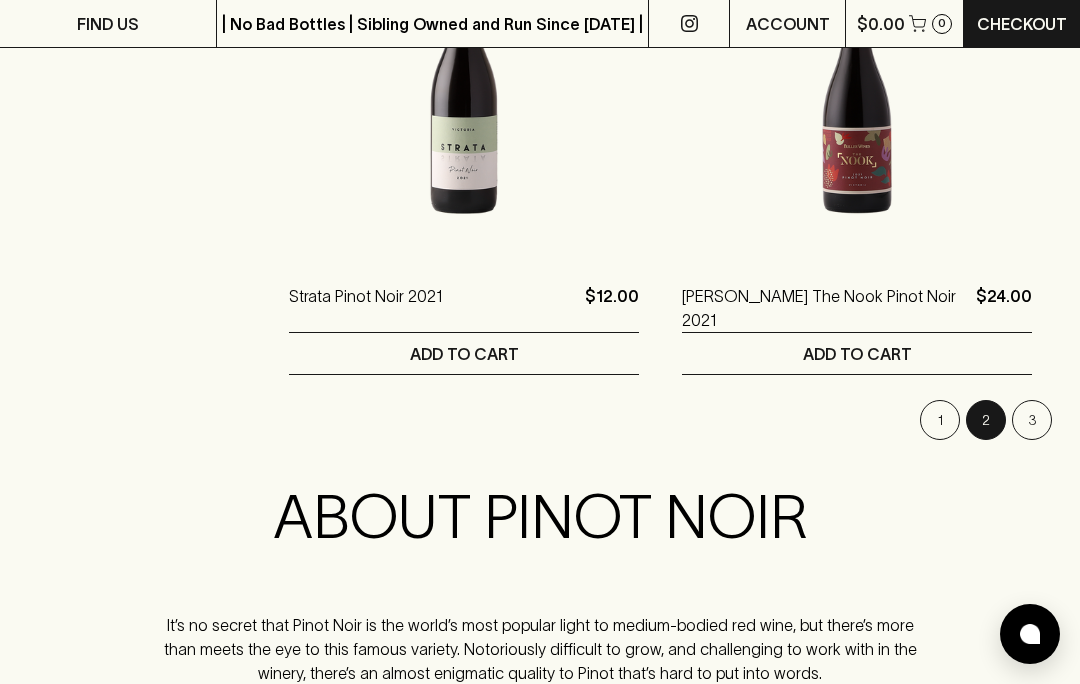 click on "3" at bounding box center [1032, 420] 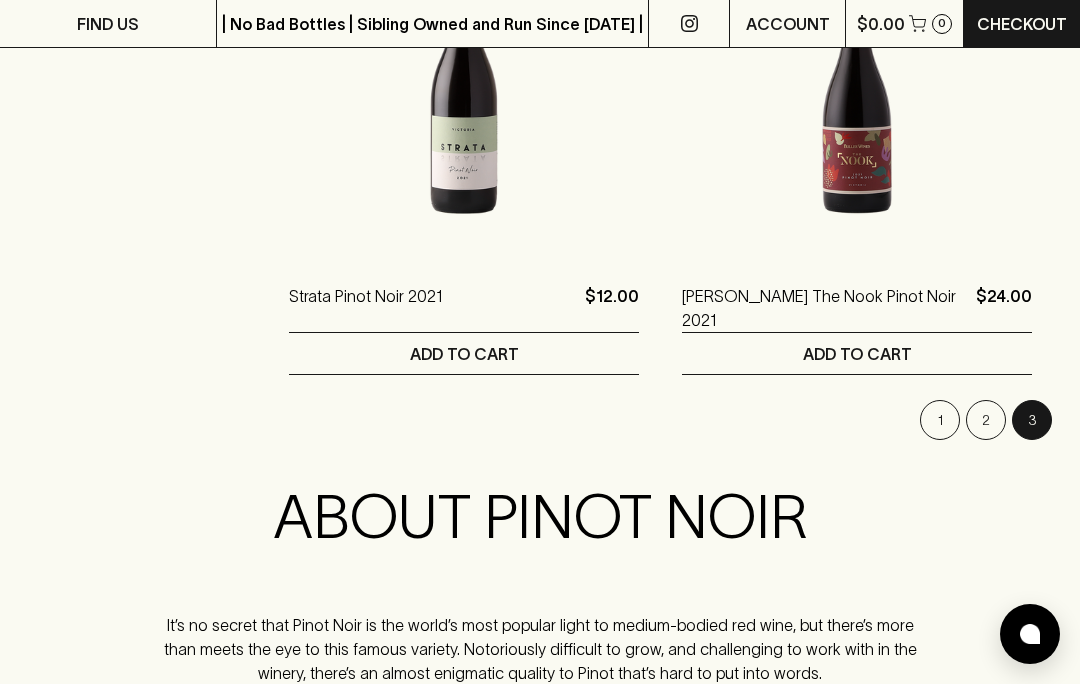 scroll, scrollTop: 0, scrollLeft: 0, axis: both 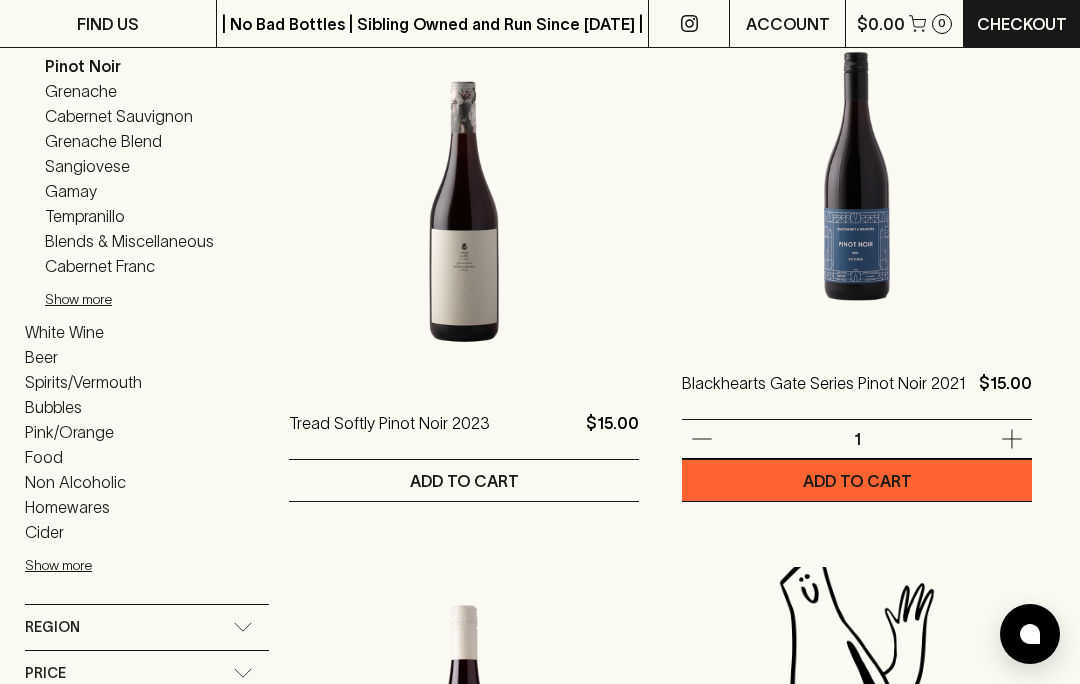 click 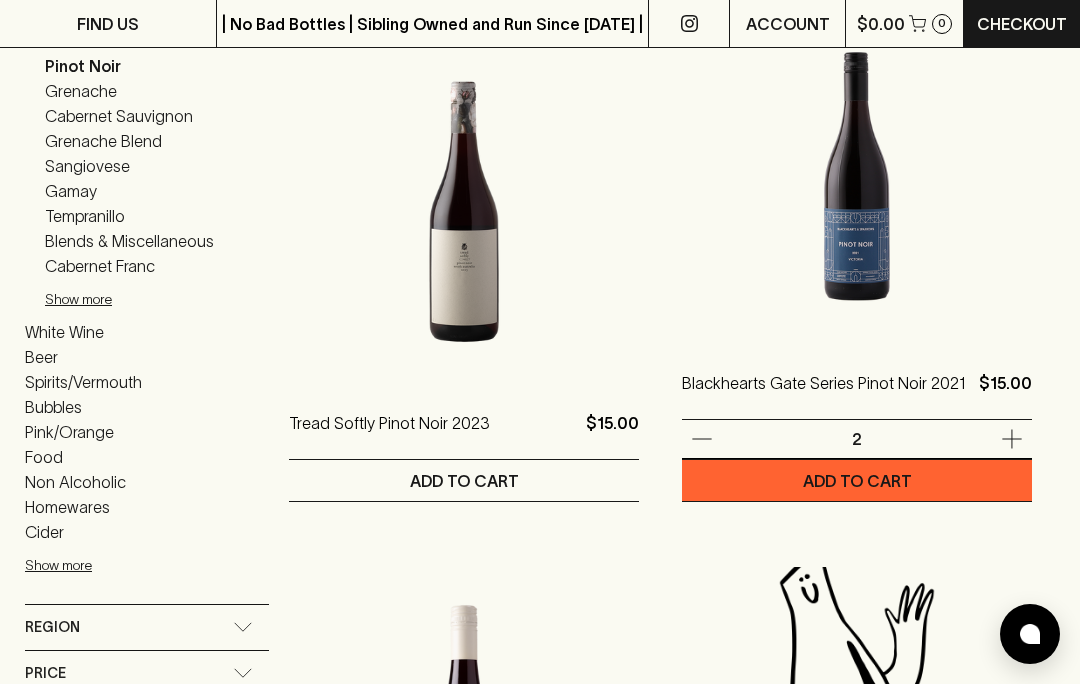click on "2" at bounding box center [857, 439] 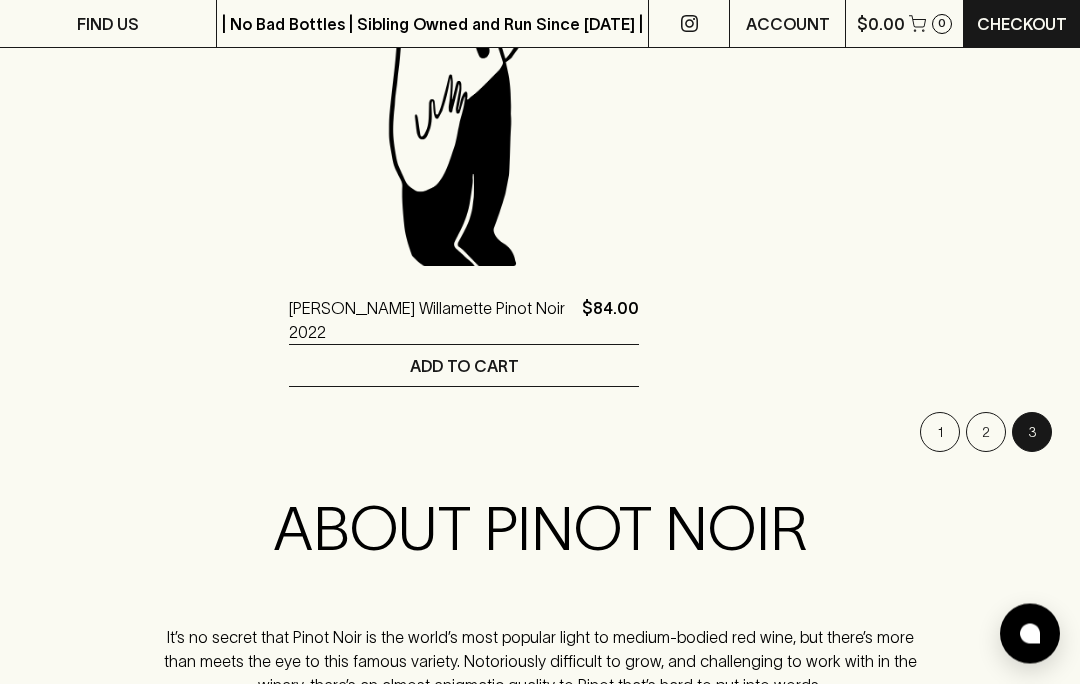 scroll, scrollTop: 3184, scrollLeft: 0, axis: vertical 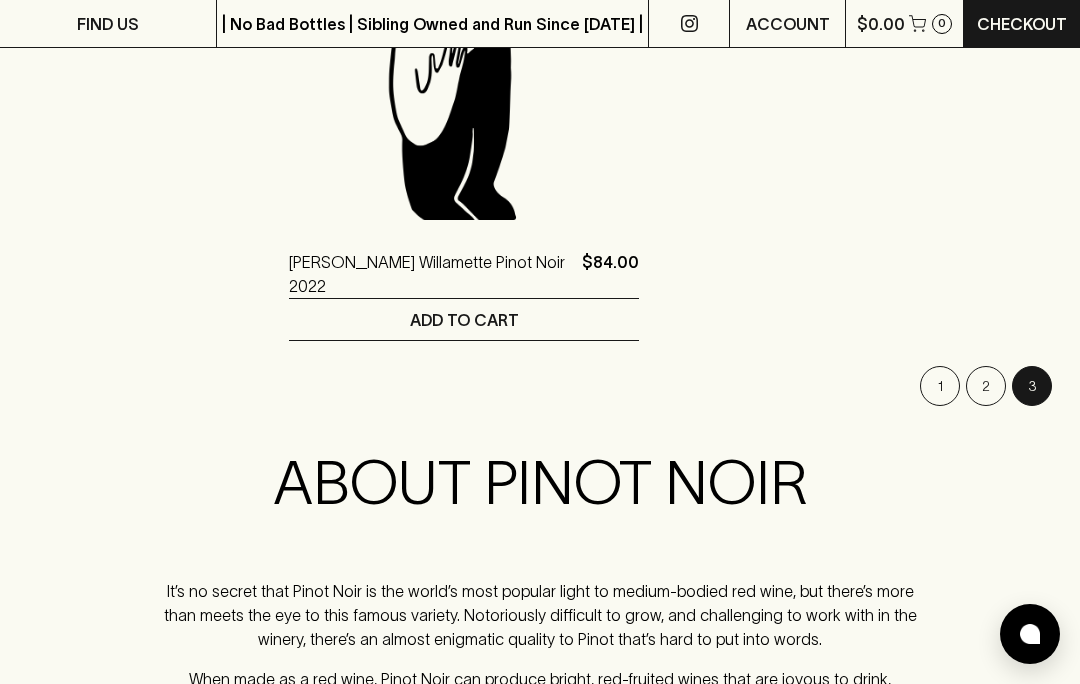 click on "1" at bounding box center [940, 386] 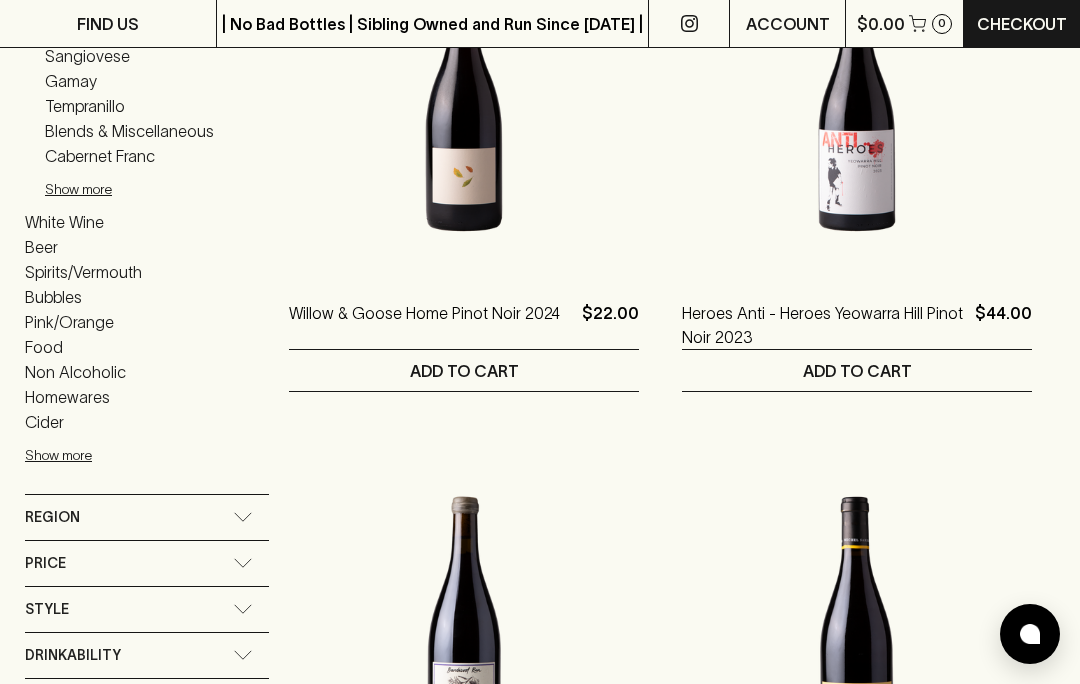 scroll, scrollTop: 473, scrollLeft: 0, axis: vertical 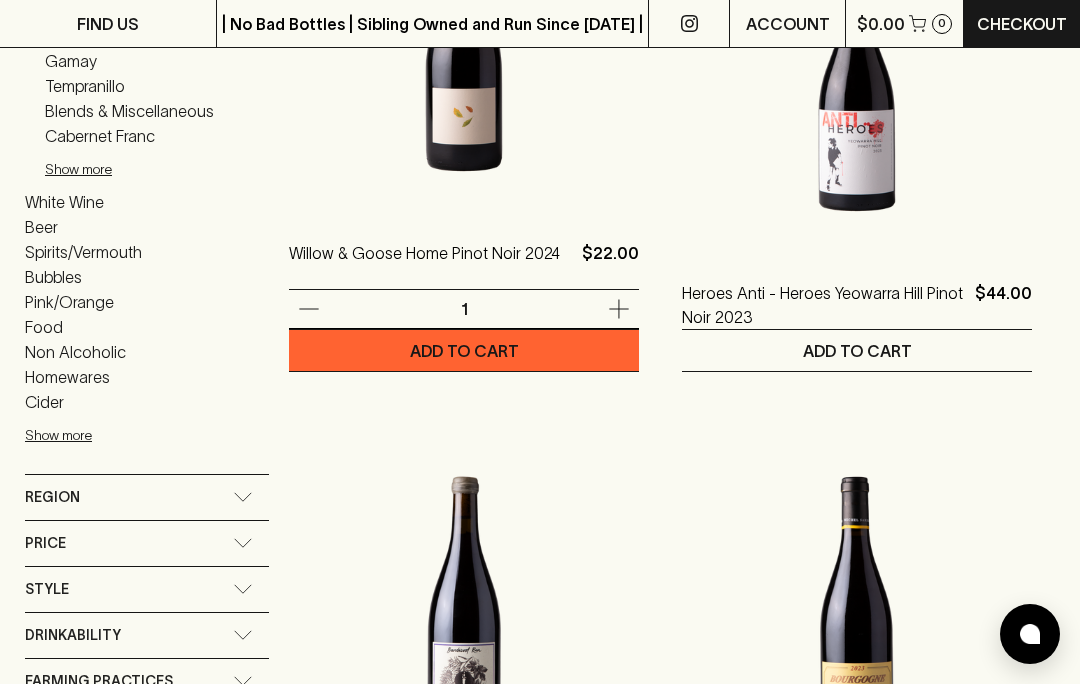 click on "ADD TO CART" at bounding box center [464, 350] 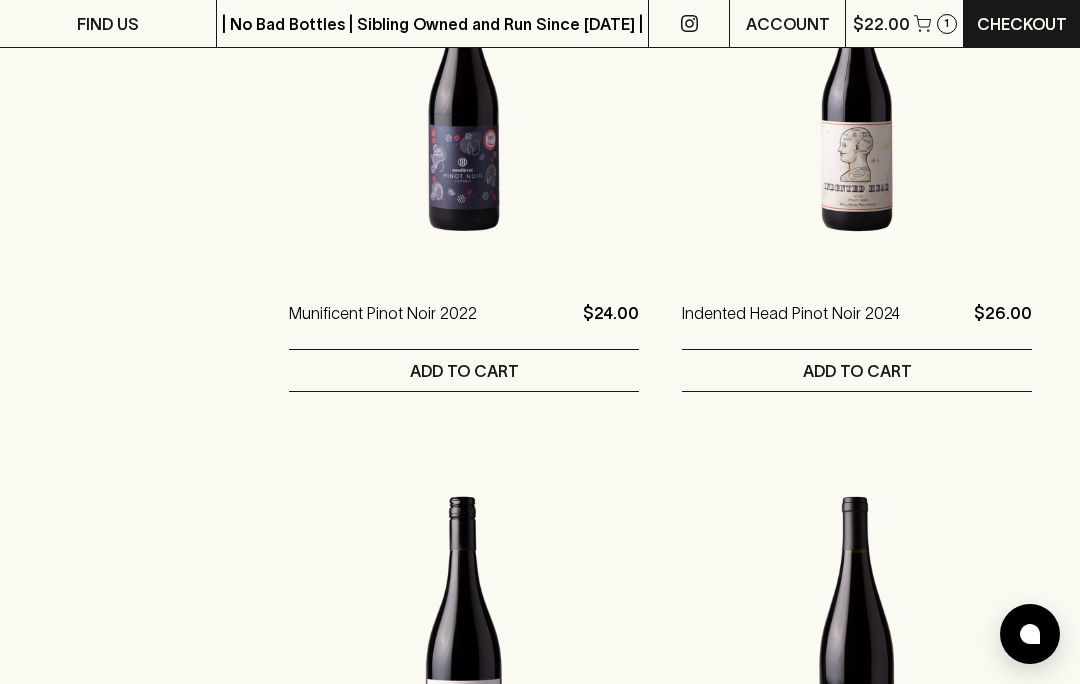 scroll, scrollTop: 2620, scrollLeft: 0, axis: vertical 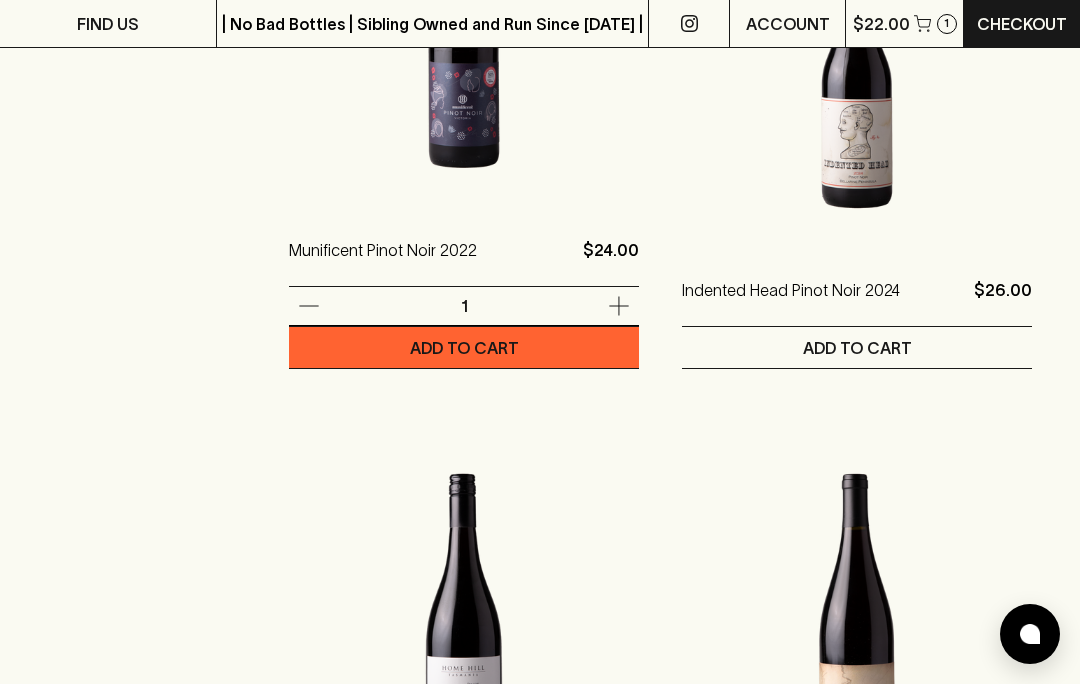 click on "ADD TO CART" at bounding box center (464, 348) 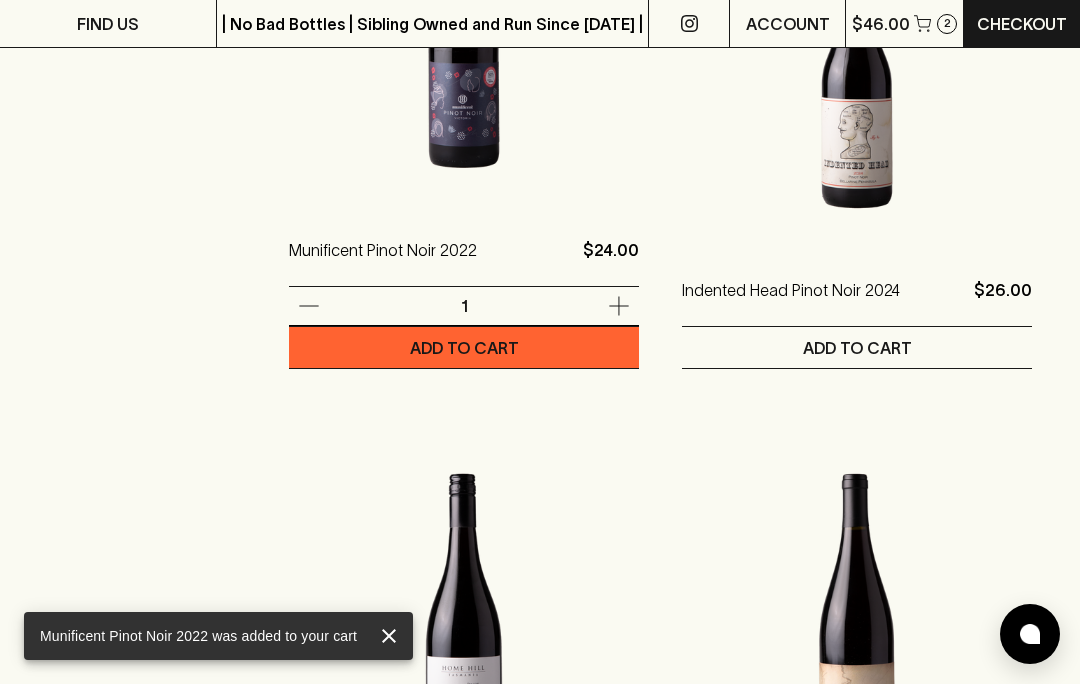 click on "ADD TO CART" at bounding box center [464, 347] 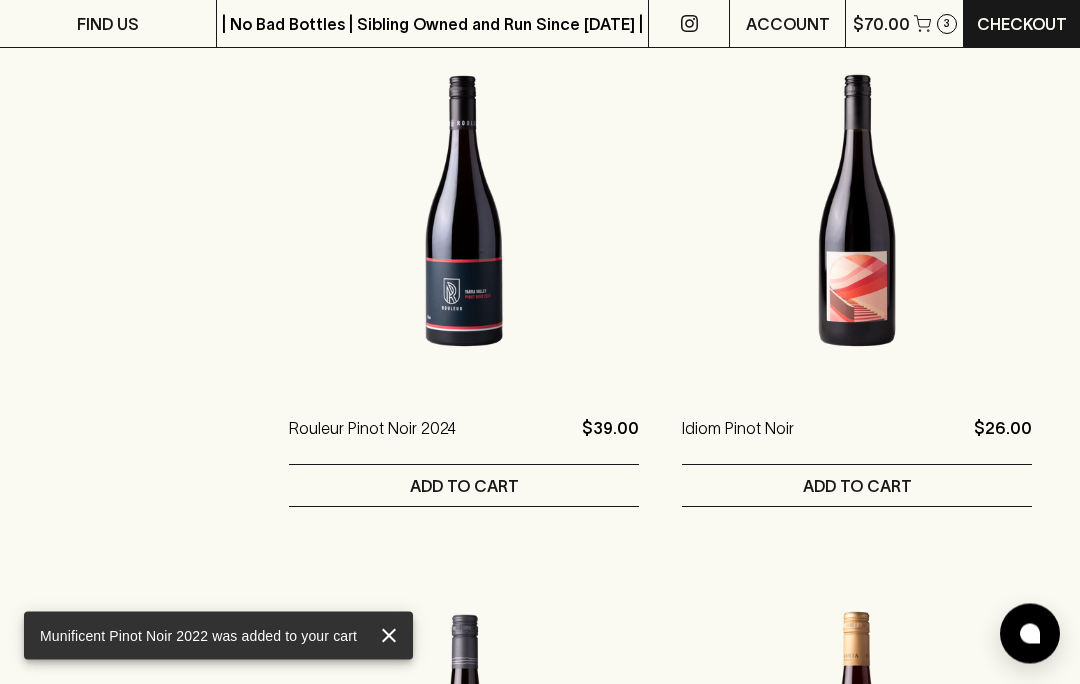 scroll, scrollTop: 4215, scrollLeft: 0, axis: vertical 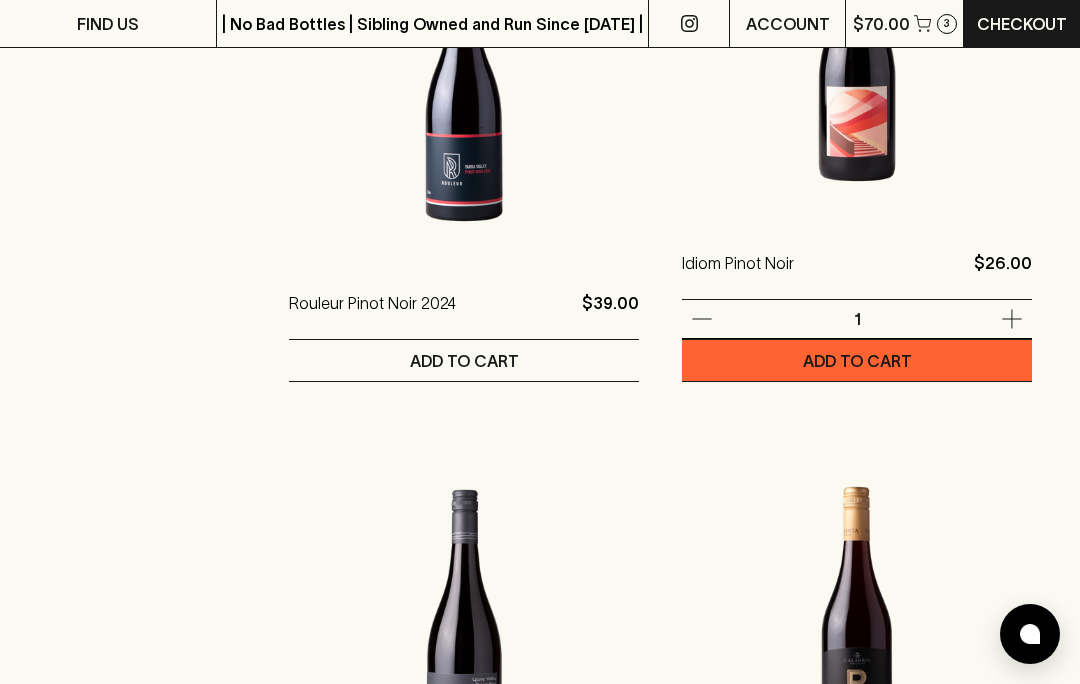 click on "ADD TO CART" at bounding box center (857, 360) 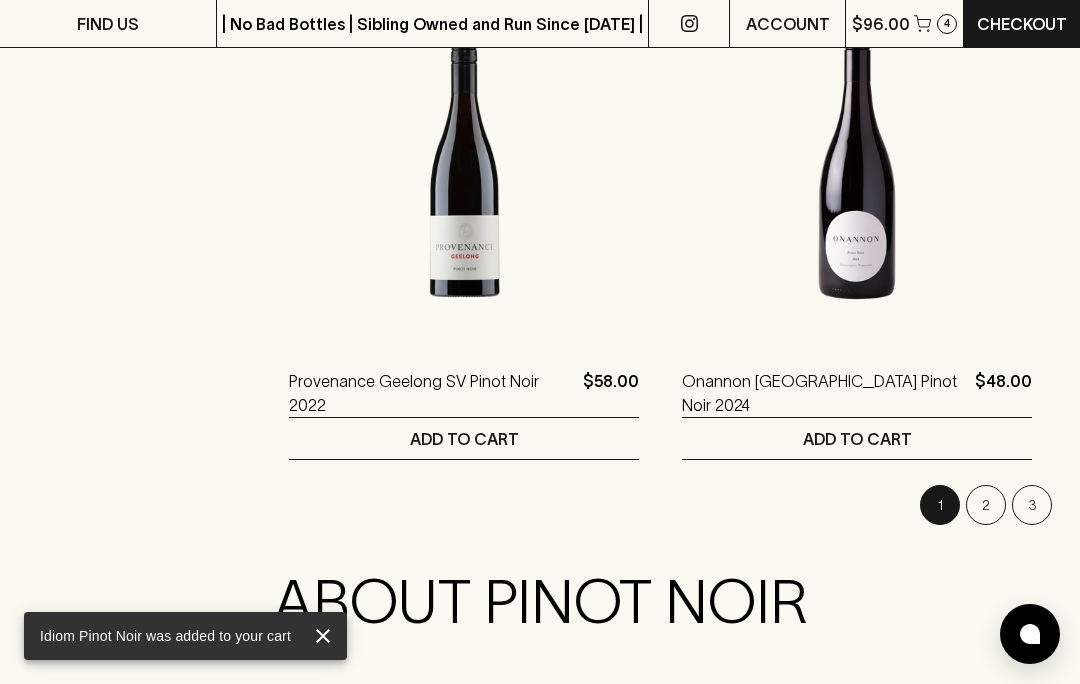 scroll, scrollTop: 5422, scrollLeft: 0, axis: vertical 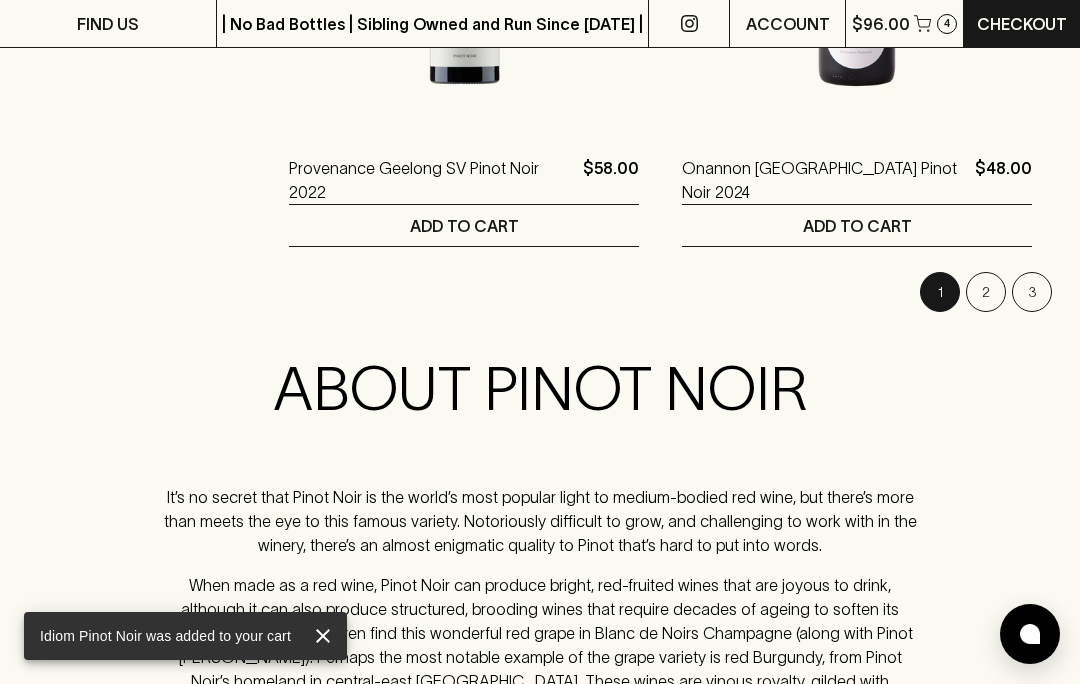 click on "2" at bounding box center [986, 292] 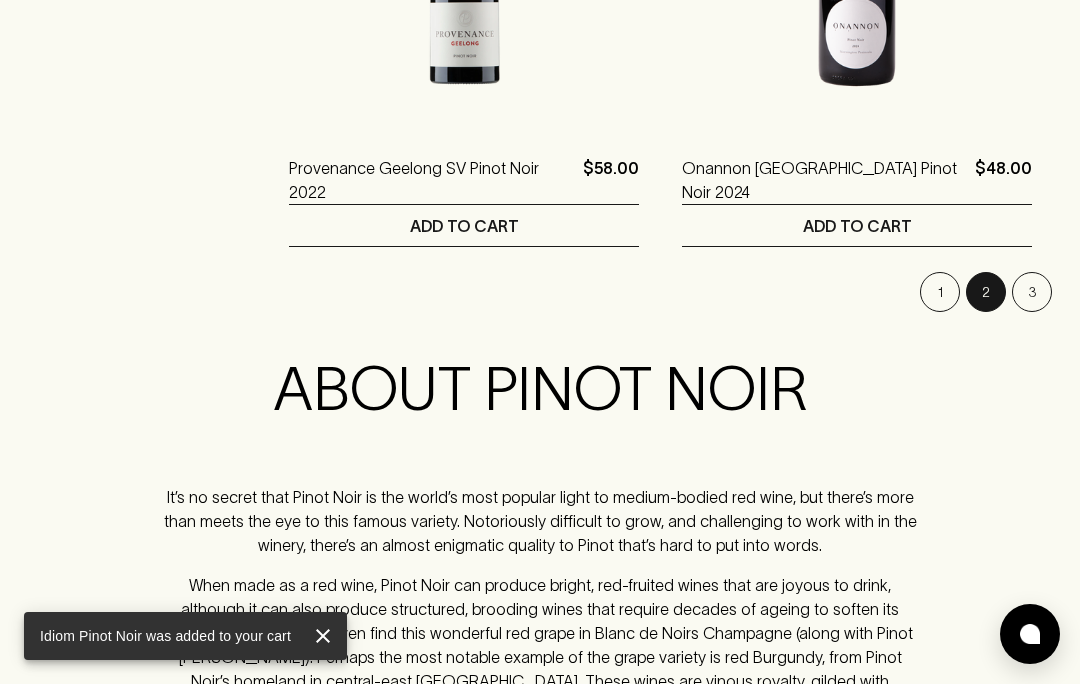 scroll, scrollTop: 0, scrollLeft: 0, axis: both 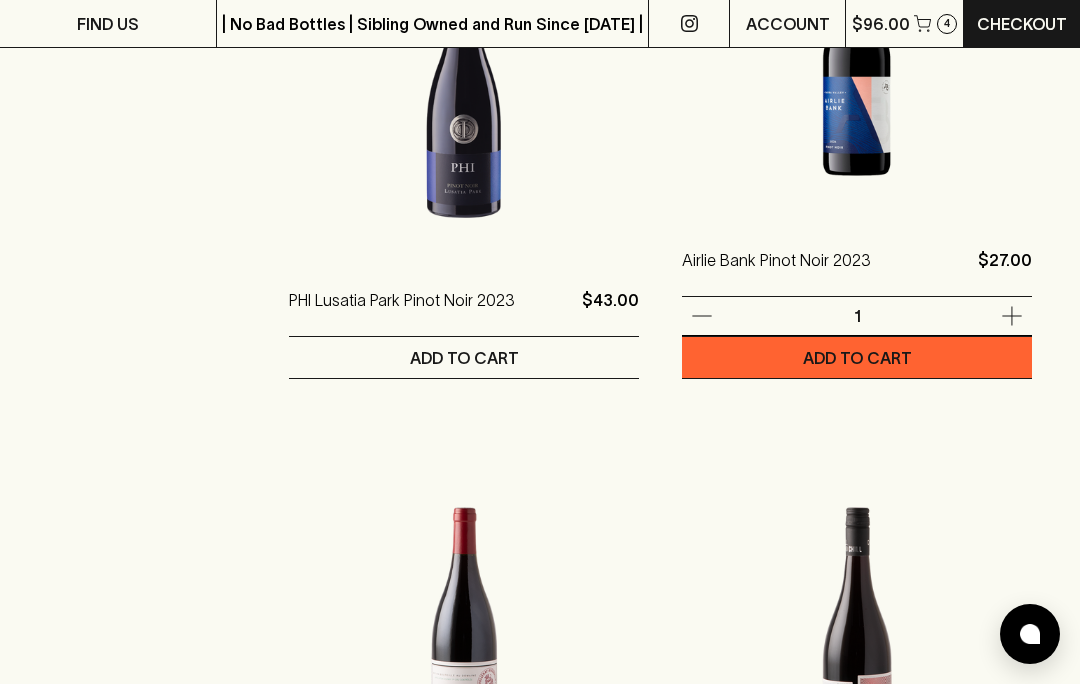click on "ADD TO CART" at bounding box center [857, 357] 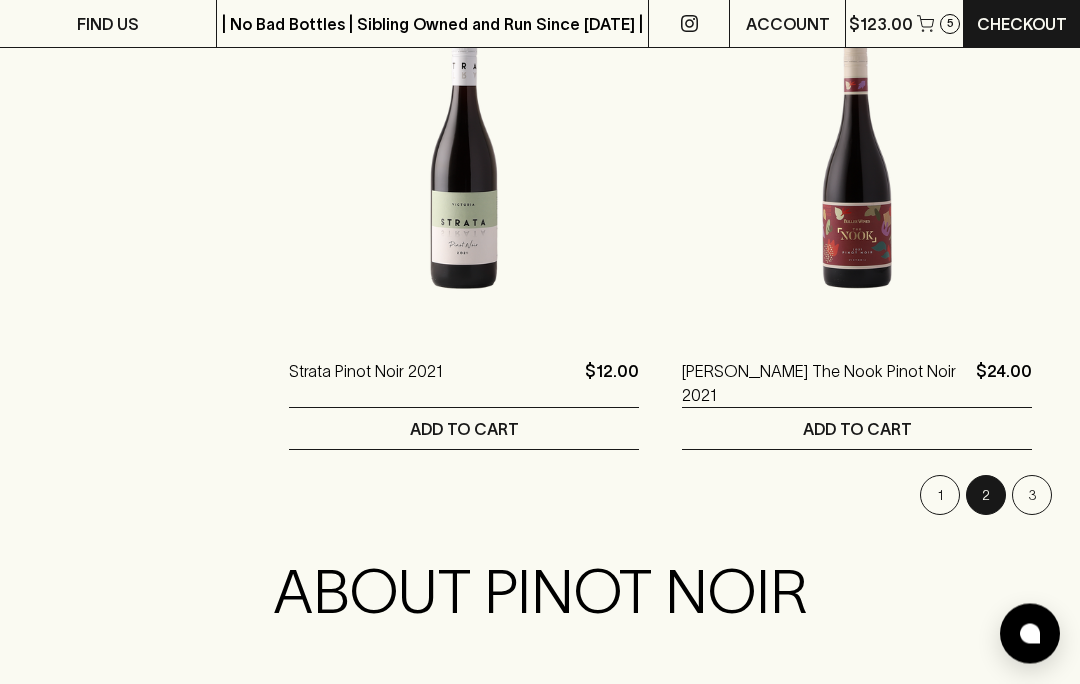 scroll, scrollTop: 5219, scrollLeft: 0, axis: vertical 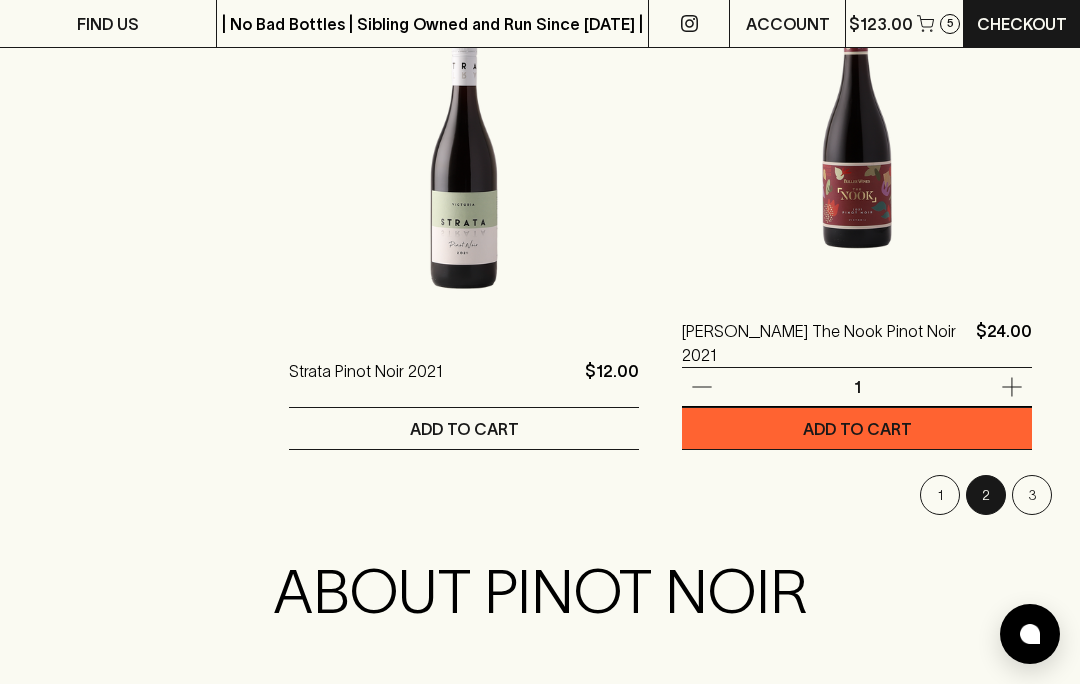 click on "ADD TO CART" at bounding box center (857, 429) 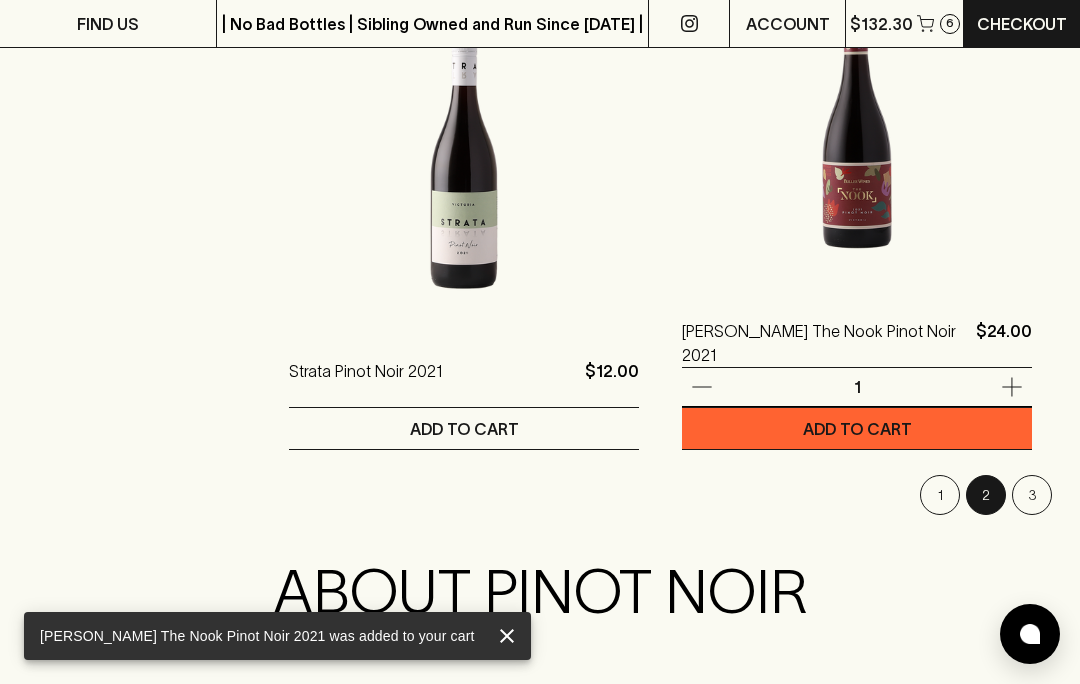 click on "3" at bounding box center [1032, 495] 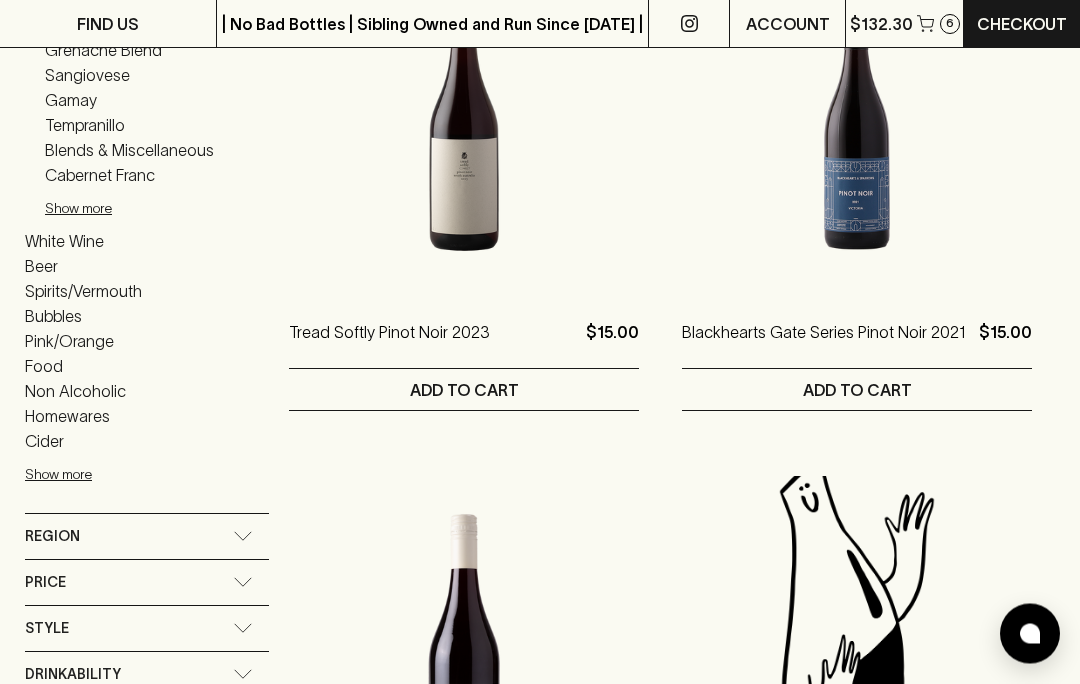 scroll, scrollTop: 434, scrollLeft: 0, axis: vertical 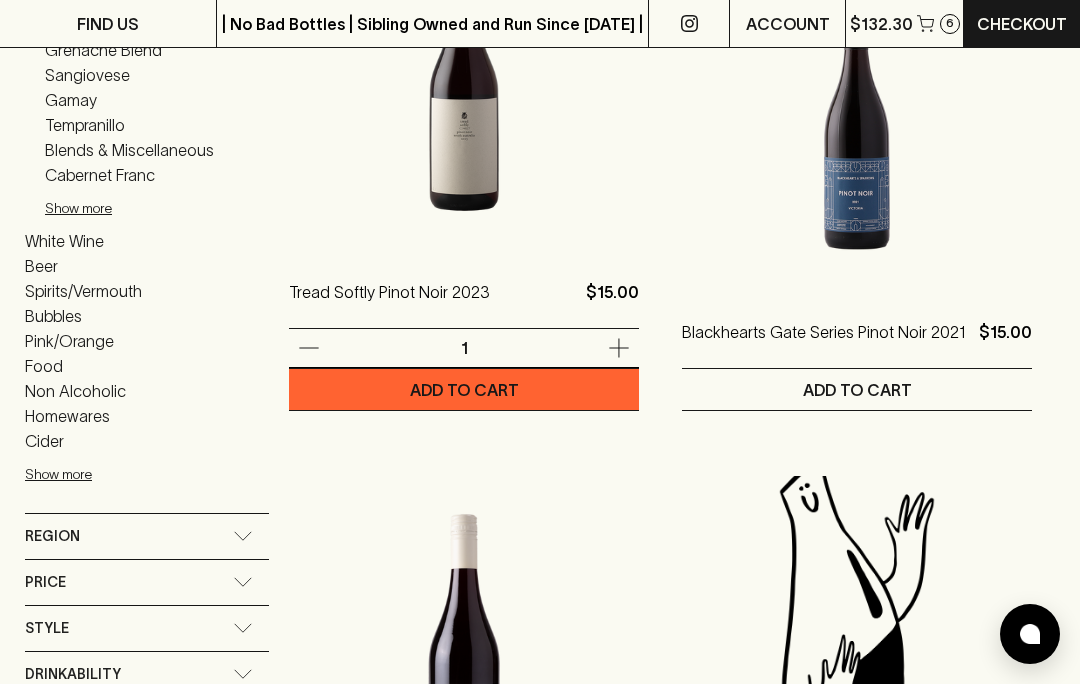 click on "Tread Softly Pinot Noir 2023" at bounding box center [389, 304] 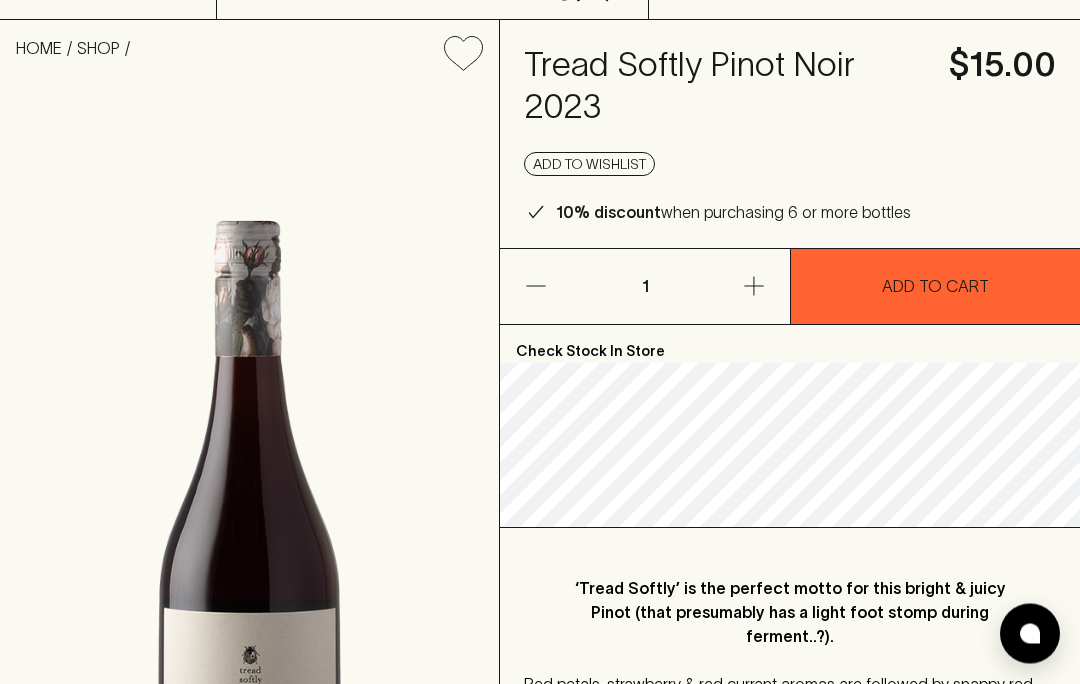 scroll, scrollTop: 118, scrollLeft: 0, axis: vertical 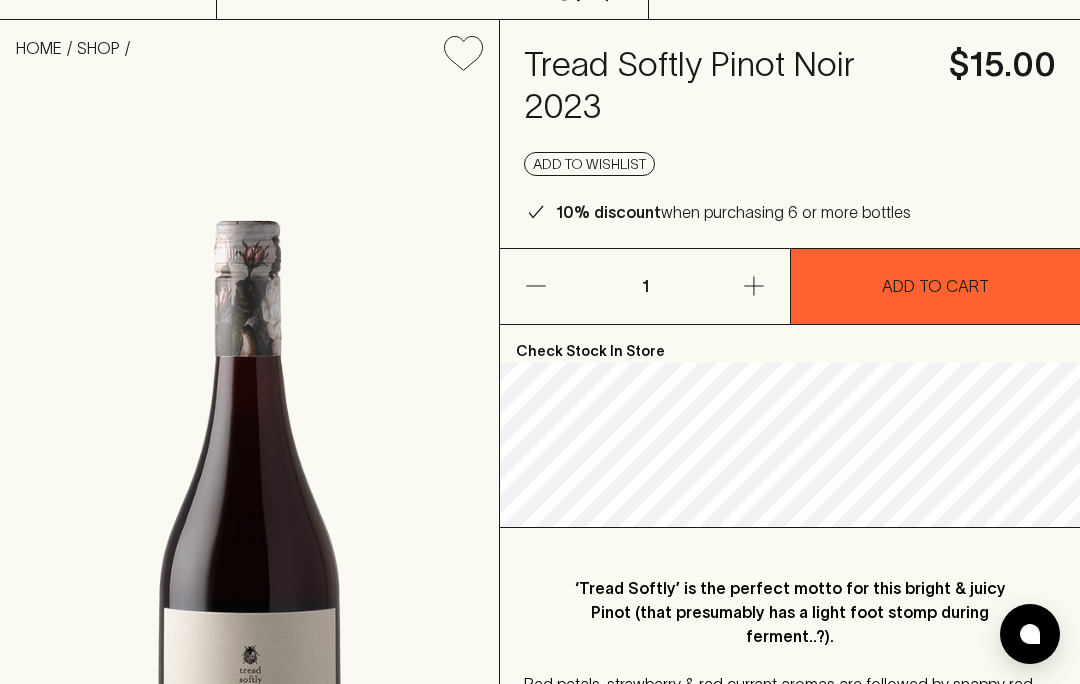 click 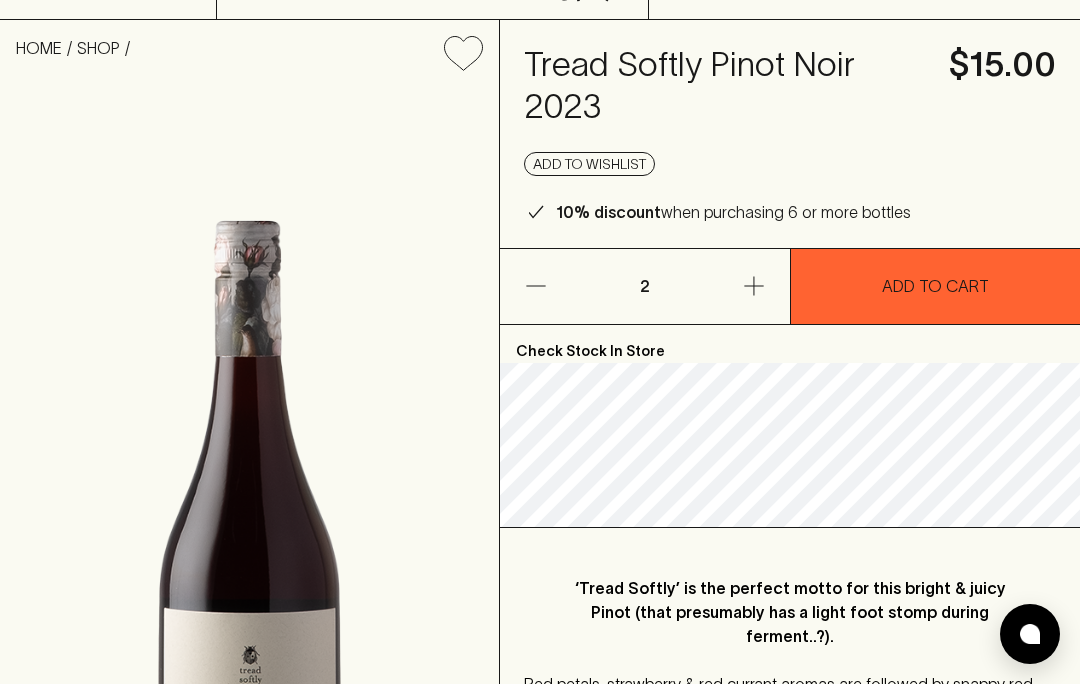 click at bounding box center (729, 286) 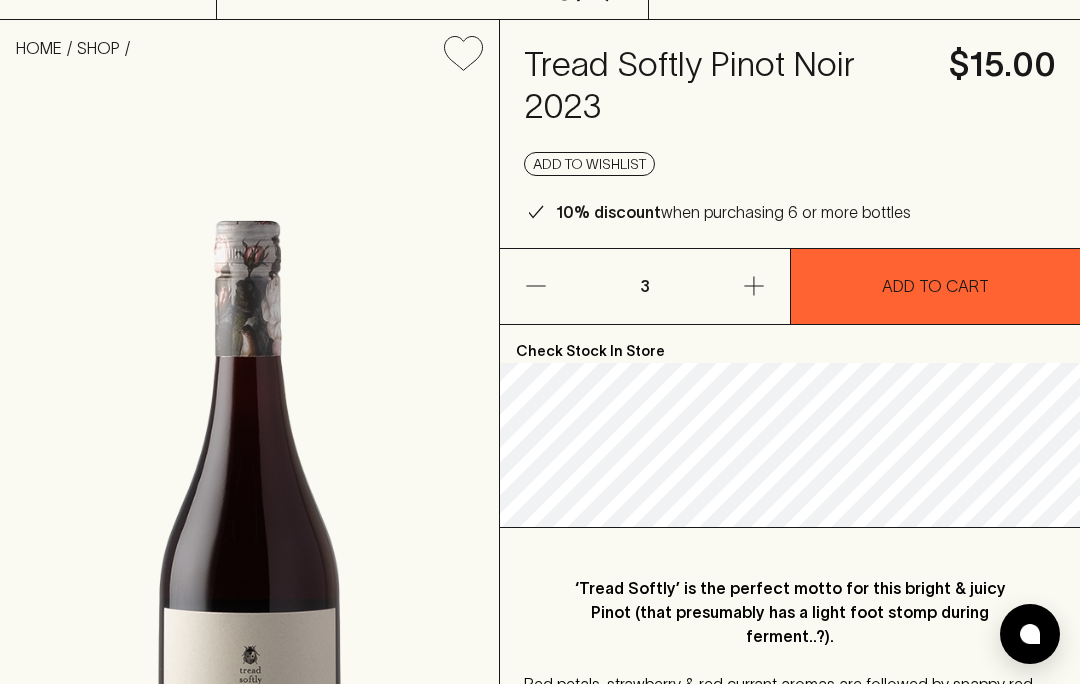 click on "ADD TO CART" at bounding box center [935, 286] 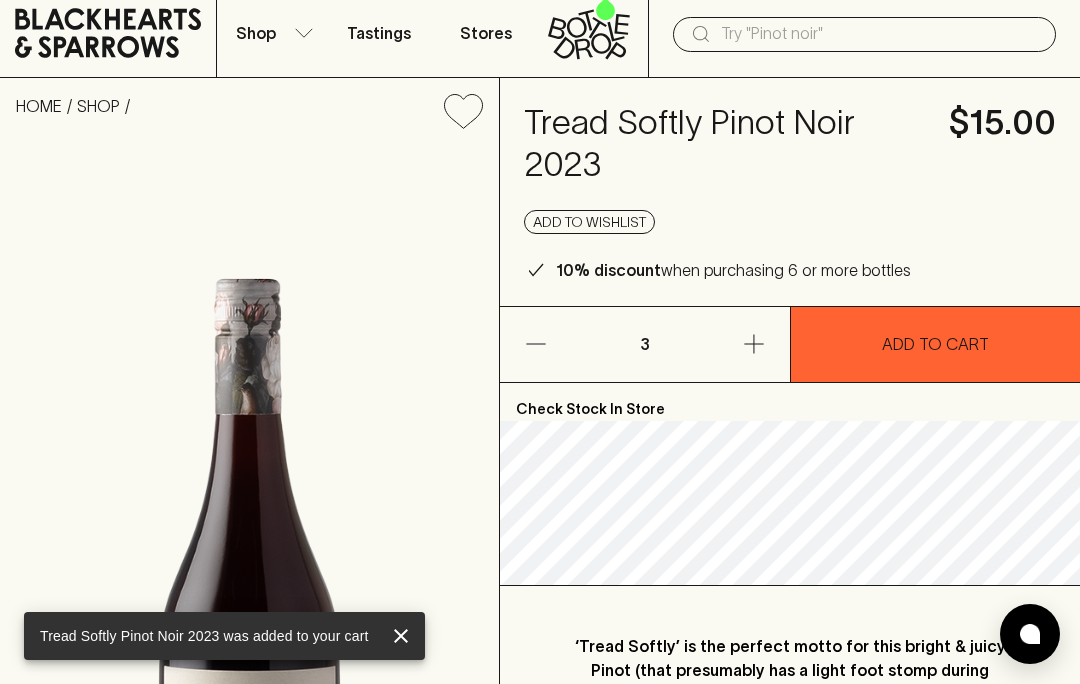 scroll, scrollTop: 0, scrollLeft: 0, axis: both 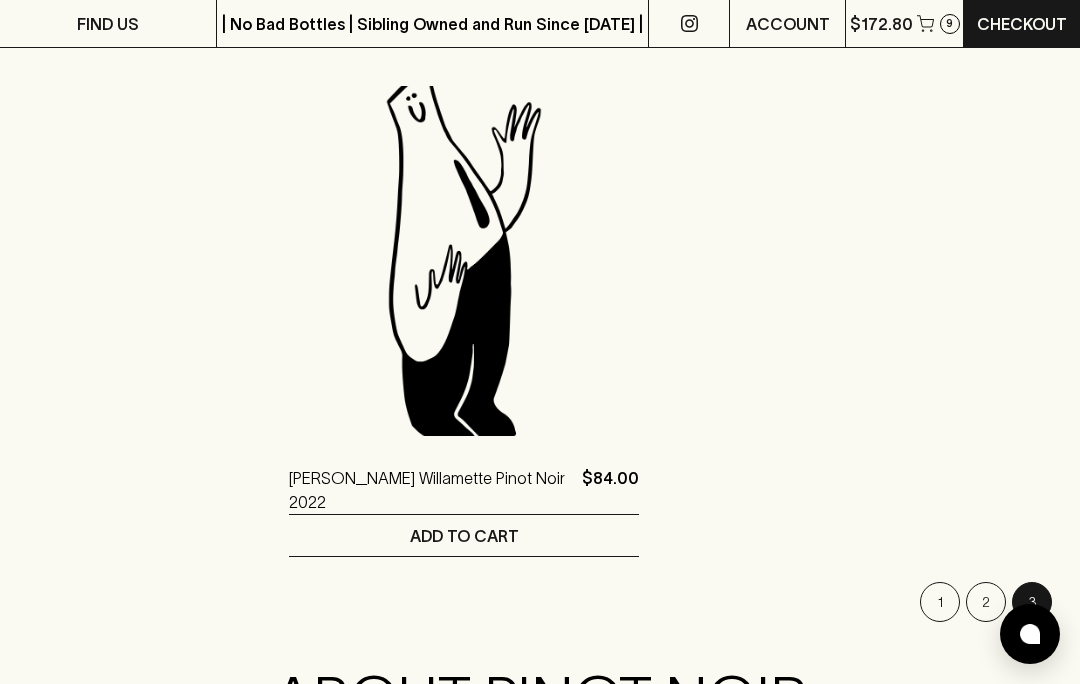 click on "1" at bounding box center (940, 602) 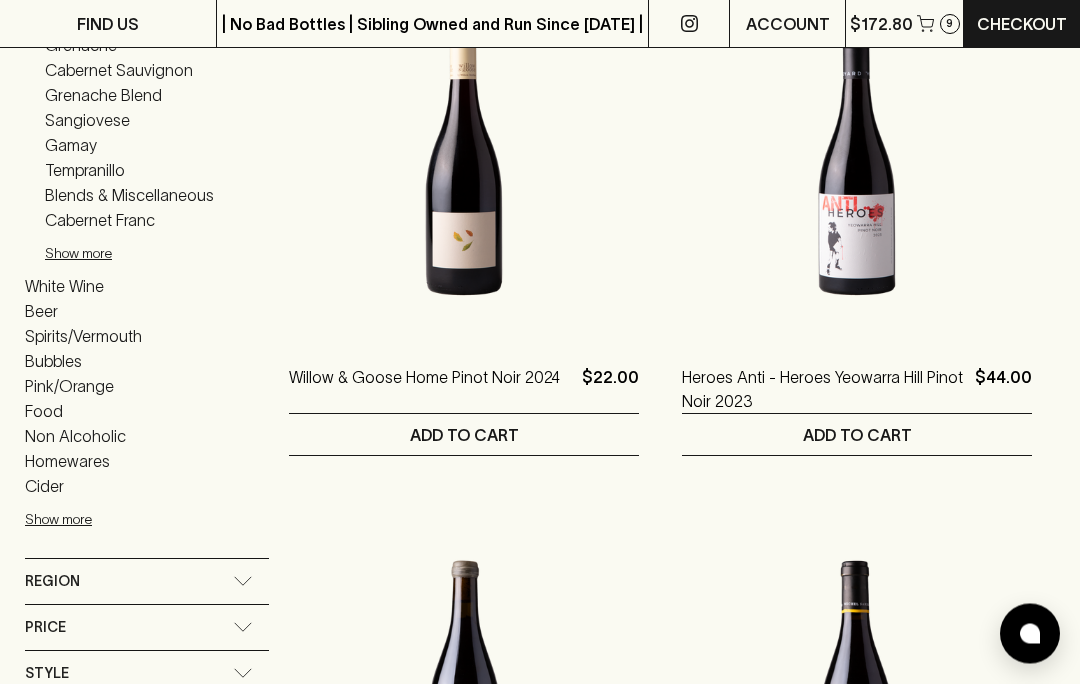 scroll, scrollTop: 389, scrollLeft: 0, axis: vertical 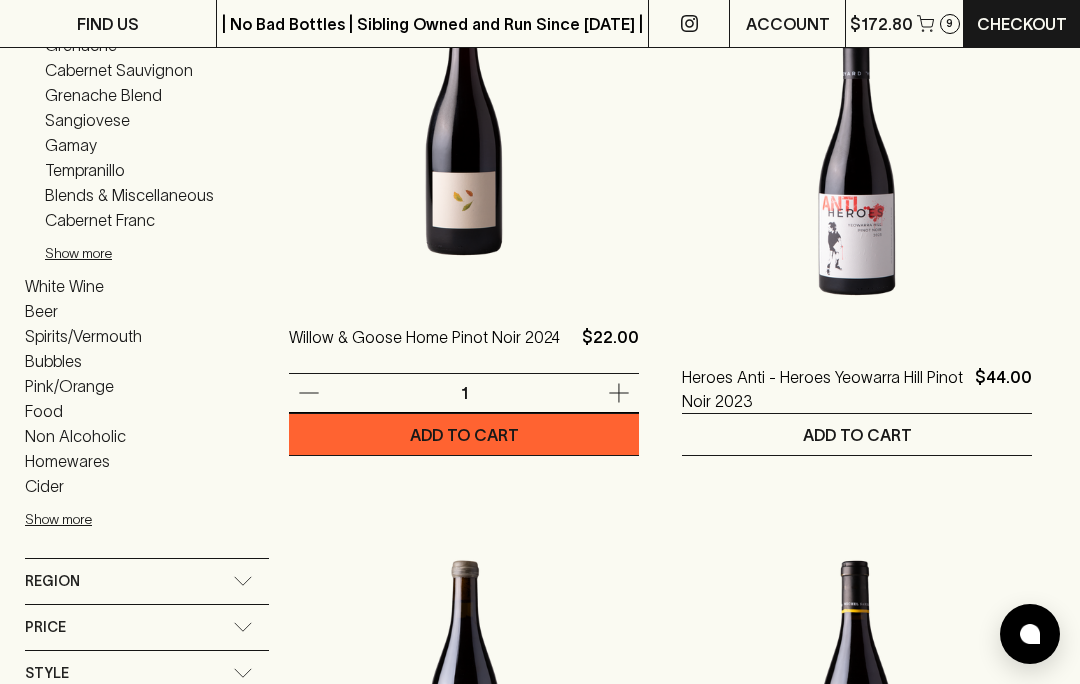 click on "ADD TO CART" at bounding box center (464, 434) 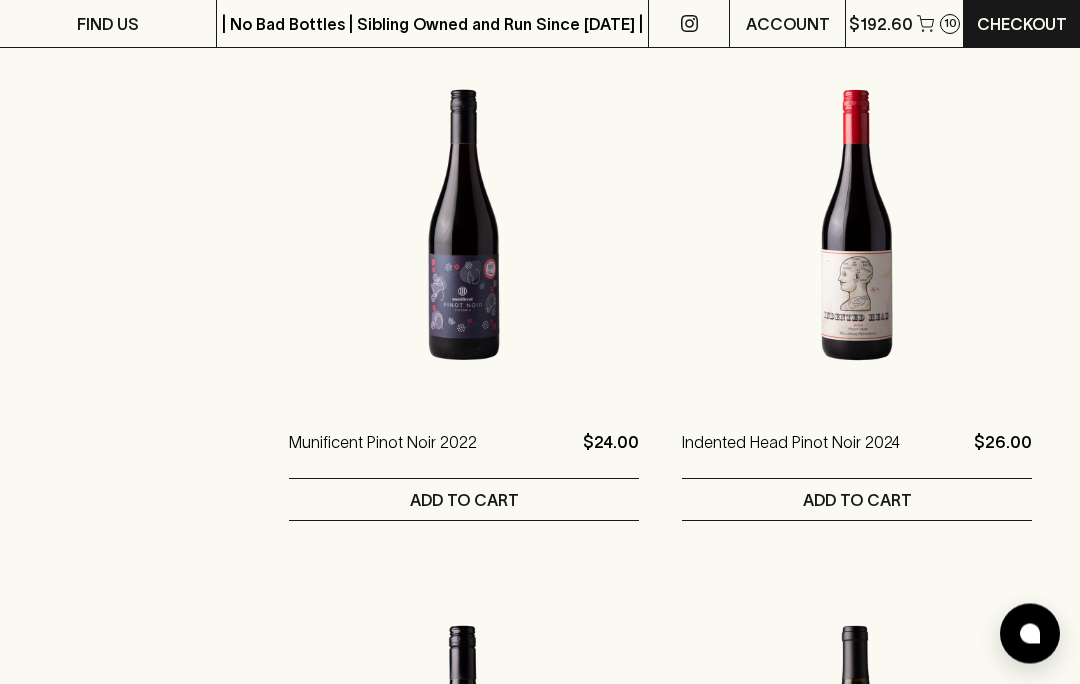 scroll, scrollTop: 2468, scrollLeft: 0, axis: vertical 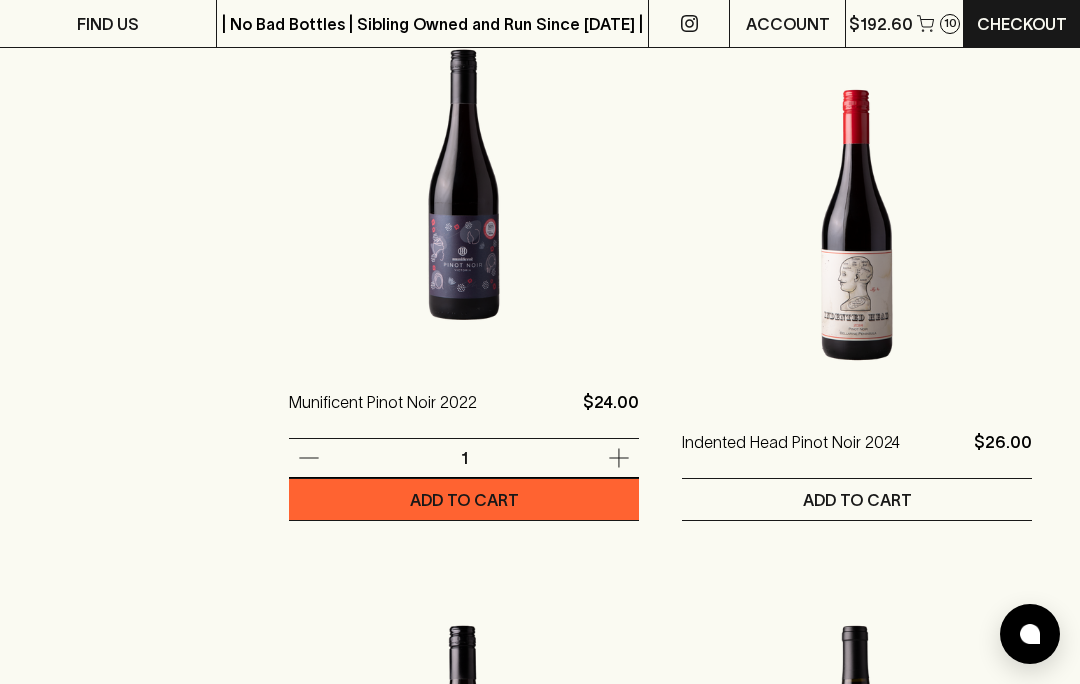 click on "ADD TO CART" at bounding box center (464, 499) 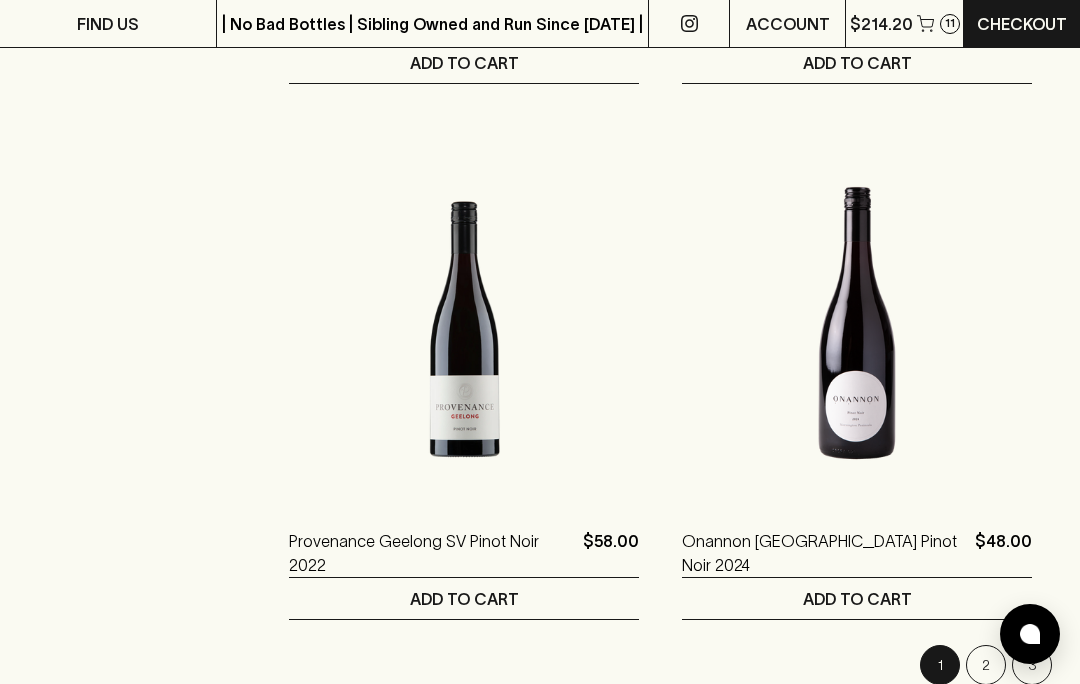 scroll, scrollTop: 5165, scrollLeft: 0, axis: vertical 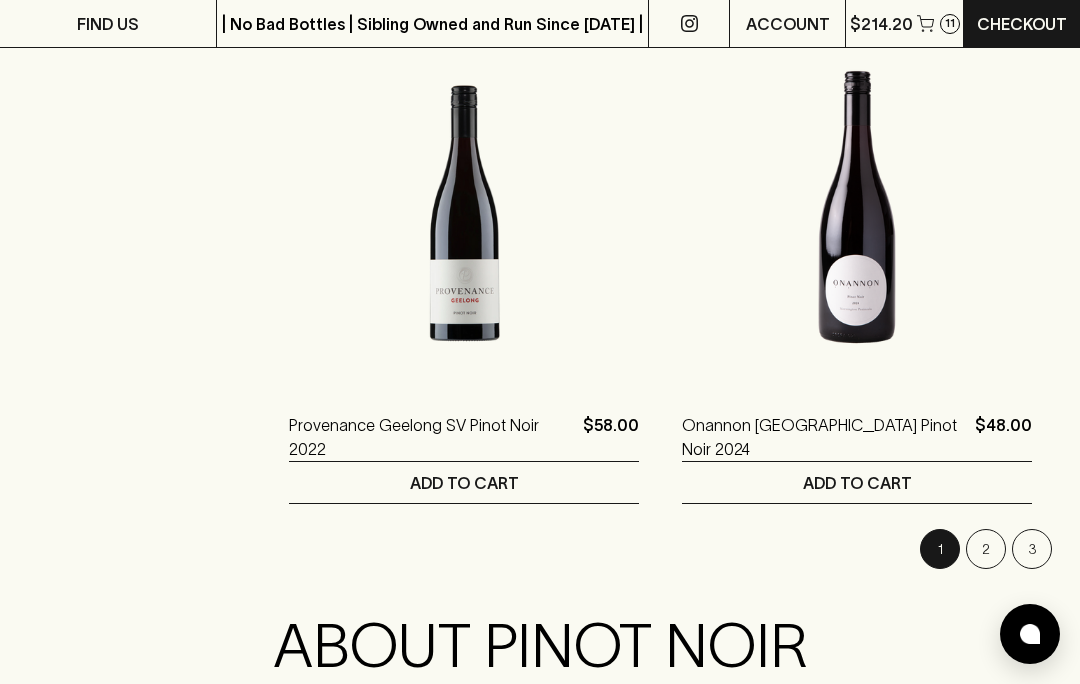 click on "2" at bounding box center (986, 549) 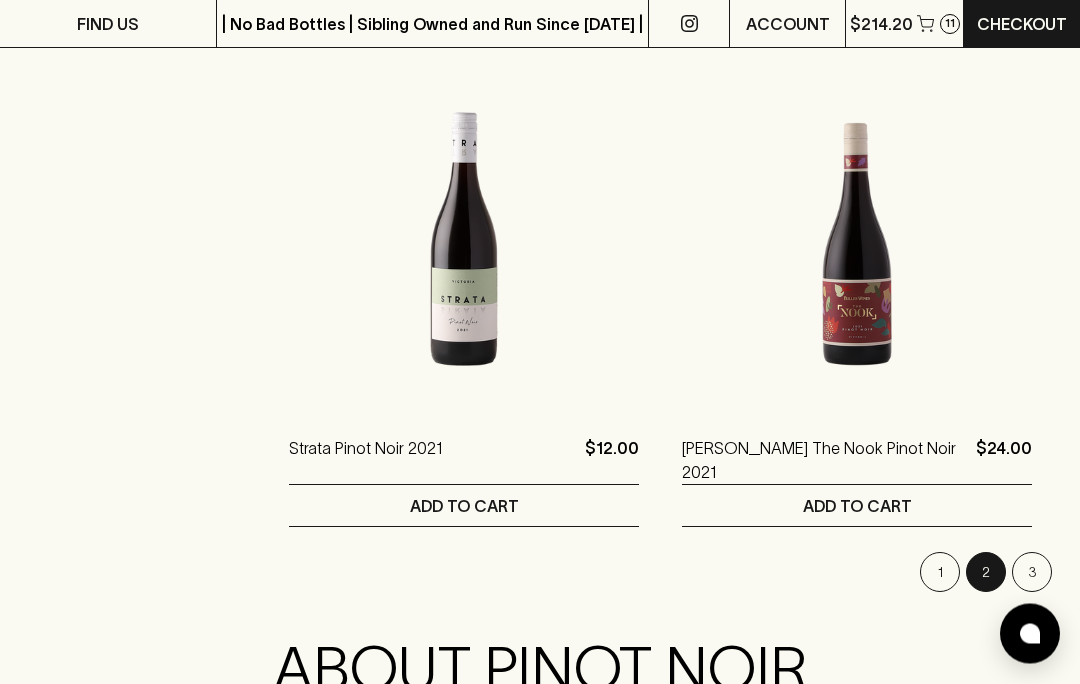scroll, scrollTop: 5213, scrollLeft: 0, axis: vertical 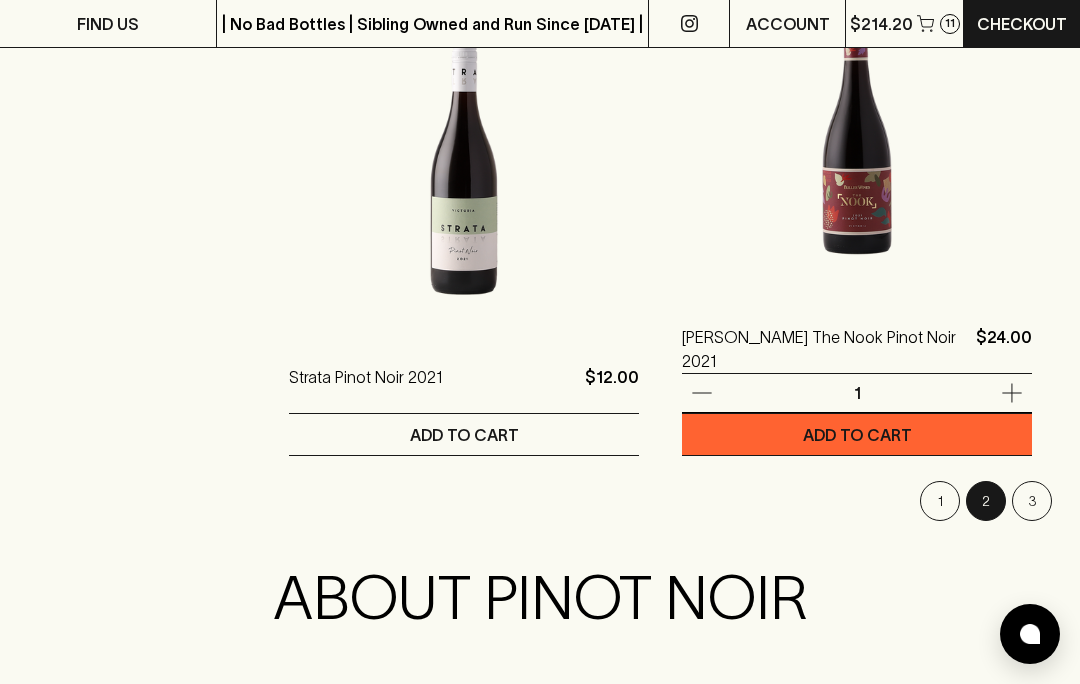 click at bounding box center [757, 393] 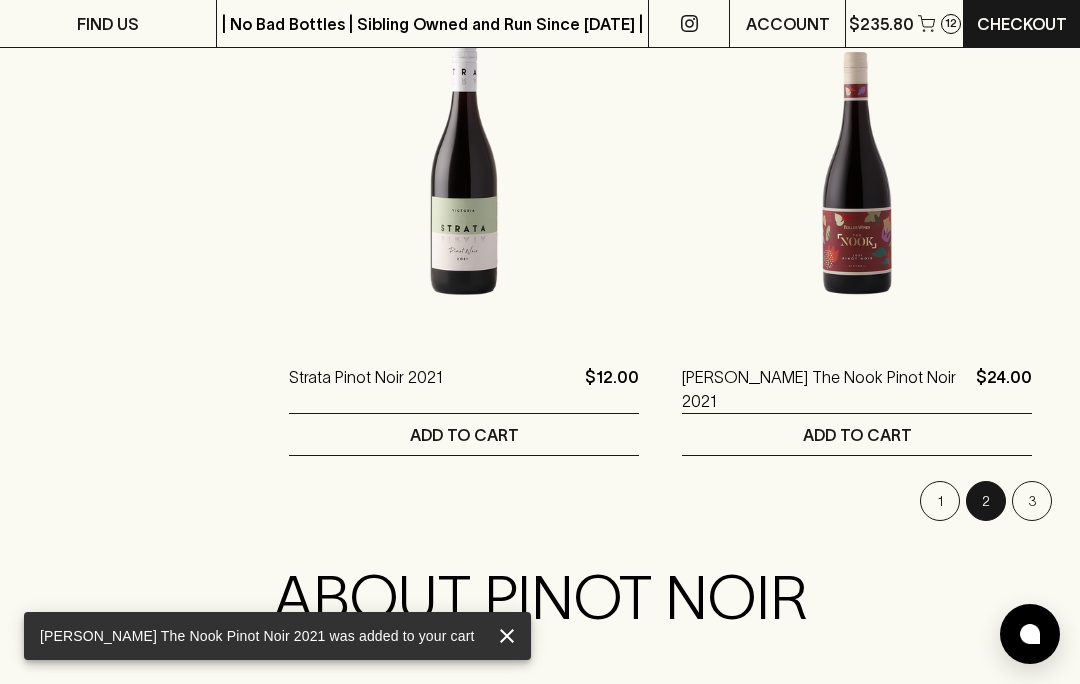 click on "Checkout" at bounding box center [1022, 24] 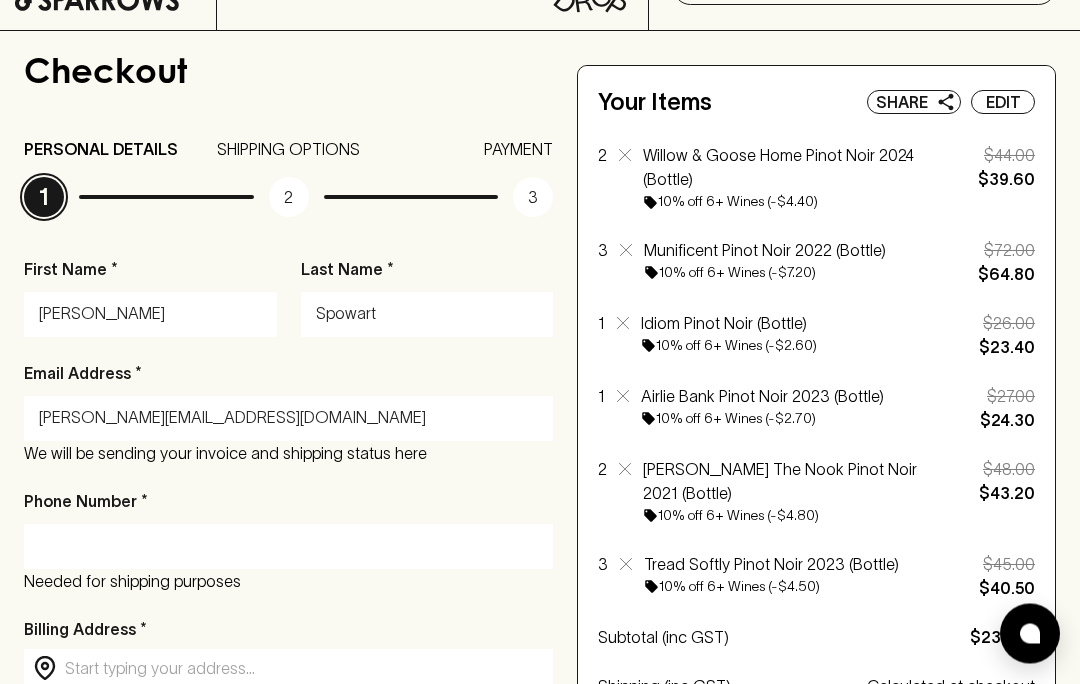 scroll, scrollTop: 107, scrollLeft: 0, axis: vertical 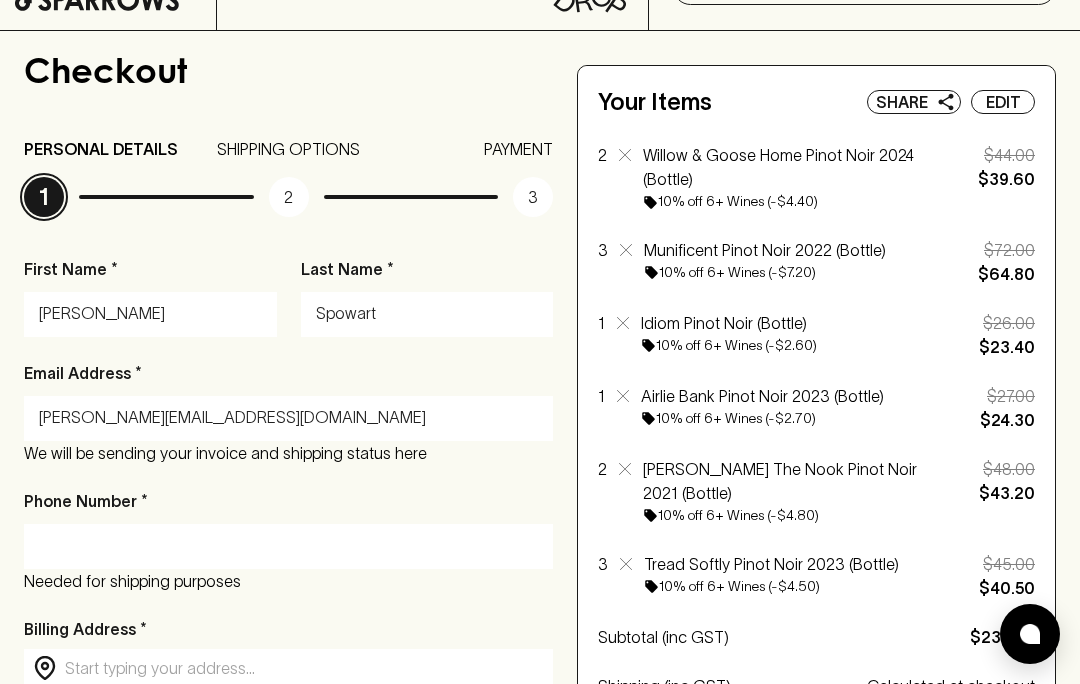 click on "Edit" at bounding box center [1003, 102] 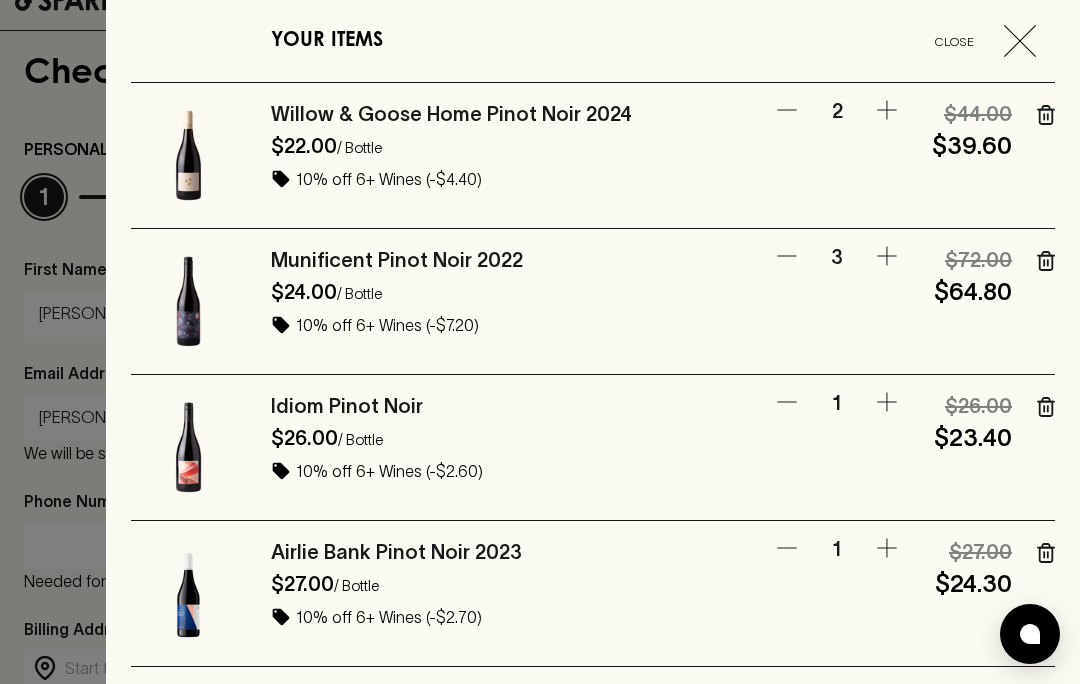 click 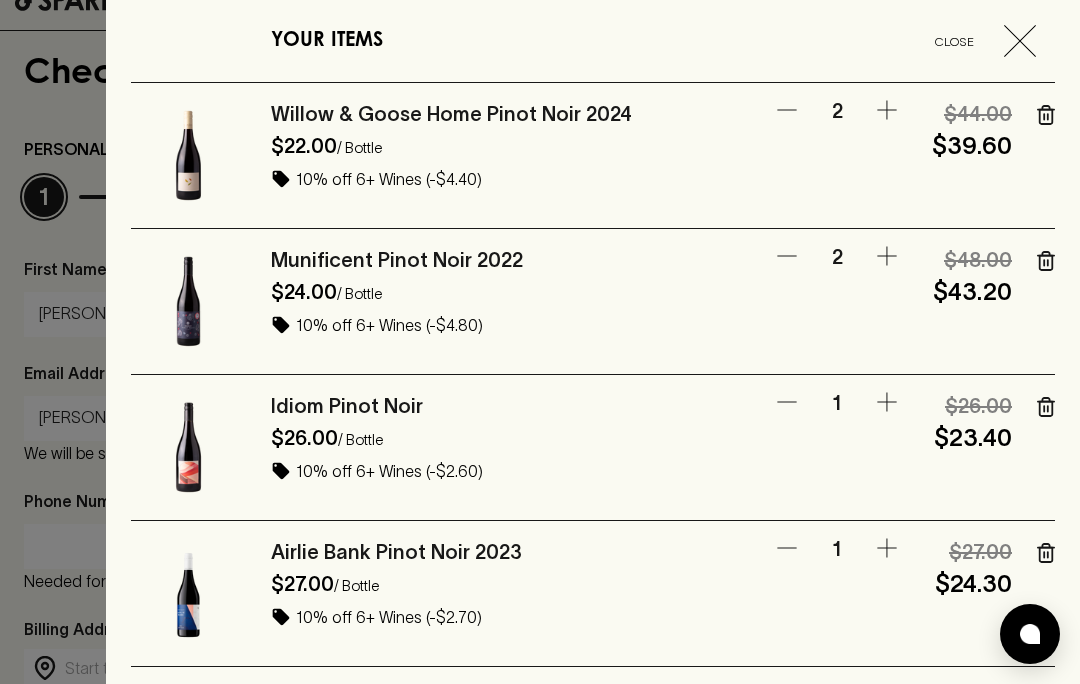 scroll, scrollTop: 0, scrollLeft: 0, axis: both 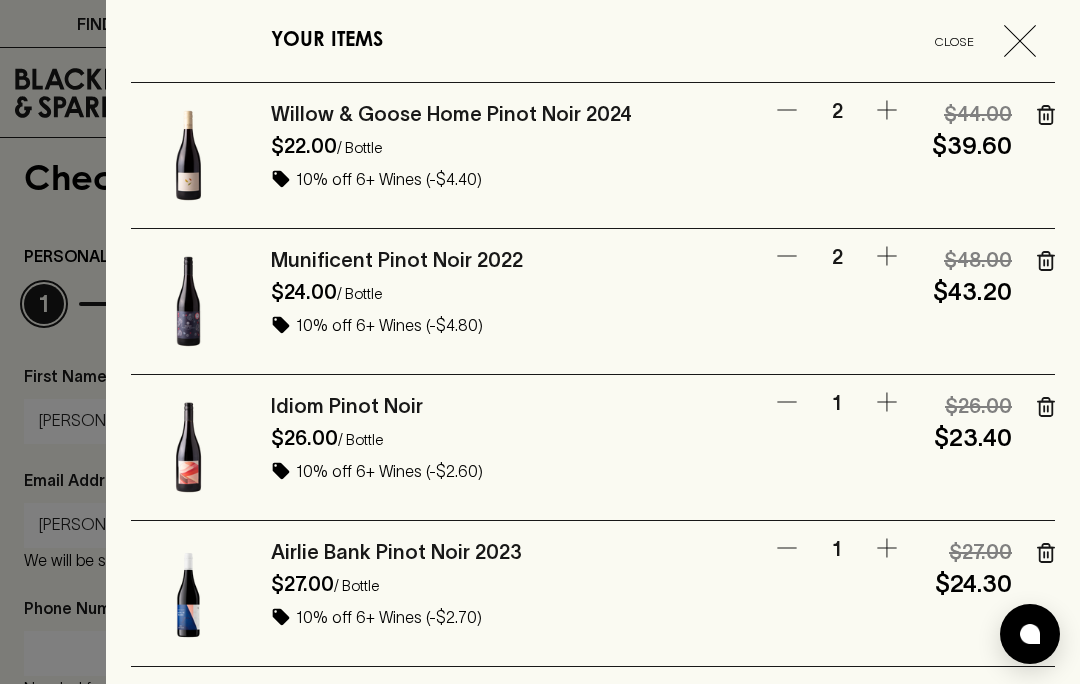 click at bounding box center (787, 256) 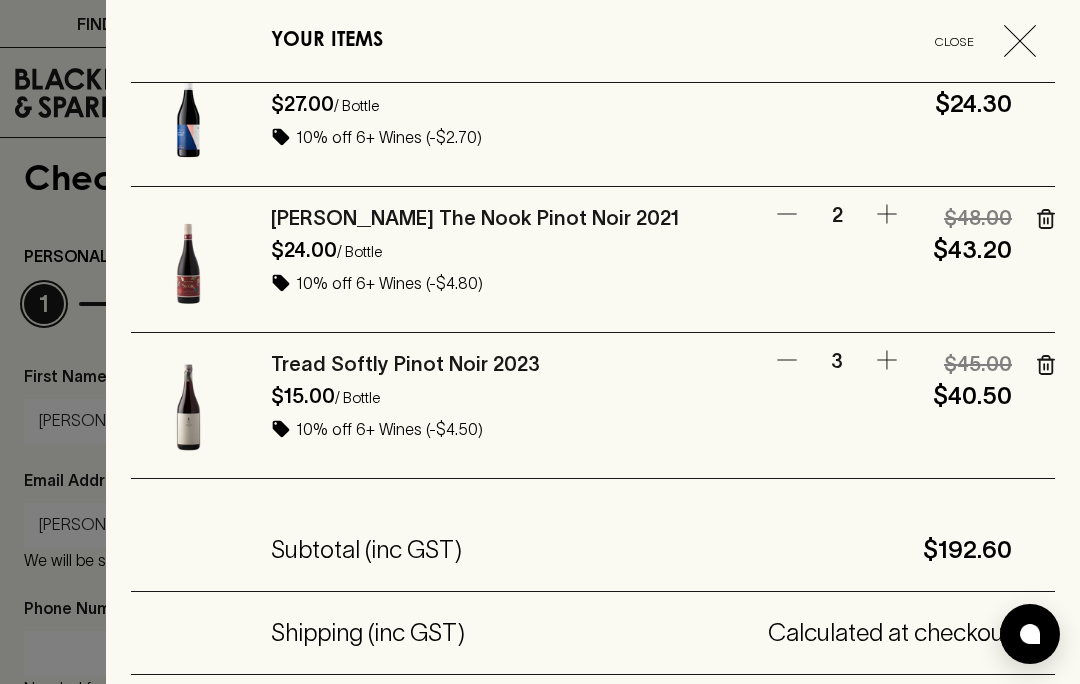 scroll, scrollTop: 479, scrollLeft: 0, axis: vertical 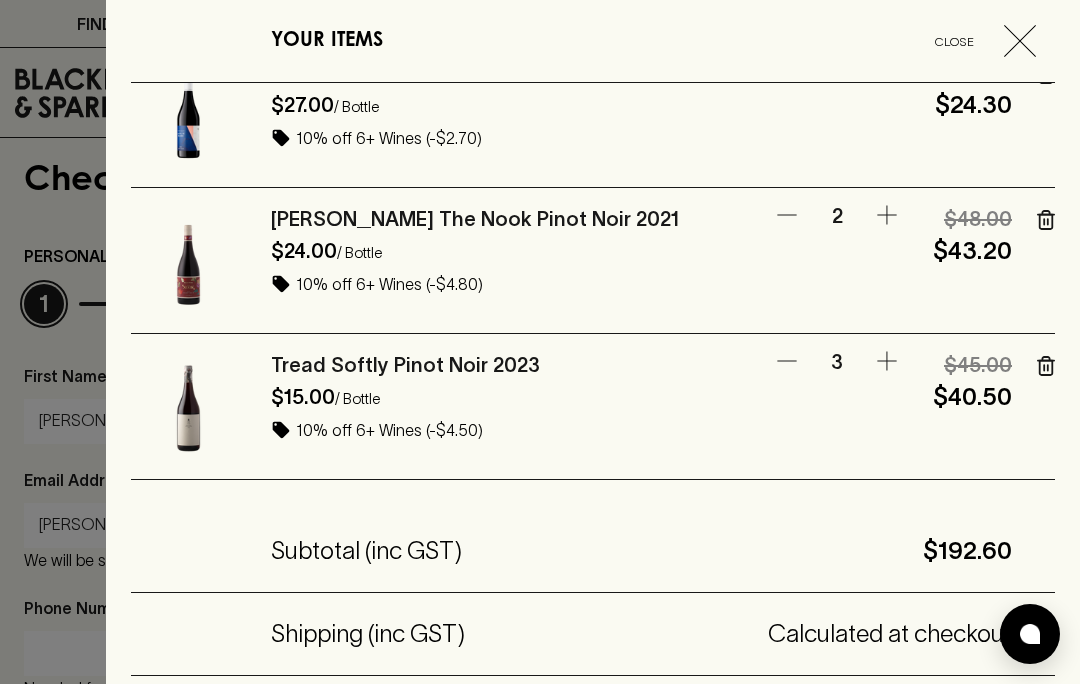click 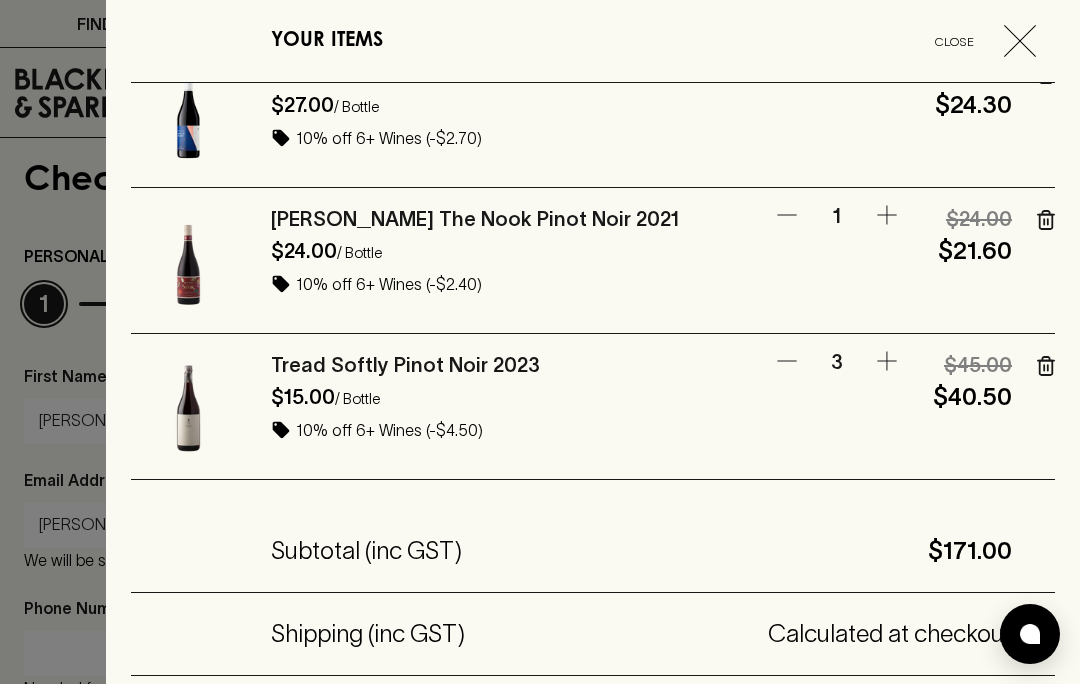click 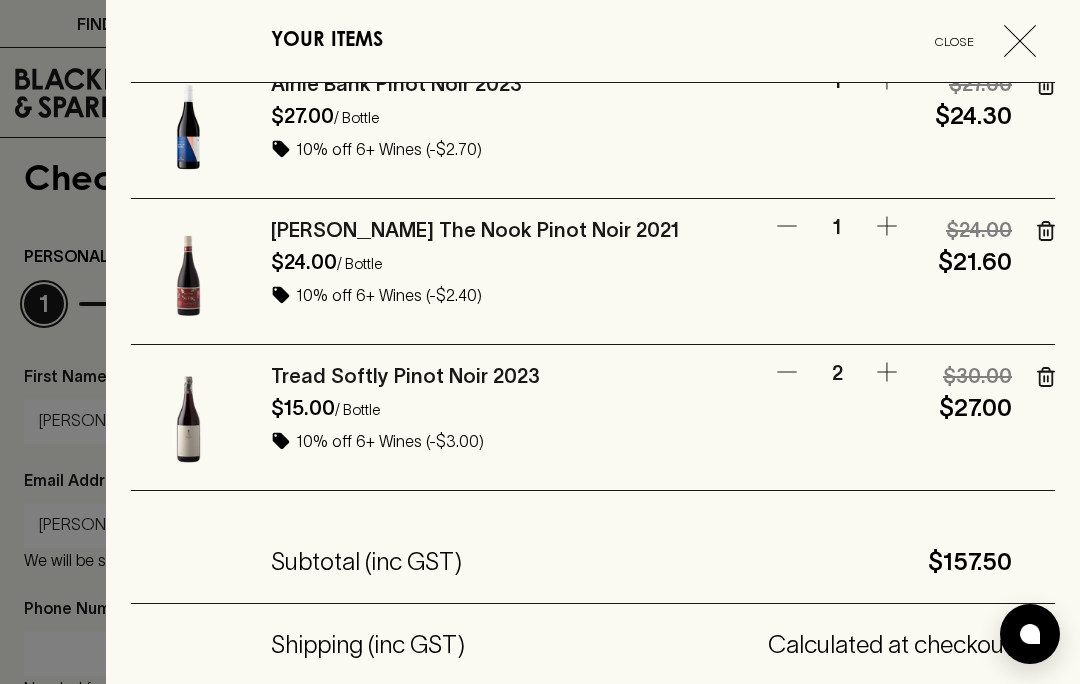 scroll, scrollTop: 470, scrollLeft: 0, axis: vertical 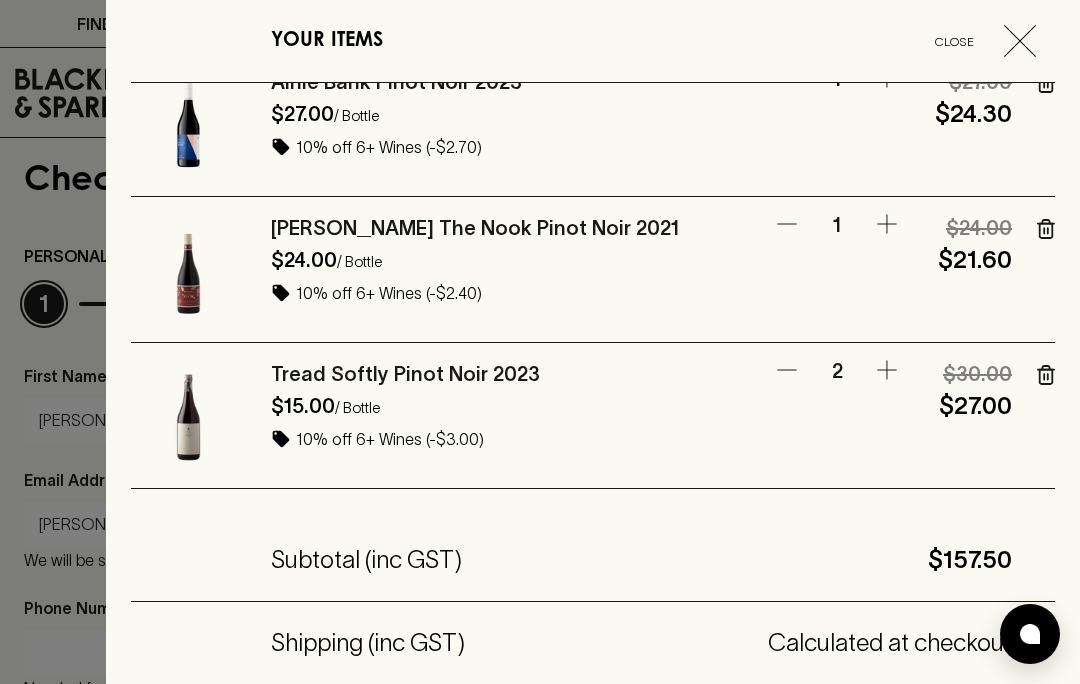 click at bounding box center [787, 370] 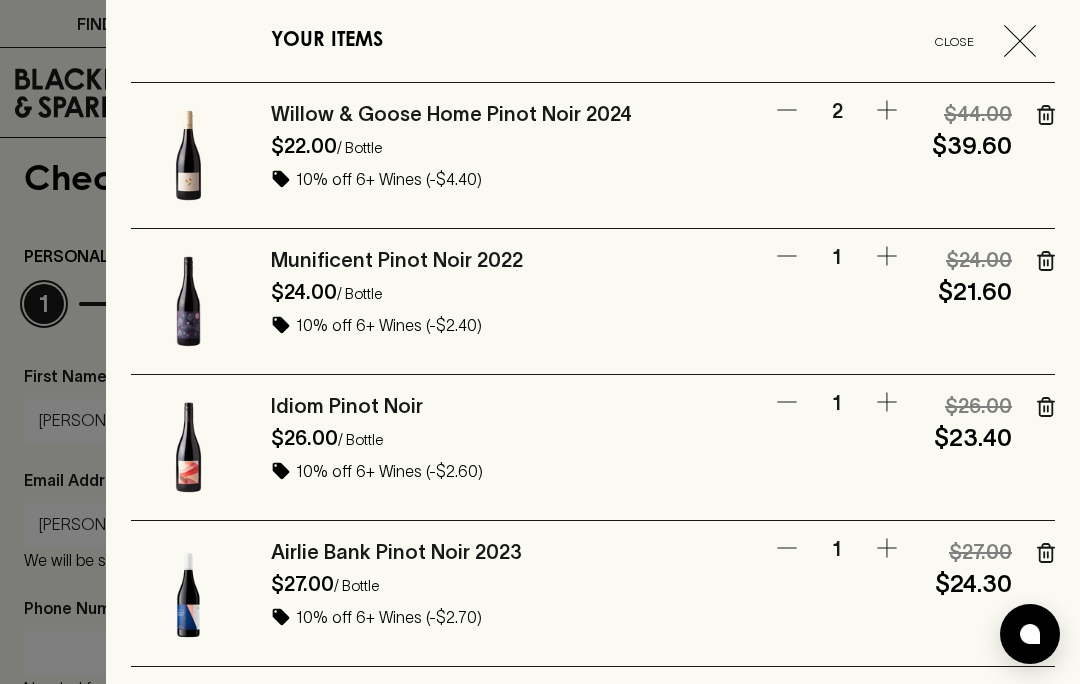 scroll, scrollTop: 0, scrollLeft: 0, axis: both 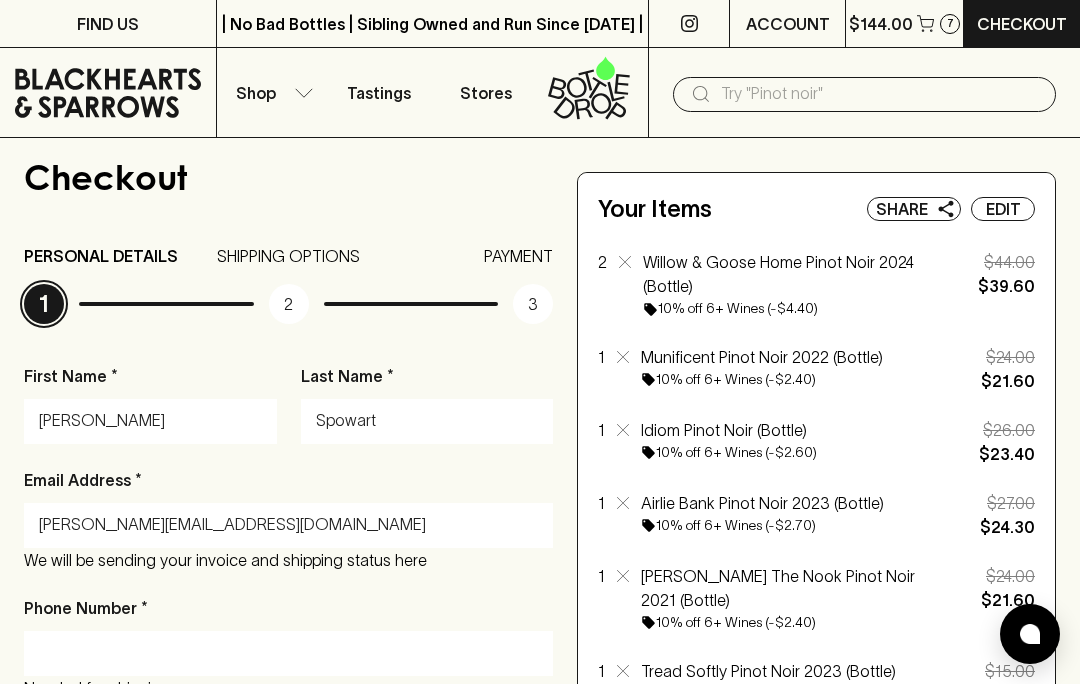click on "Shop" at bounding box center [271, 92] 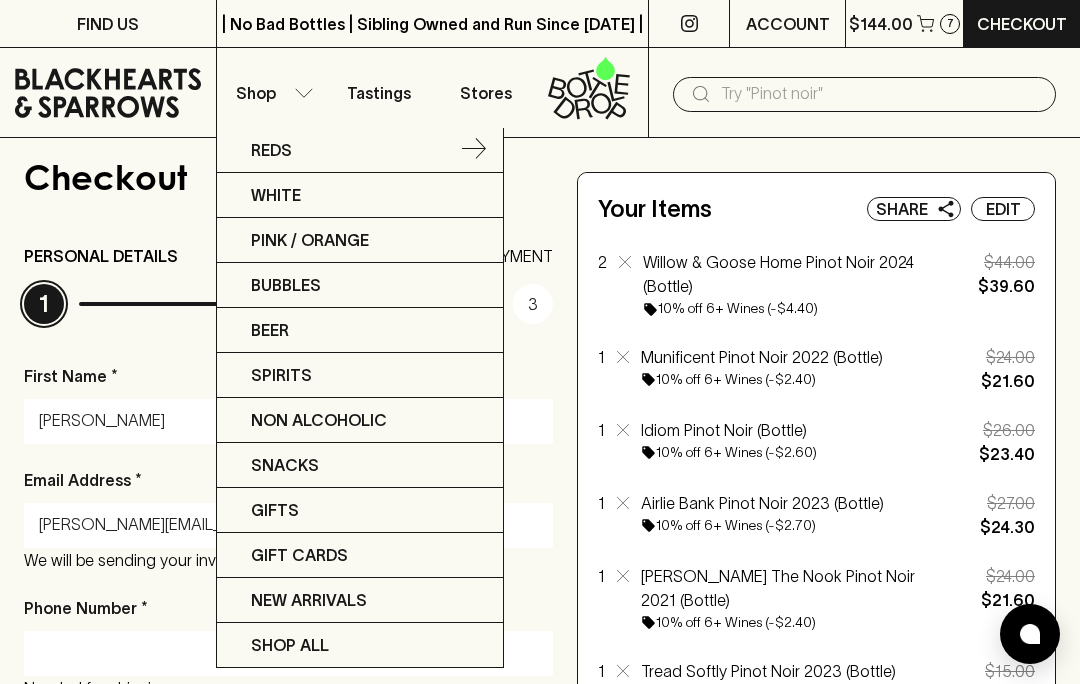 click on "Reds" at bounding box center [360, 150] 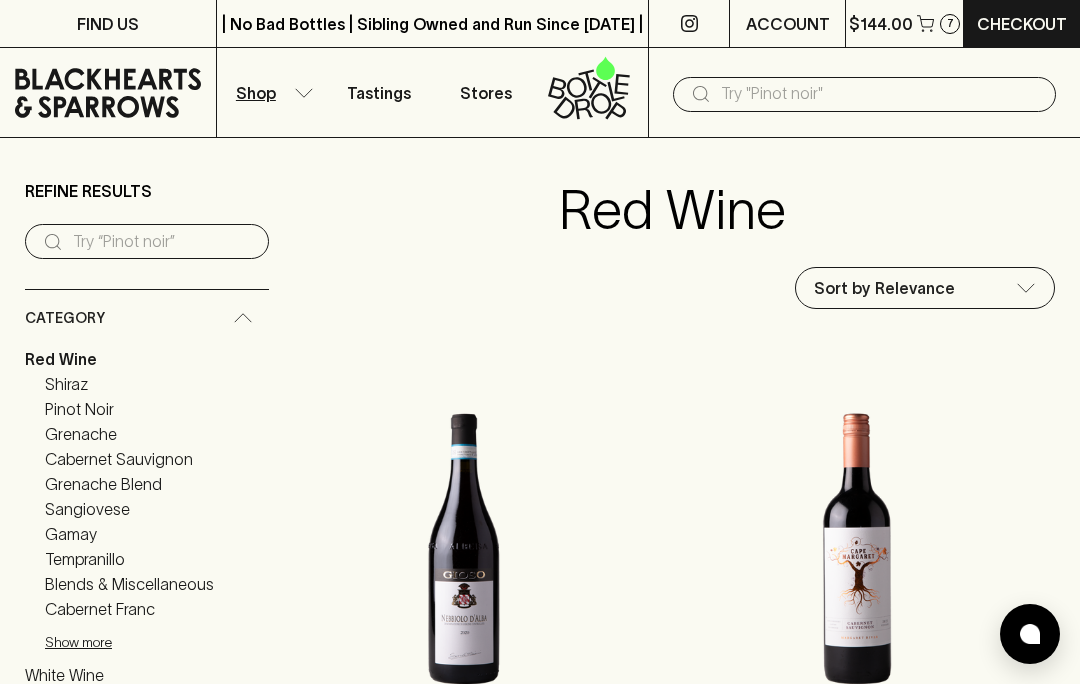 click on "Pinot Noir" at bounding box center [79, 409] 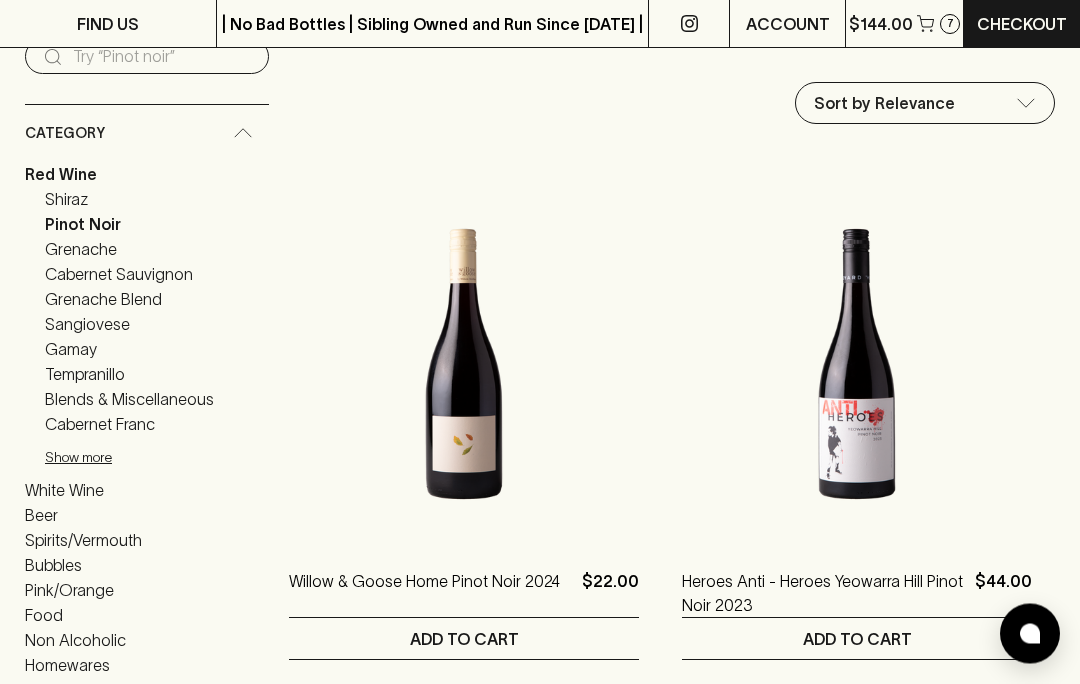 scroll, scrollTop: 185, scrollLeft: 0, axis: vertical 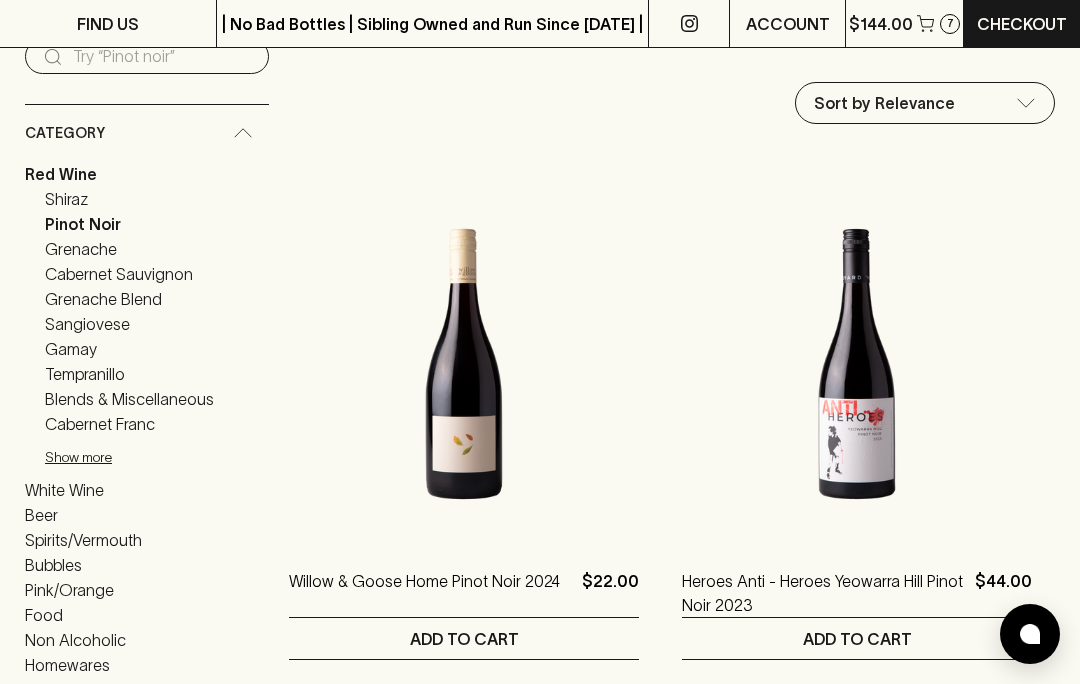 click on "Pinot Noir" at bounding box center (83, 224) 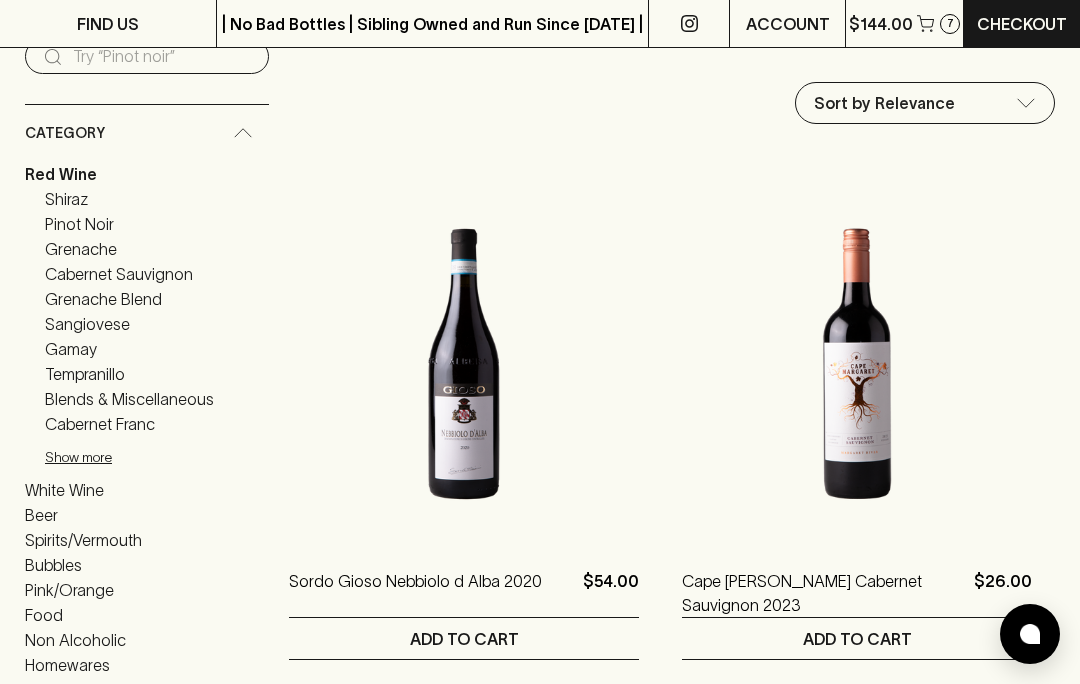 click on "Pinot Noir" at bounding box center (79, 224) 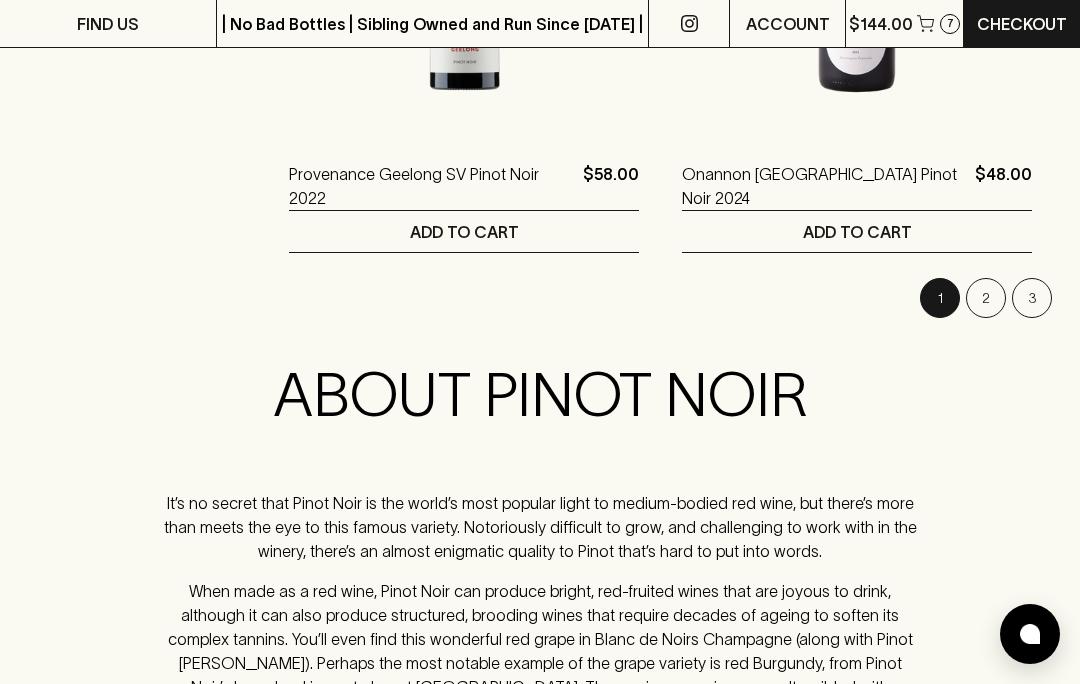 scroll, scrollTop: 5417, scrollLeft: 0, axis: vertical 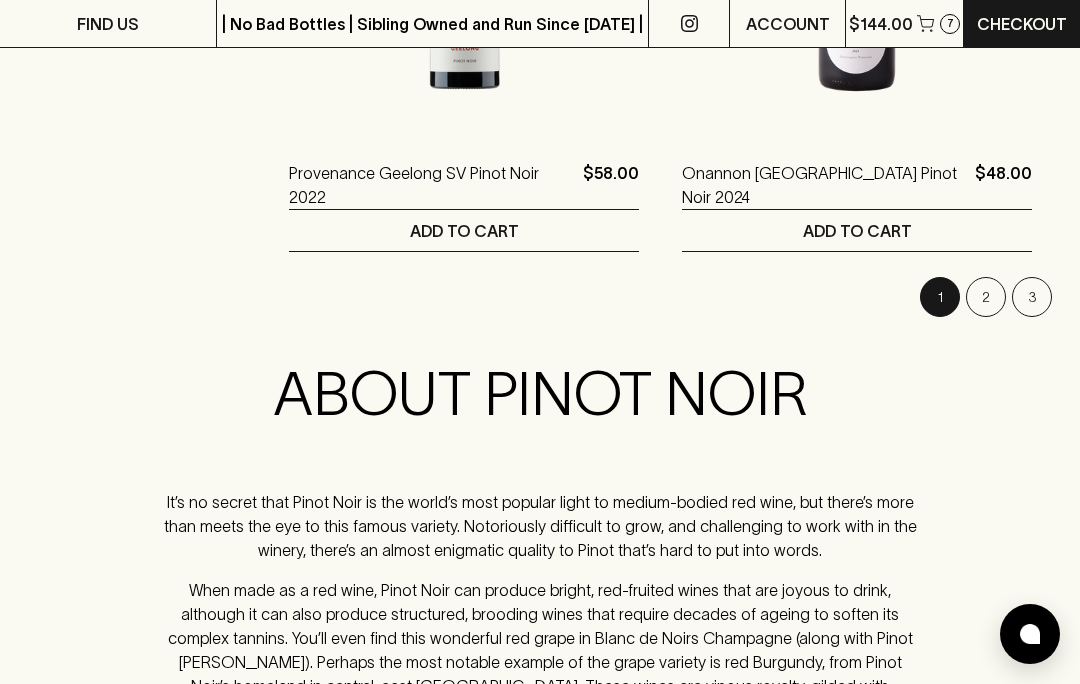 click on "3" at bounding box center [1032, 297] 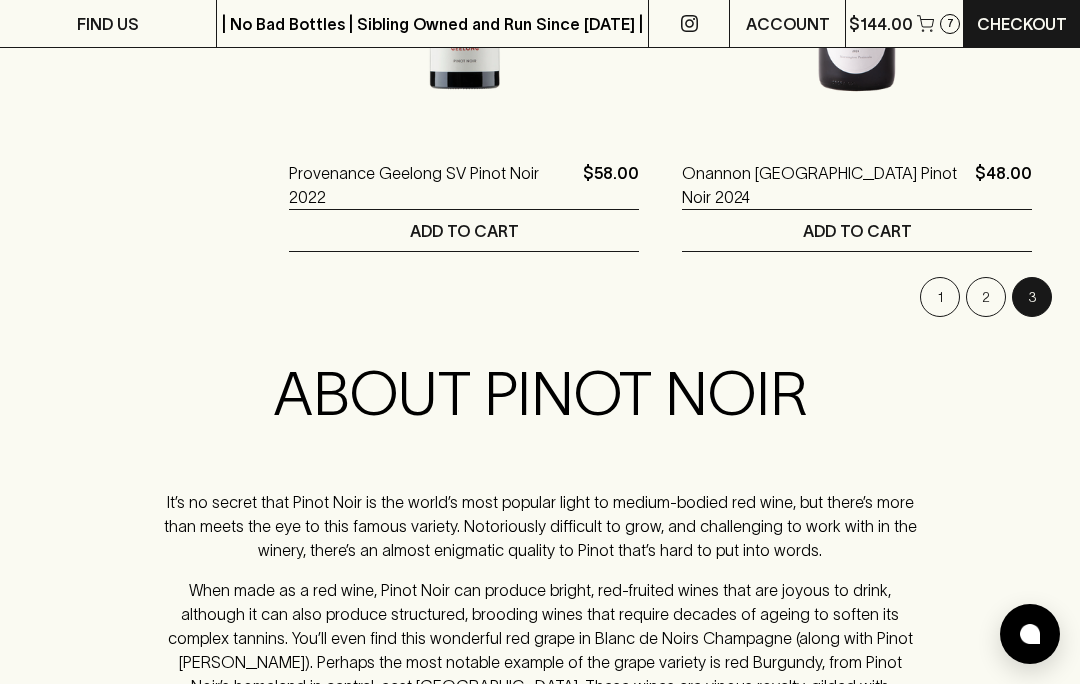 scroll, scrollTop: 0, scrollLeft: 0, axis: both 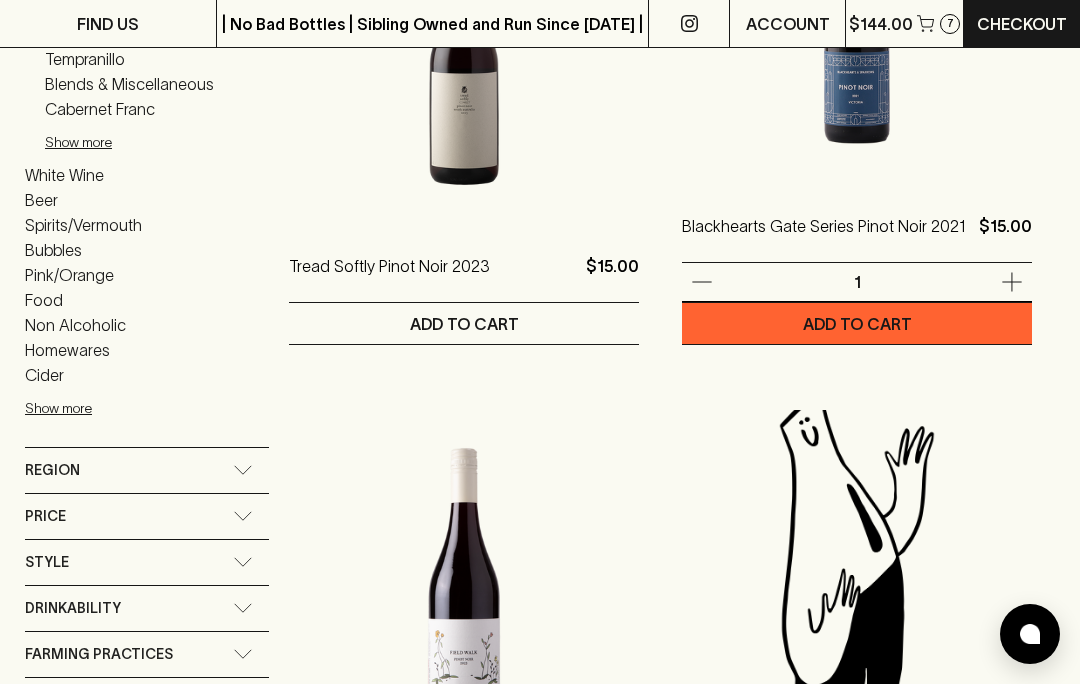 click 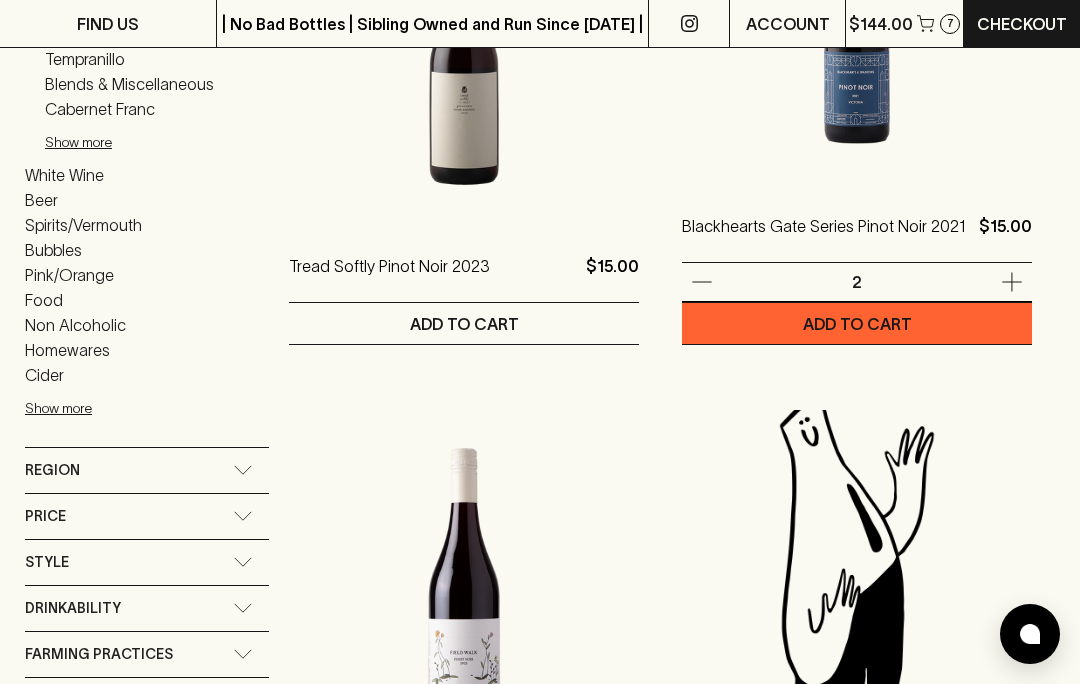 click 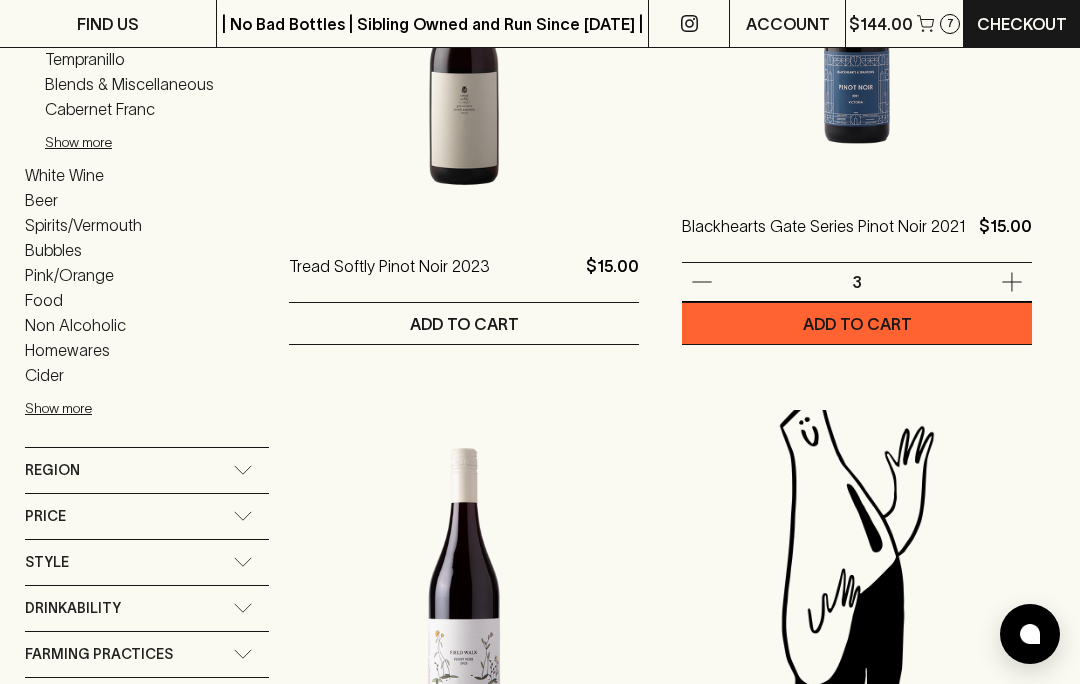 click on "ADD TO CART" at bounding box center (857, 324) 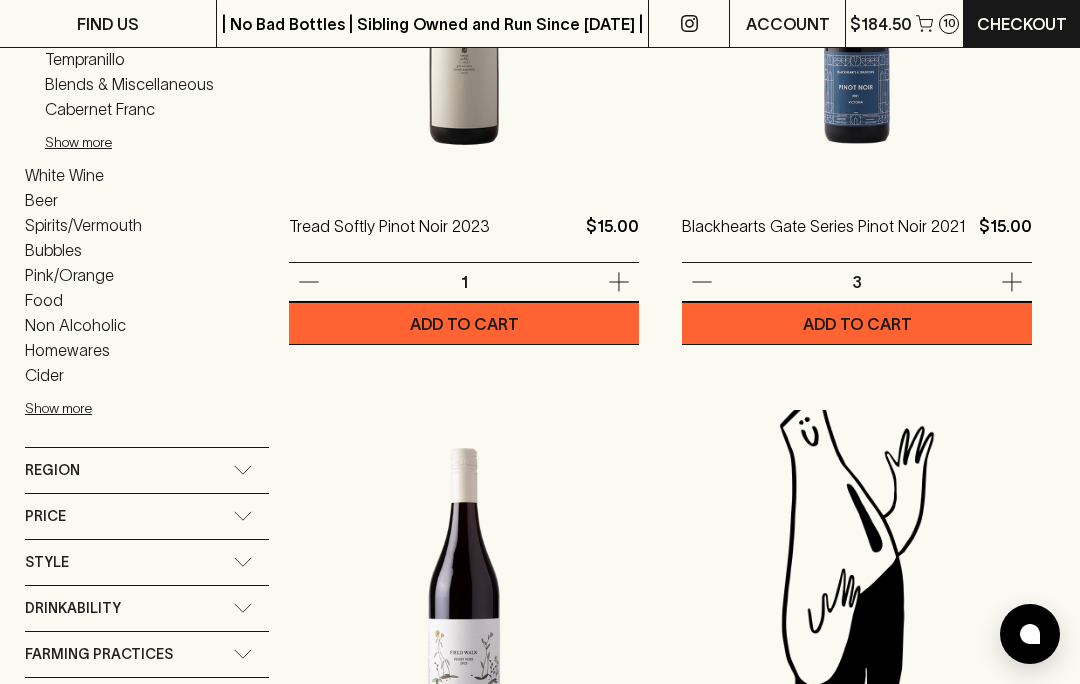click on "ADD TO CART" at bounding box center (464, 324) 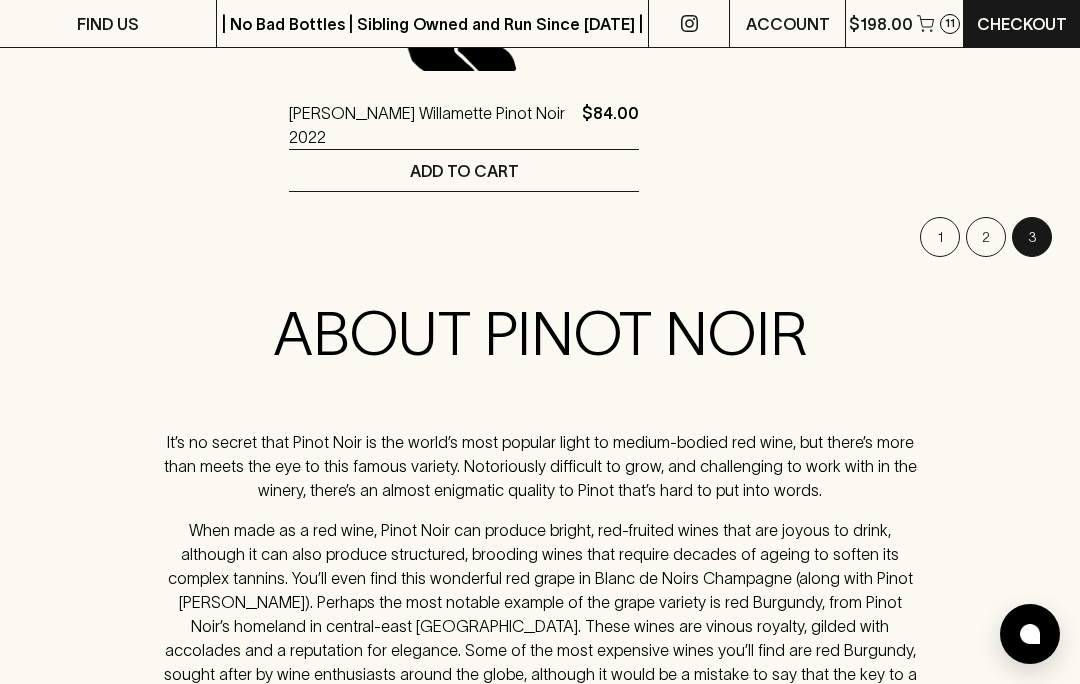 scroll, scrollTop: 3351, scrollLeft: 0, axis: vertical 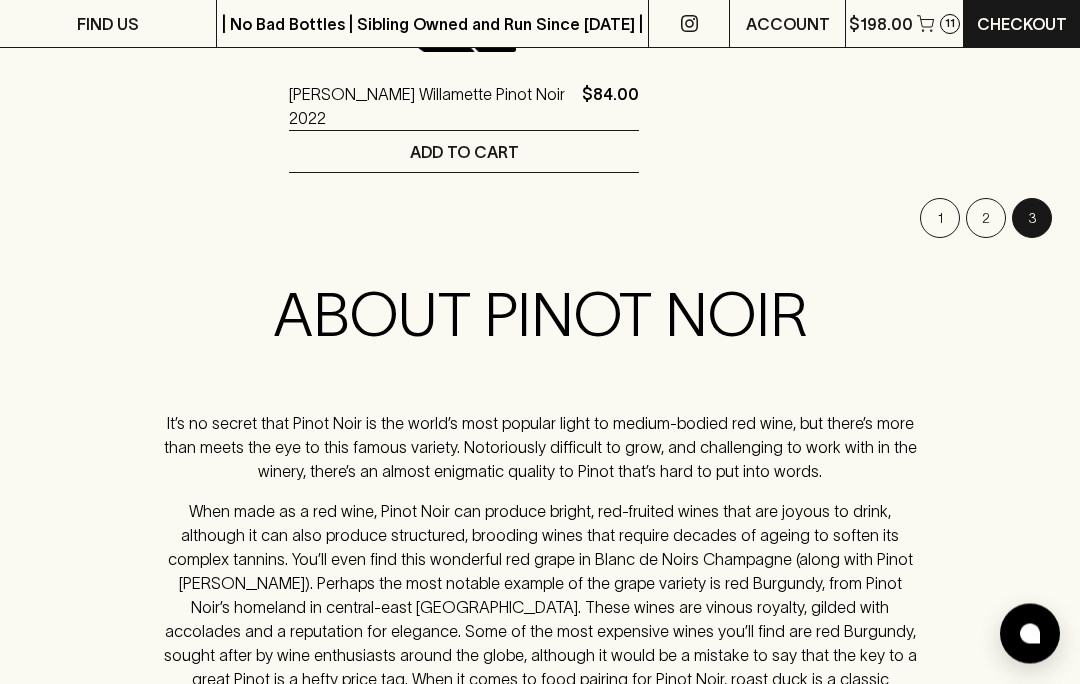 click on "2" at bounding box center [986, 219] 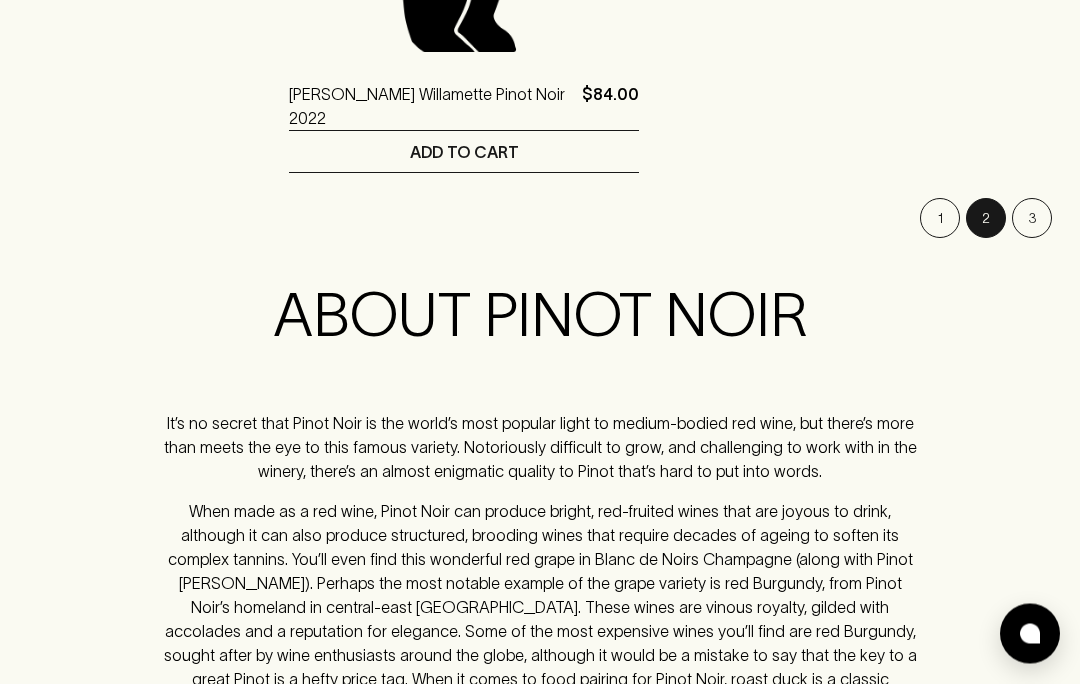 scroll, scrollTop: 0, scrollLeft: 0, axis: both 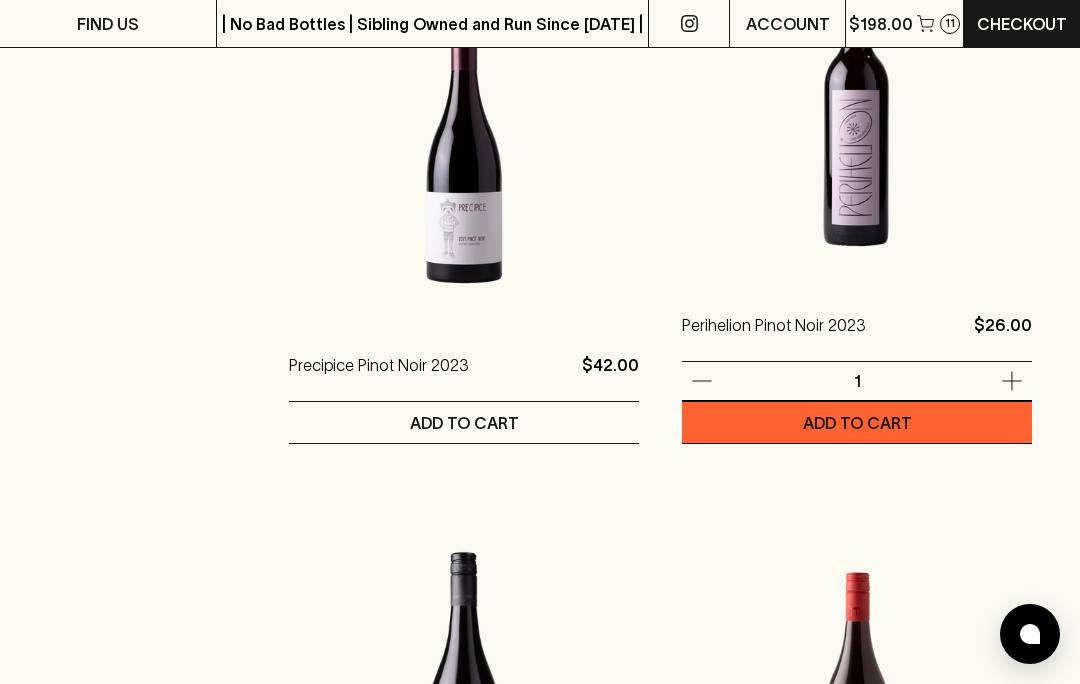 click at bounding box center [757, 381] 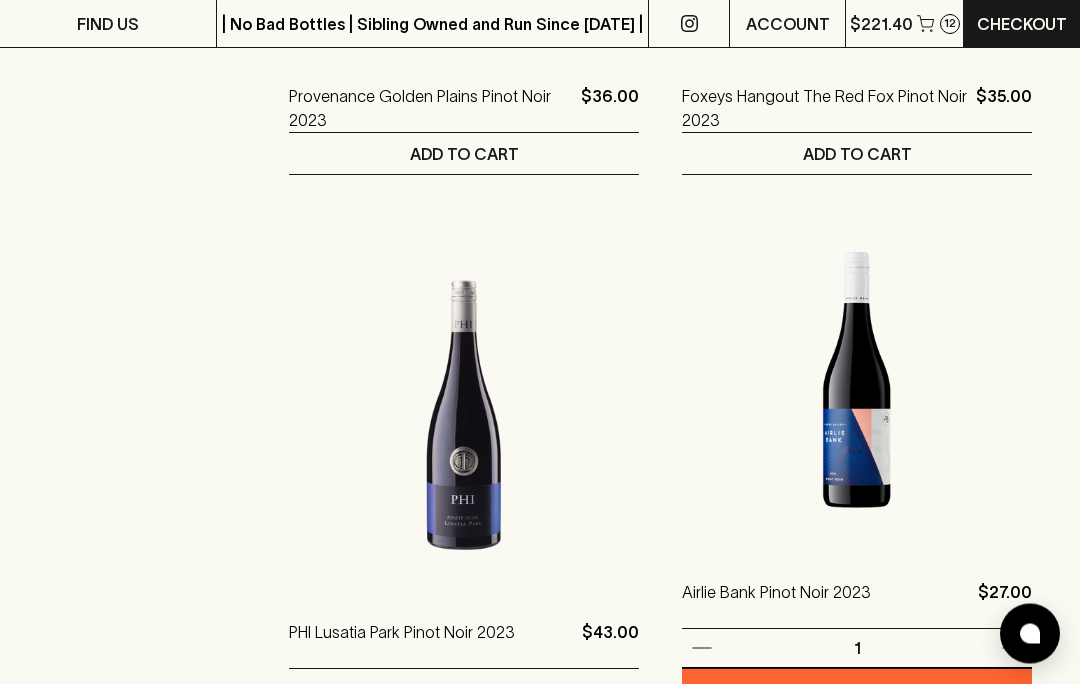 scroll, scrollTop: 3350, scrollLeft: 0, axis: vertical 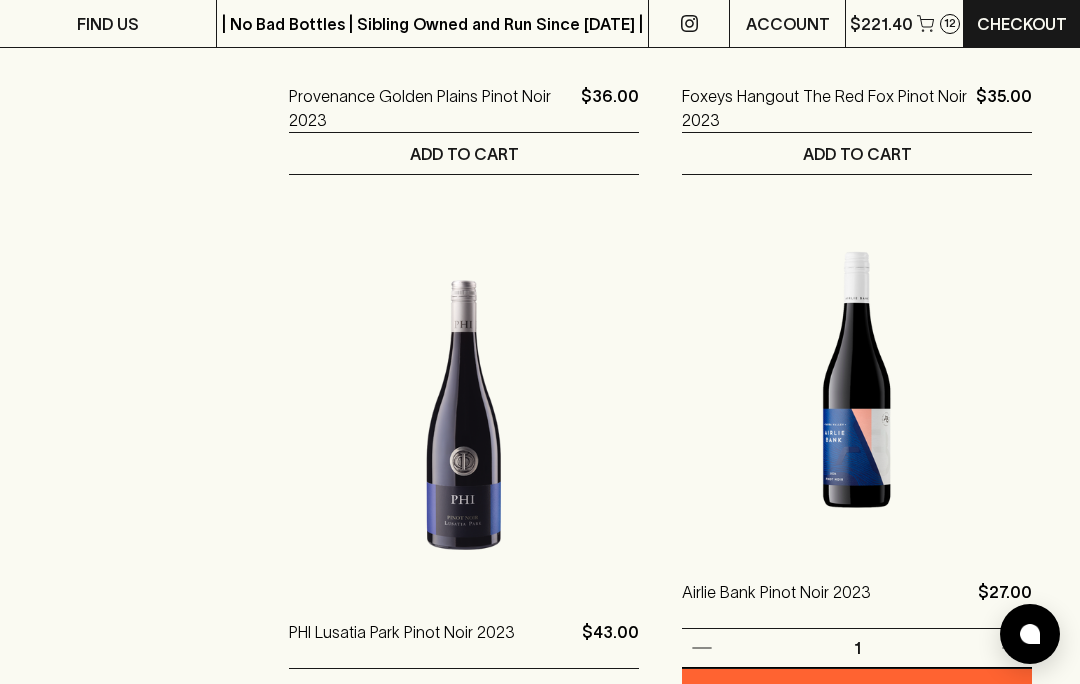 click on "ADD TO CART" at bounding box center (857, 690) 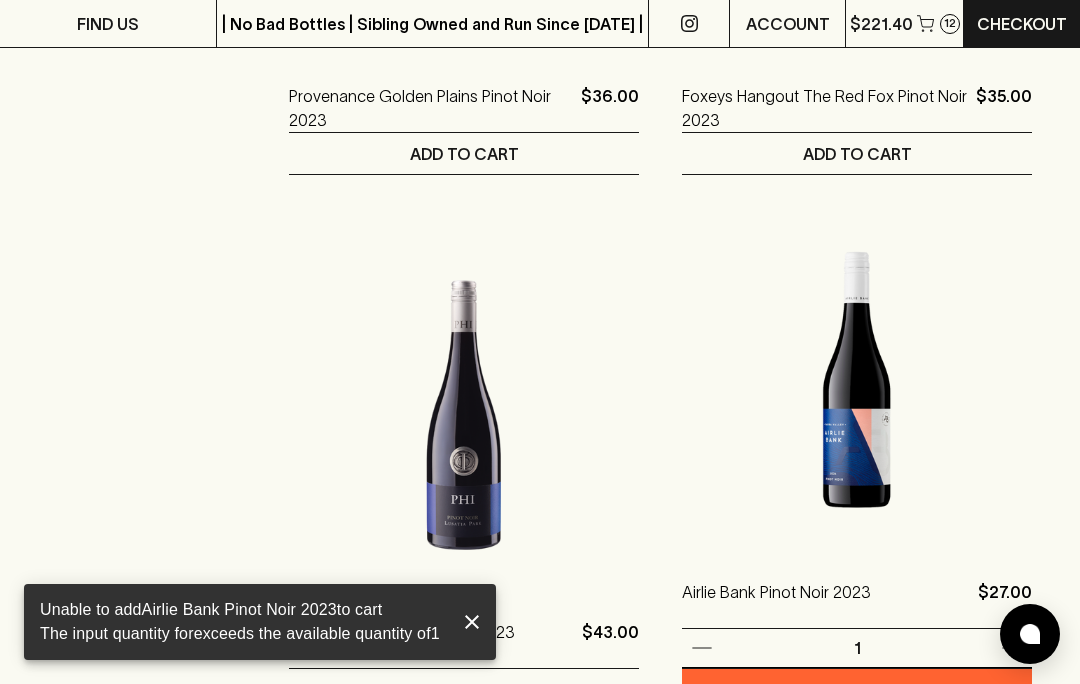 click on "ADD TO CART" at bounding box center (857, 689) 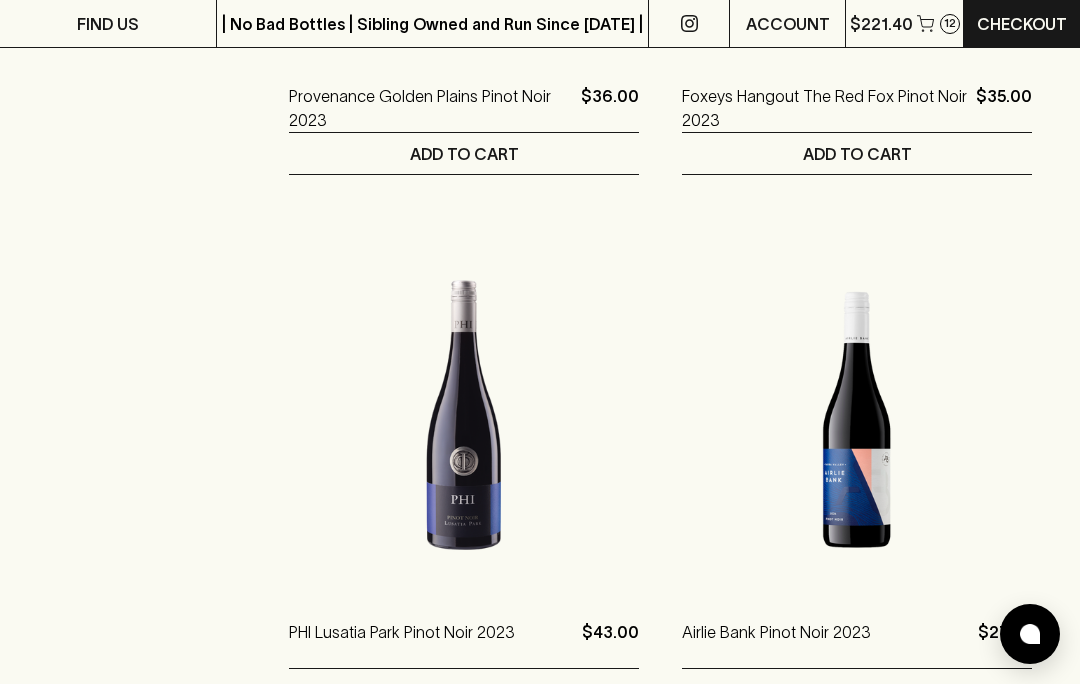click on "Checkout" at bounding box center (1022, 23) 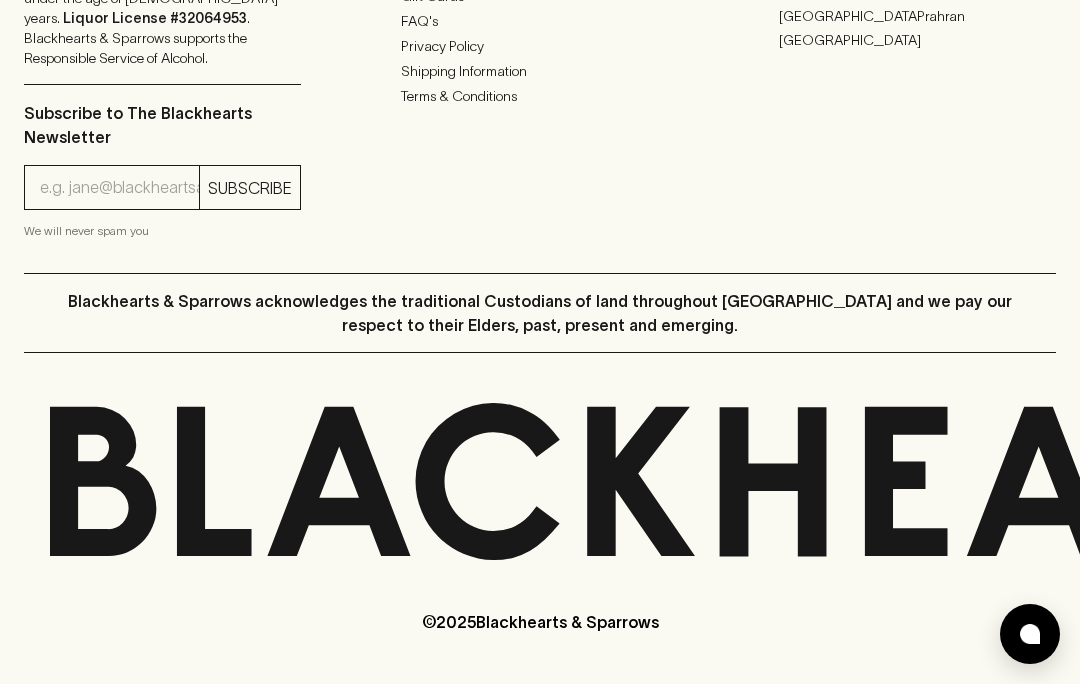 scroll, scrollTop: 0, scrollLeft: 0, axis: both 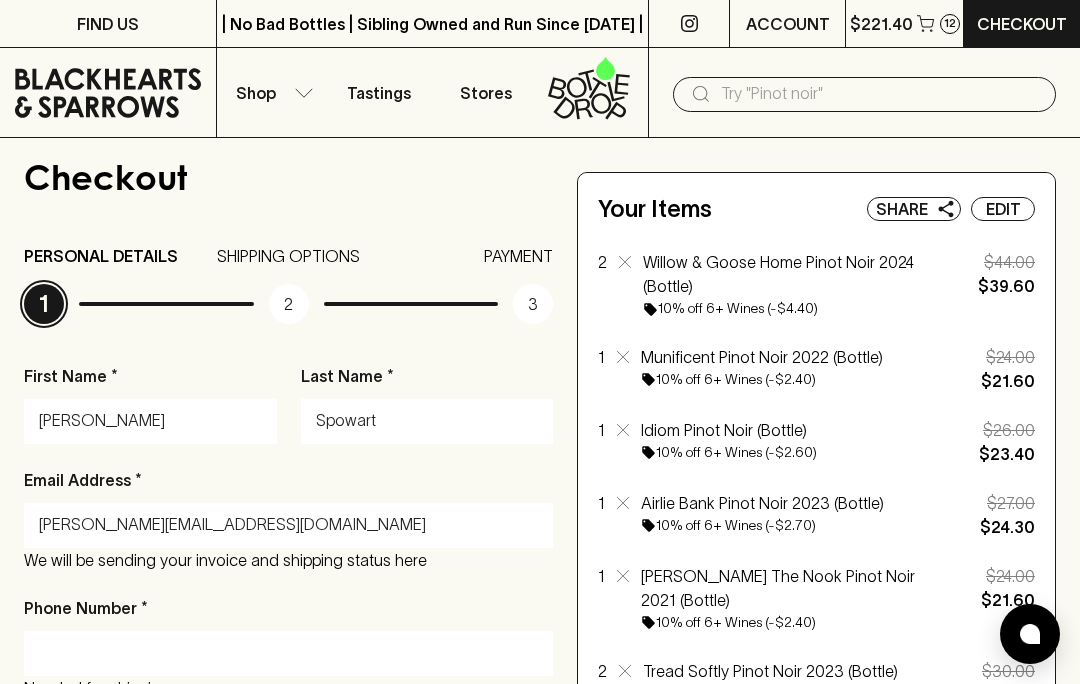 click on "Your Items Share Edit 2 Willow & Goose Home Pinot Noir 2024 (Bottle) 10% off 6+ Wines (-$4.40) $44.00 $39.60 1 Munificent Pinot Noir 2022 (Bottle) 10% off 6+ Wines (-$2.40) $24.00 $21.60 1 Idiom Pinot Noir (Bottle) 10% off 6+ Wines (-$2.60) $26.00 $23.40 1 Airlie Bank Pinot Noir 2023 (Bottle) 10% off 6+ Wines (-$2.70) $27.00 $24.30 1 [PERSON_NAME] The Nook Pinot Noir 2021 (Bottle) 10% off 6+ Wines (-$2.40) $24.00 $21.60 2 Tread Softly Pinot Noir 2023 (Bottle) 10% off 6+ Wines (-$3.00) $30.00 $27.00 3 Blackhearts Gate Series Pinot Noir 2021 (Bottle) 10% off 6+ Wines (-$4.50) $45.00 $40.50 1 Perihelion Pinot Noir 2023 (Bottle) 10% off 6+ Wines (-$2.60) $26.00 $23.40 Subtotal (inc GST) $221.40 Shipping (inc GST) Calculated at checkout GST $20.13 Total (inc GST) $221.40" at bounding box center [816, 651] 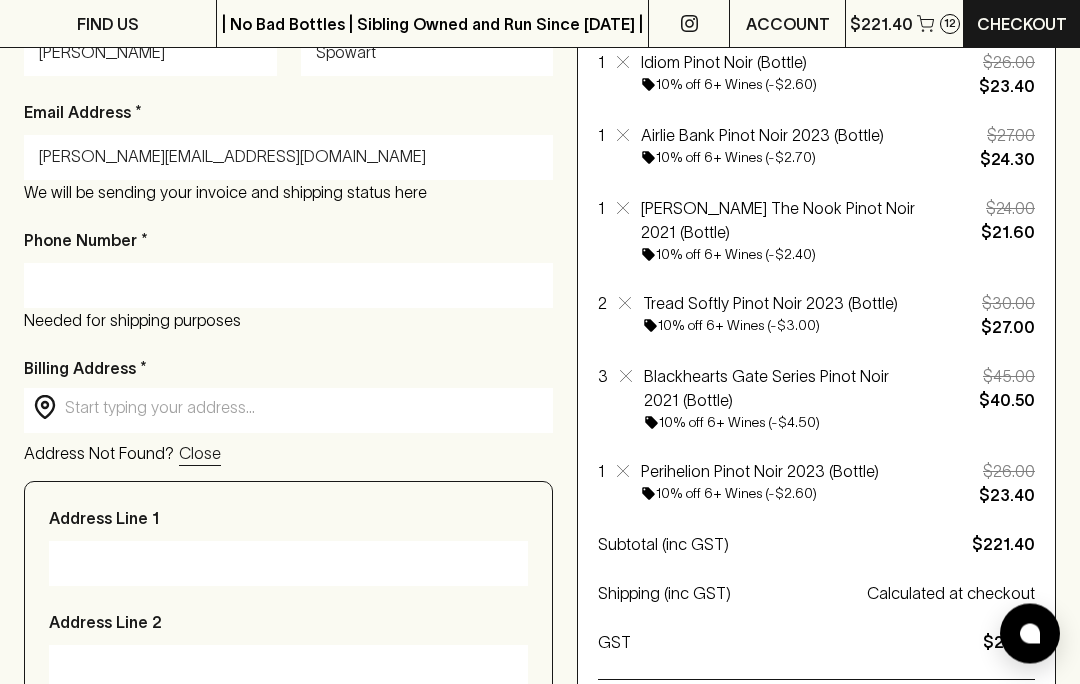 scroll, scrollTop: 399, scrollLeft: 0, axis: vertical 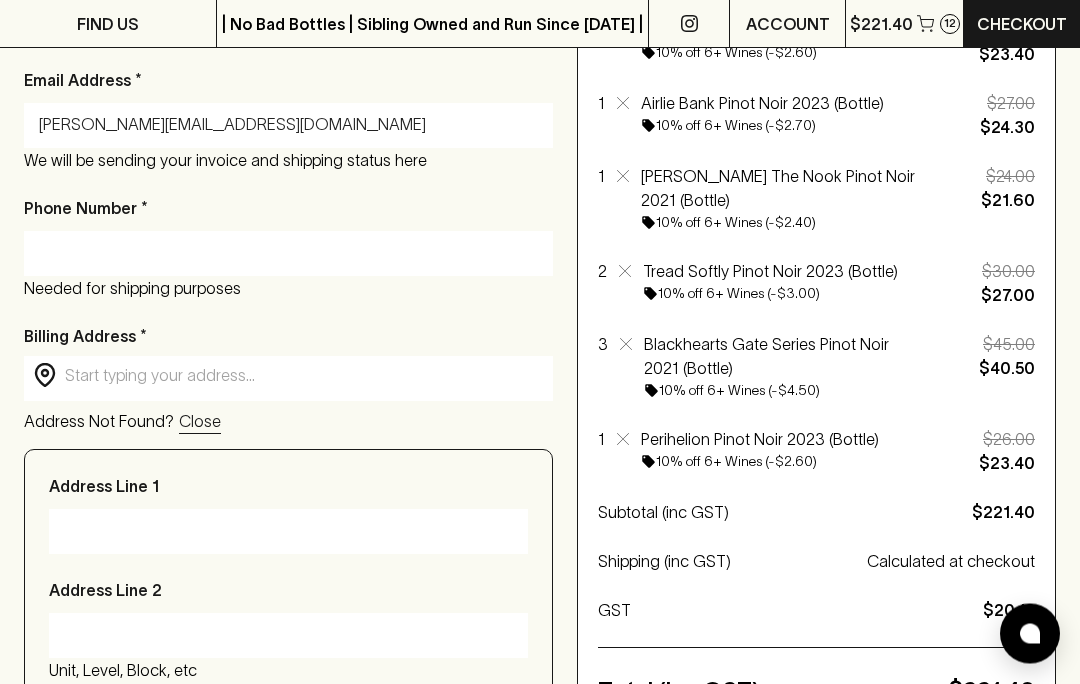 click on "Phone Number *" at bounding box center (288, 254) 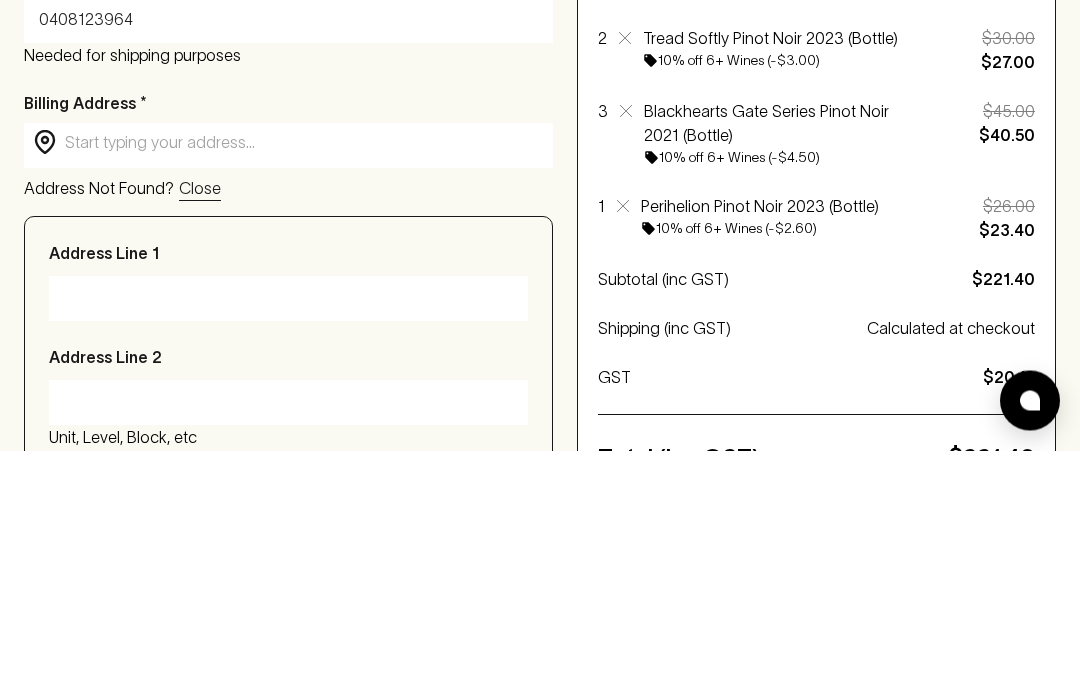 type on "0408123964" 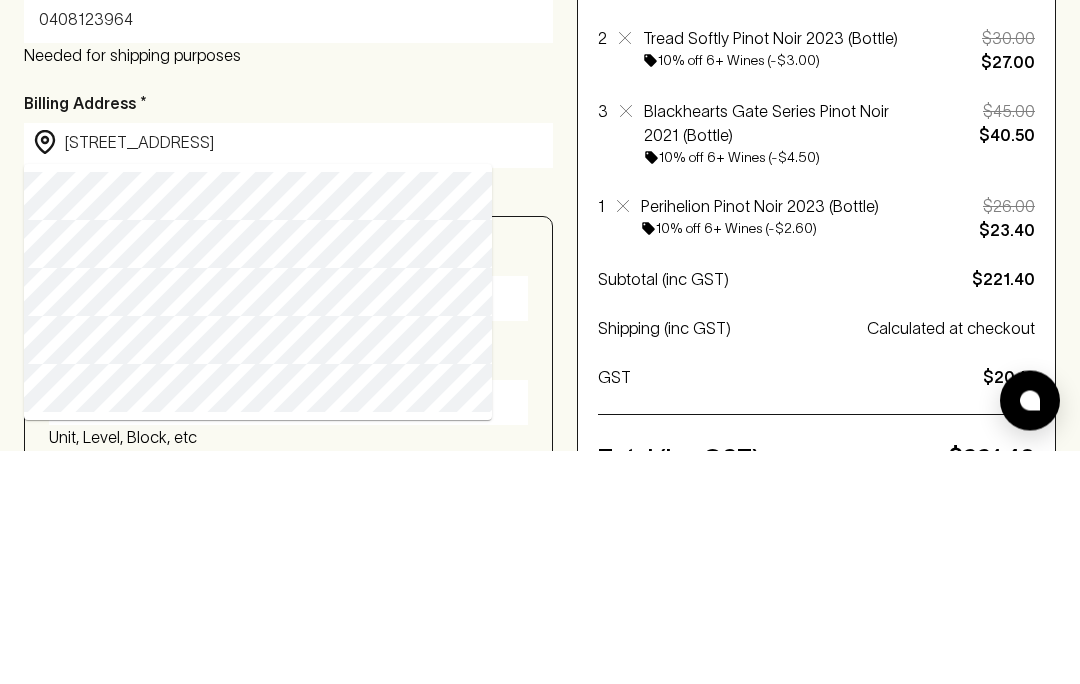 type on "[STREET_ADDRESS]" 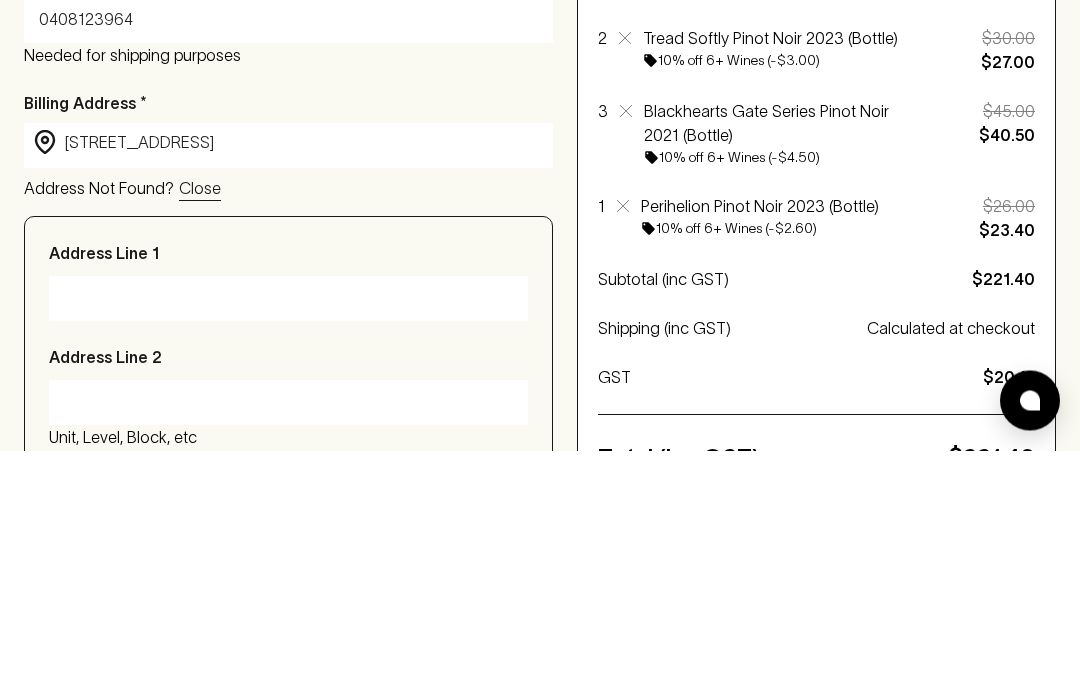 type on "[STREET_ADDRESS]" 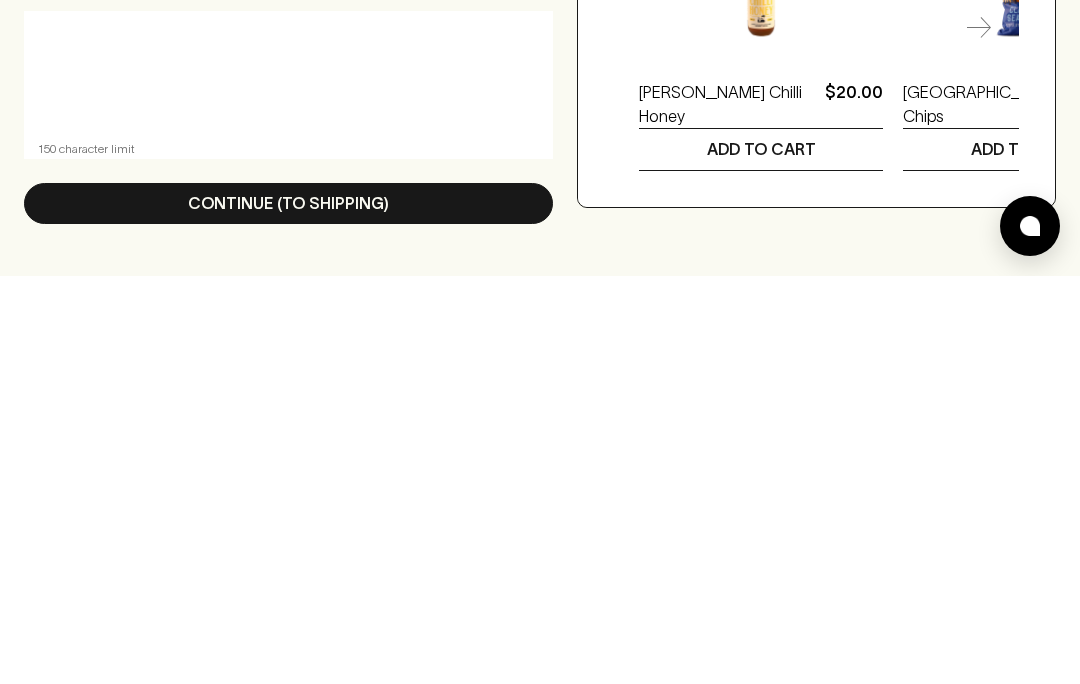 scroll, scrollTop: 932, scrollLeft: 0, axis: vertical 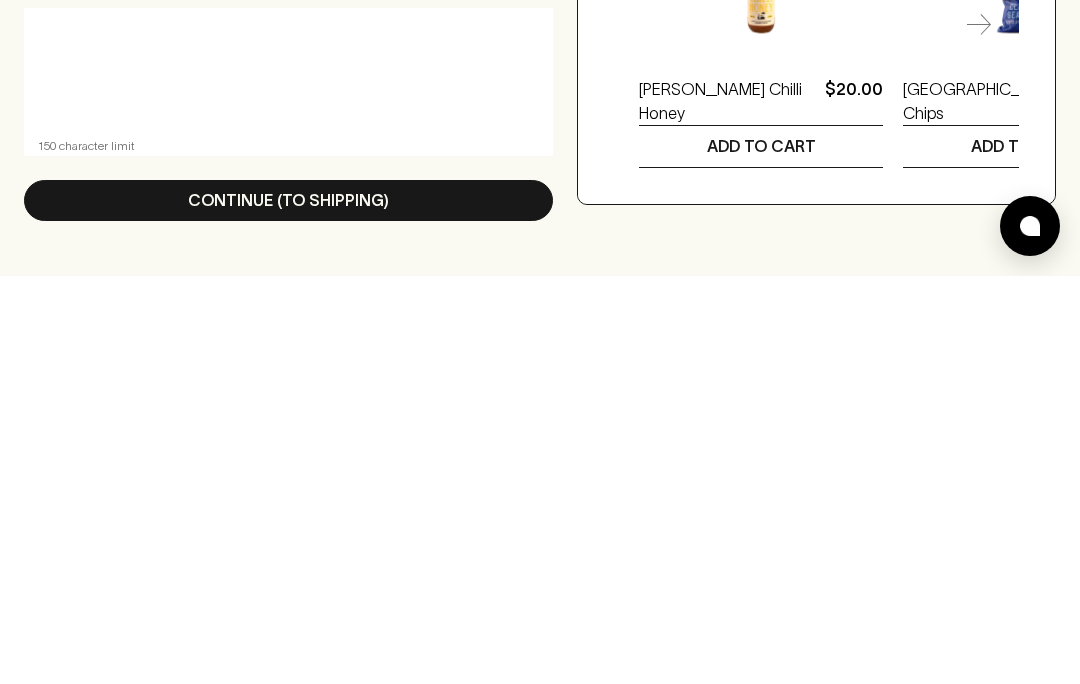 click on "Continue (To Shipping)" at bounding box center [288, 608] 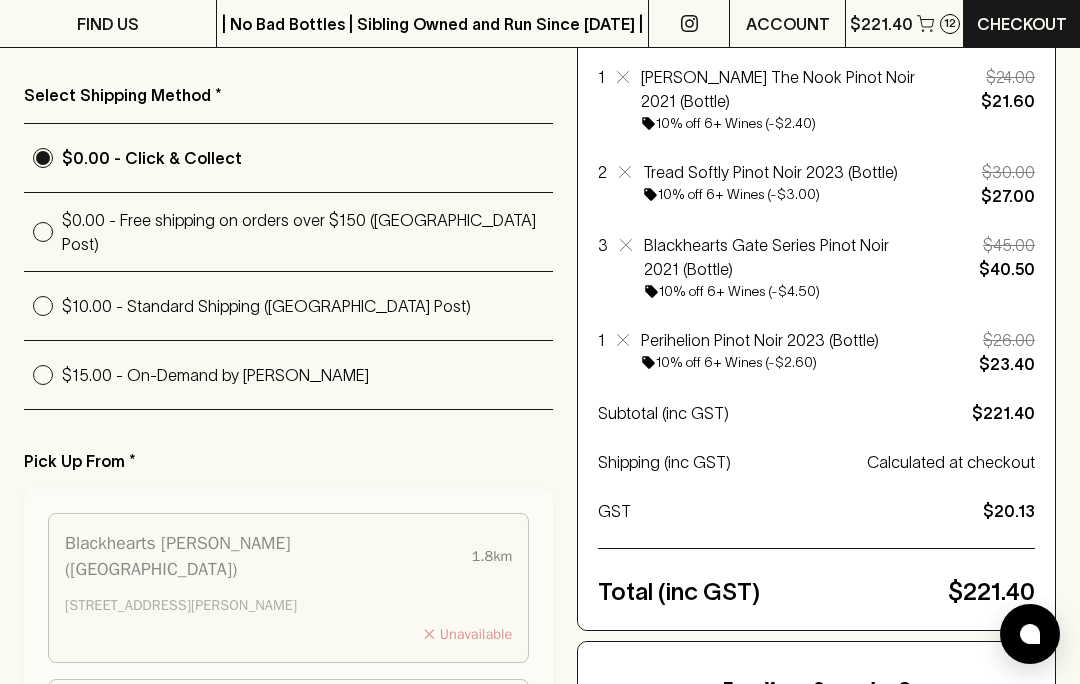 scroll, scrollTop: 503, scrollLeft: 0, axis: vertical 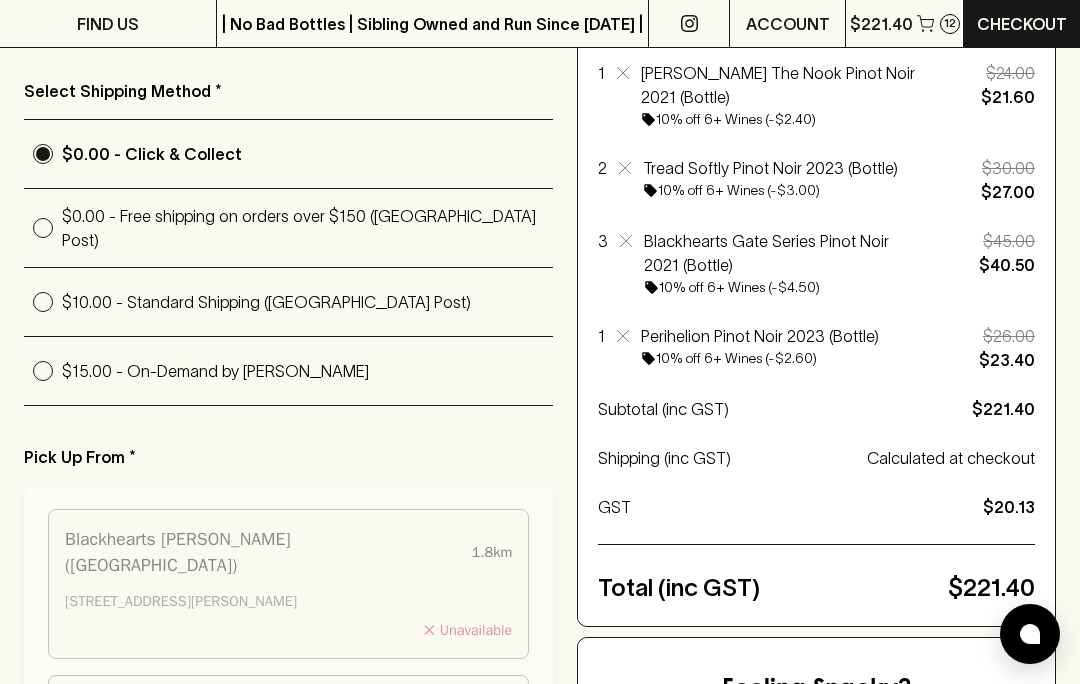 click on "$0.00 - Free shipping on orders over $150 ([GEOGRAPHIC_DATA] Post)" at bounding box center (43, 228) 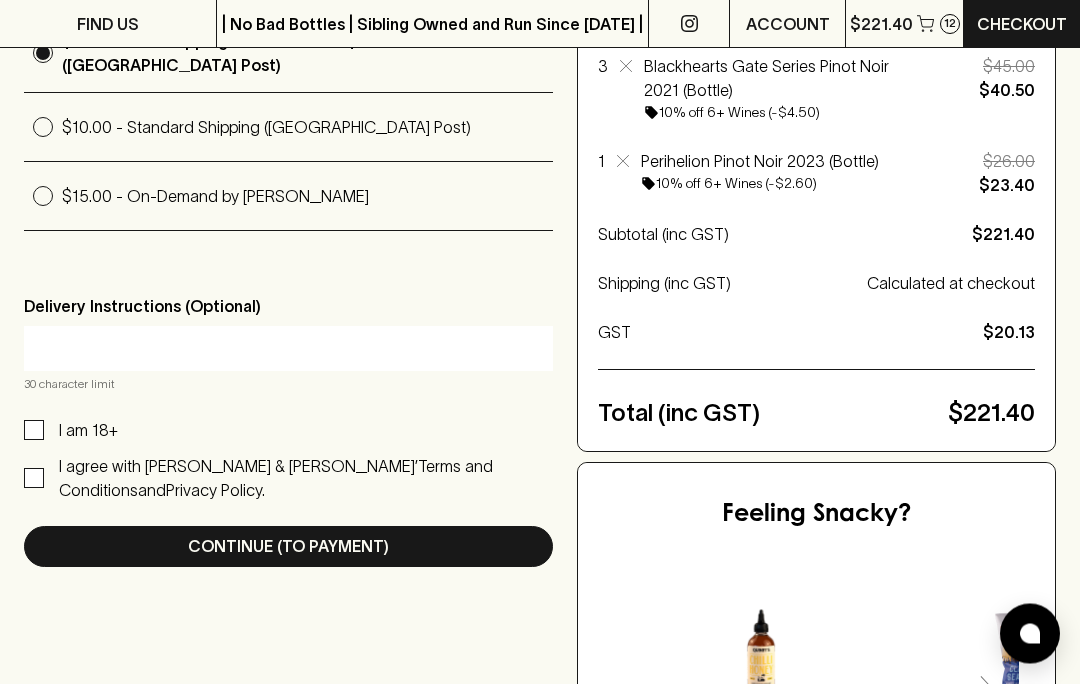 scroll, scrollTop: 677, scrollLeft: 0, axis: vertical 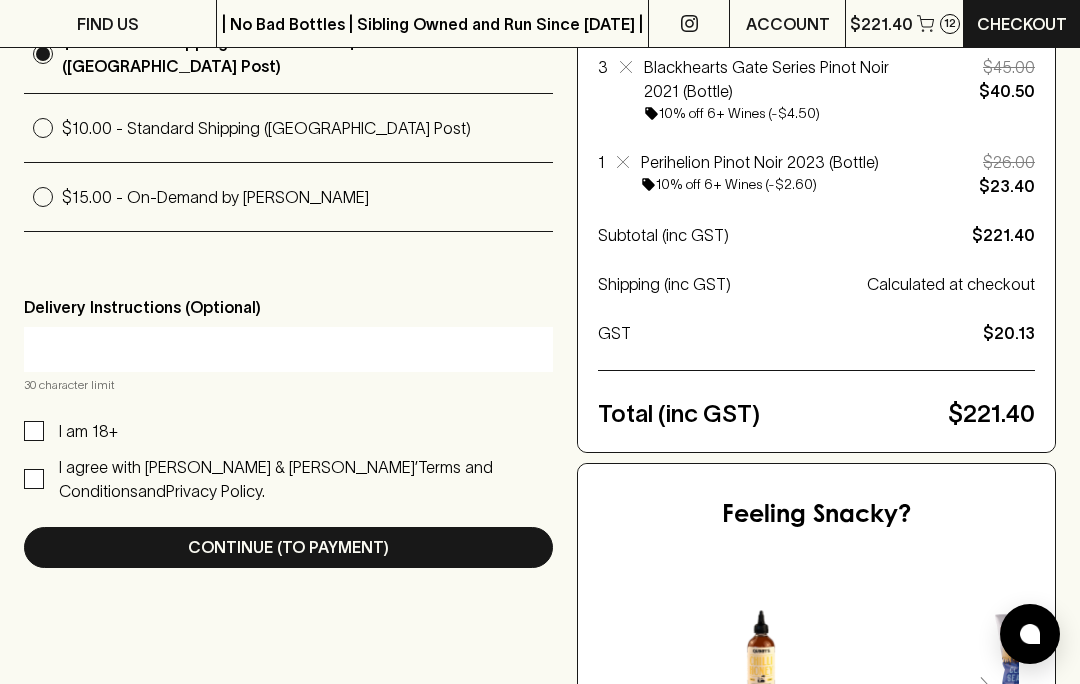 click on "I am 18+" at bounding box center (34, 431) 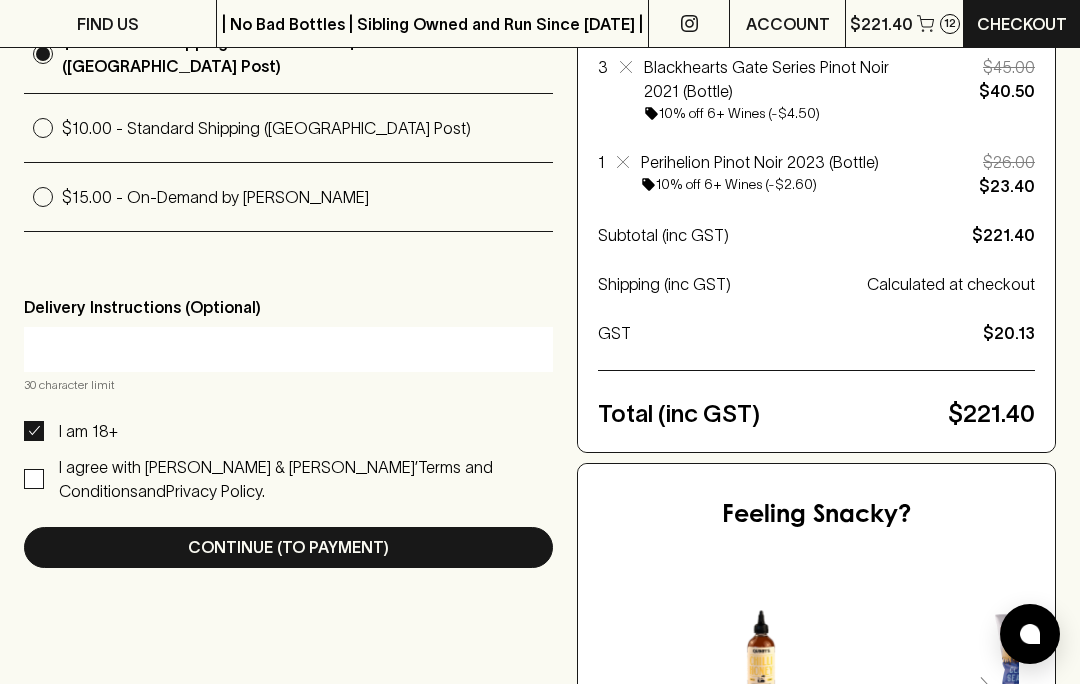 click on "I agree with [PERSON_NAME] & [PERSON_NAME]’   Terms and Conditions  and  Privacy Policy." at bounding box center [34, 479] 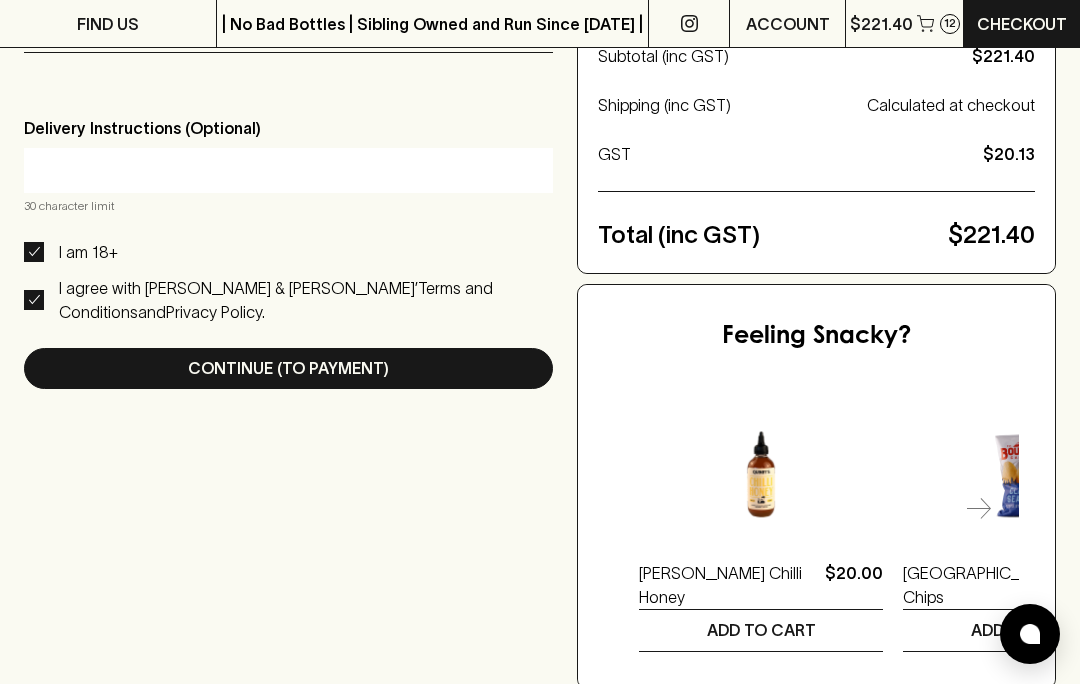 scroll, scrollTop: 810, scrollLeft: 0, axis: vertical 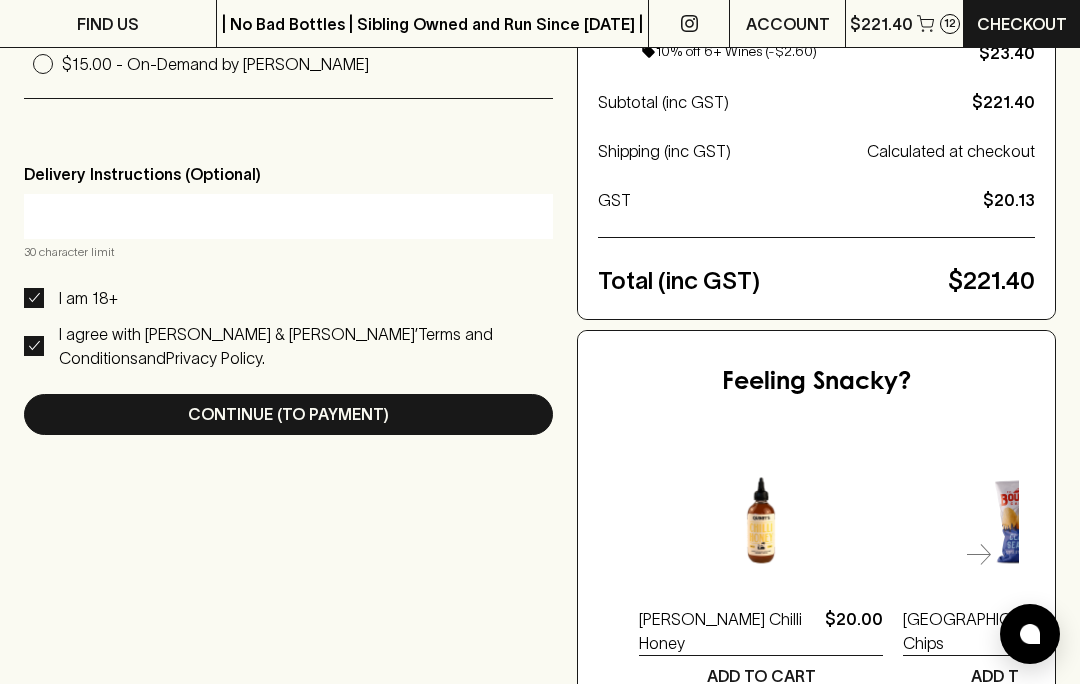 click at bounding box center [288, 216] 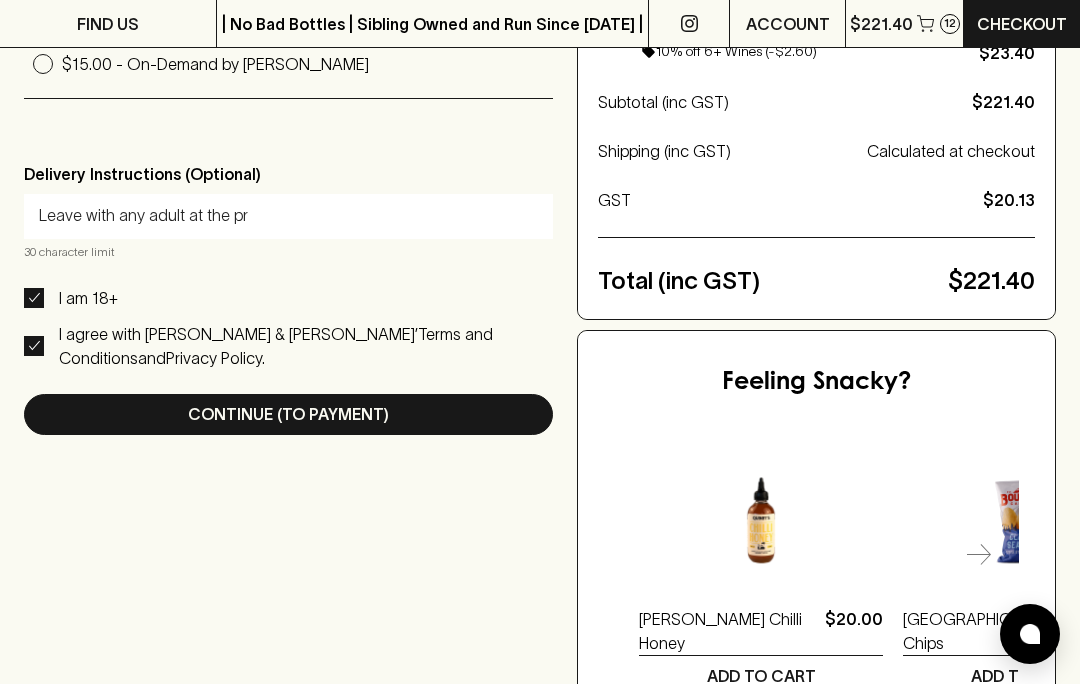 click on "Leave with any adult at the pr" at bounding box center (288, 216) 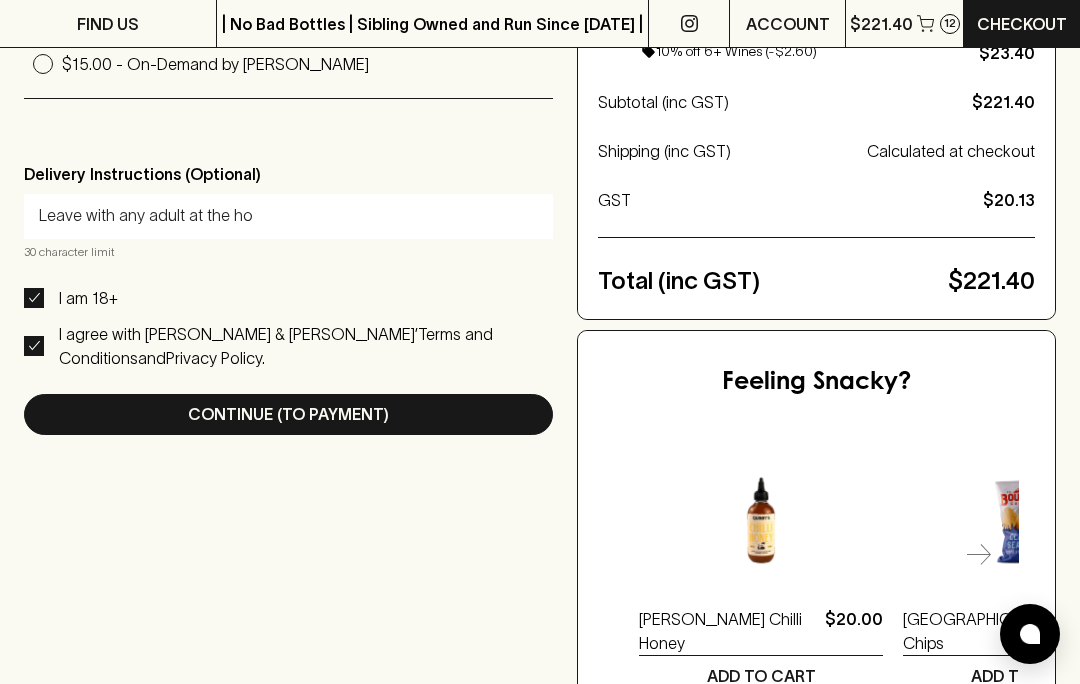 click on "Leave with any adult at the ho" at bounding box center (288, 216) 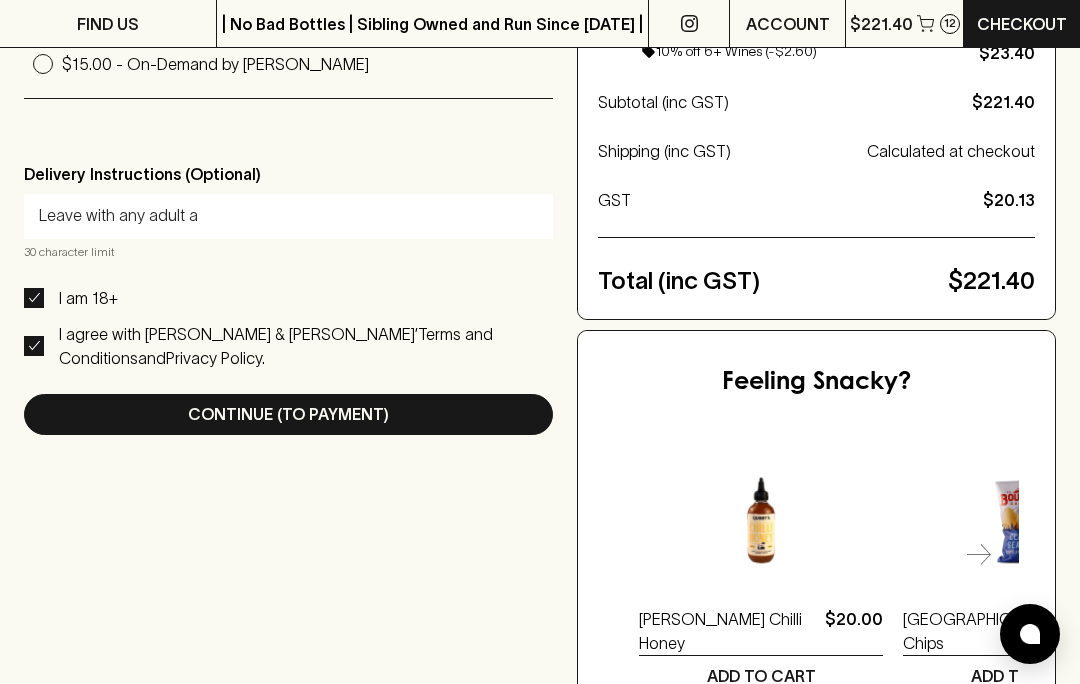 type on "Leave with any adult" 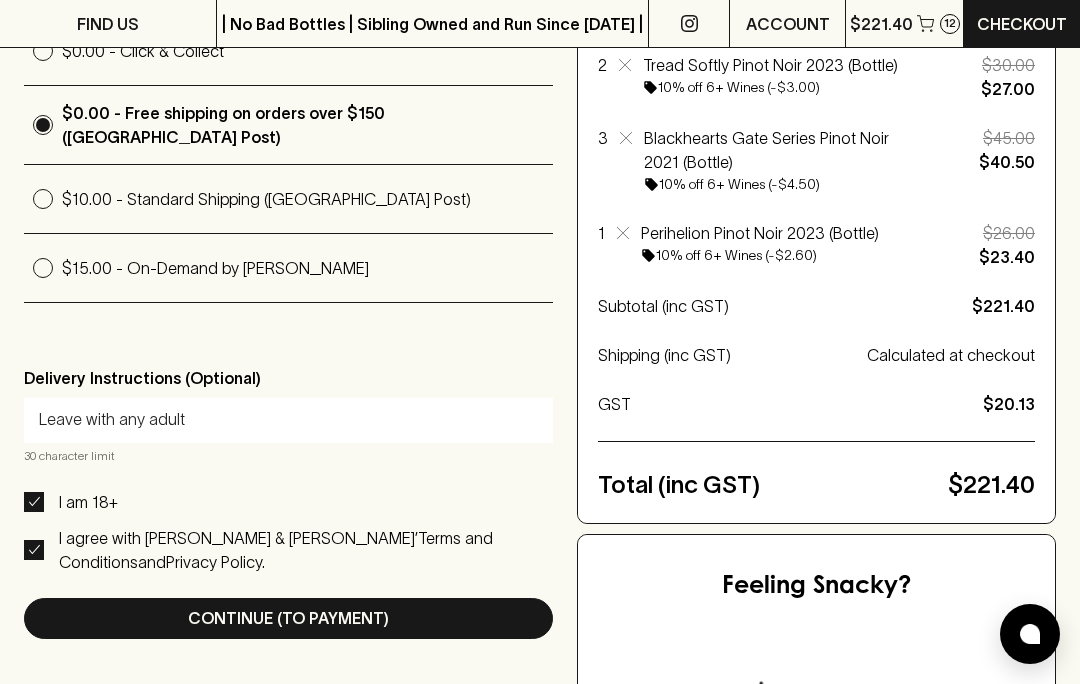 scroll, scrollTop: 557, scrollLeft: 0, axis: vertical 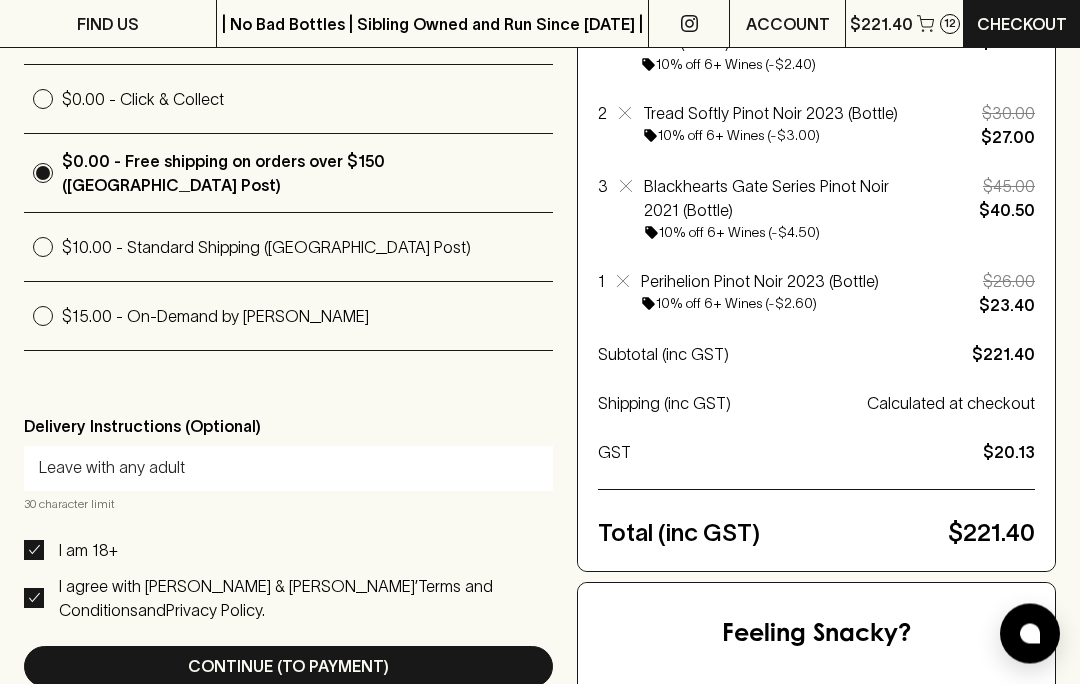 click on "Continue (To Payment)" at bounding box center (288, 667) 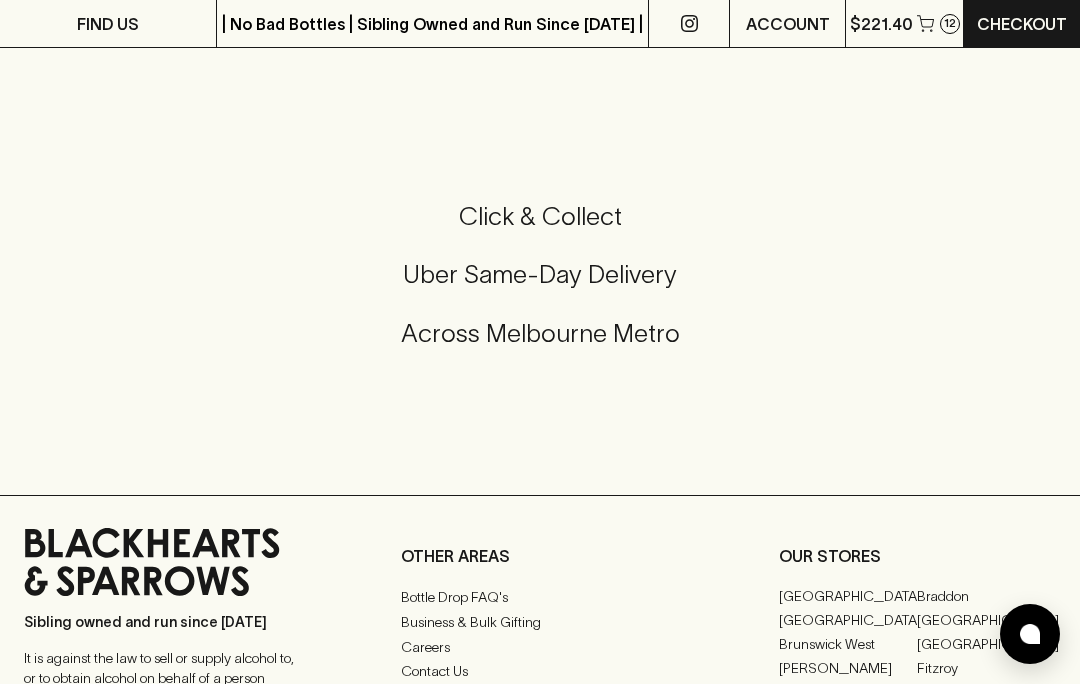 scroll, scrollTop: 1508, scrollLeft: 0, axis: vertical 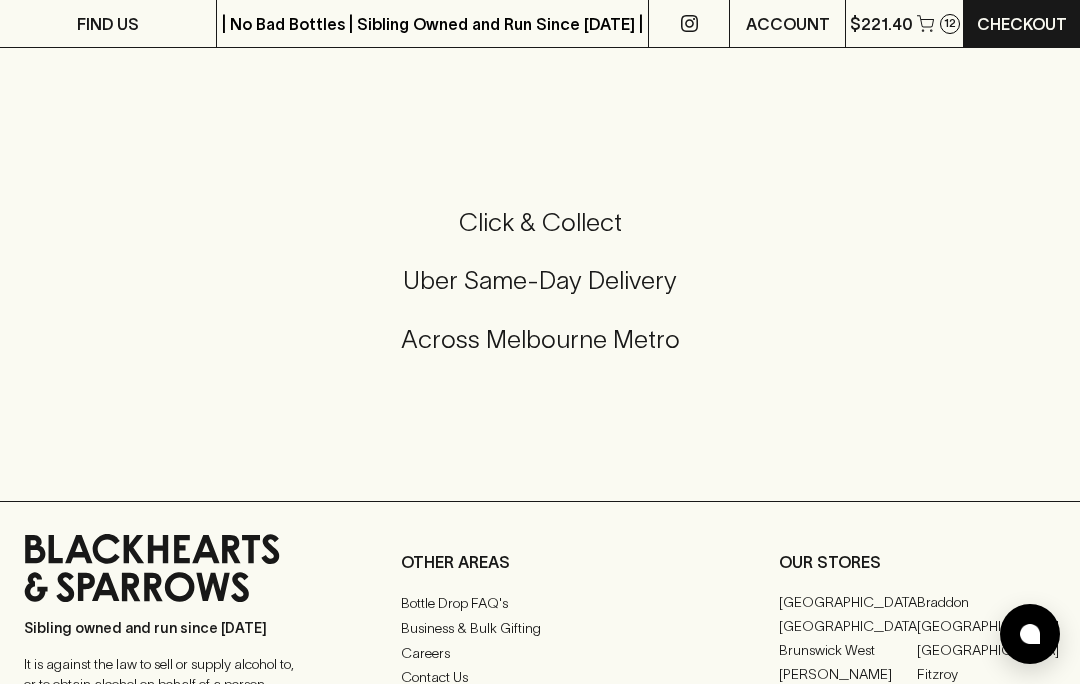 click on "Uber Same-Day Delivery" at bounding box center [540, 280] 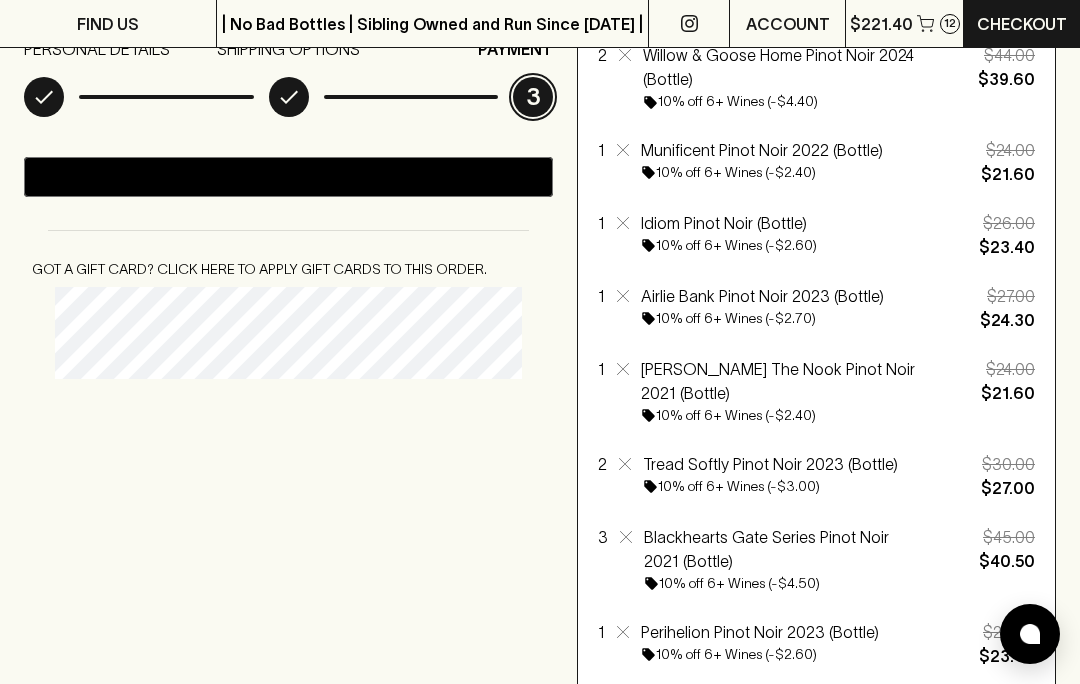 scroll, scrollTop: 0, scrollLeft: 0, axis: both 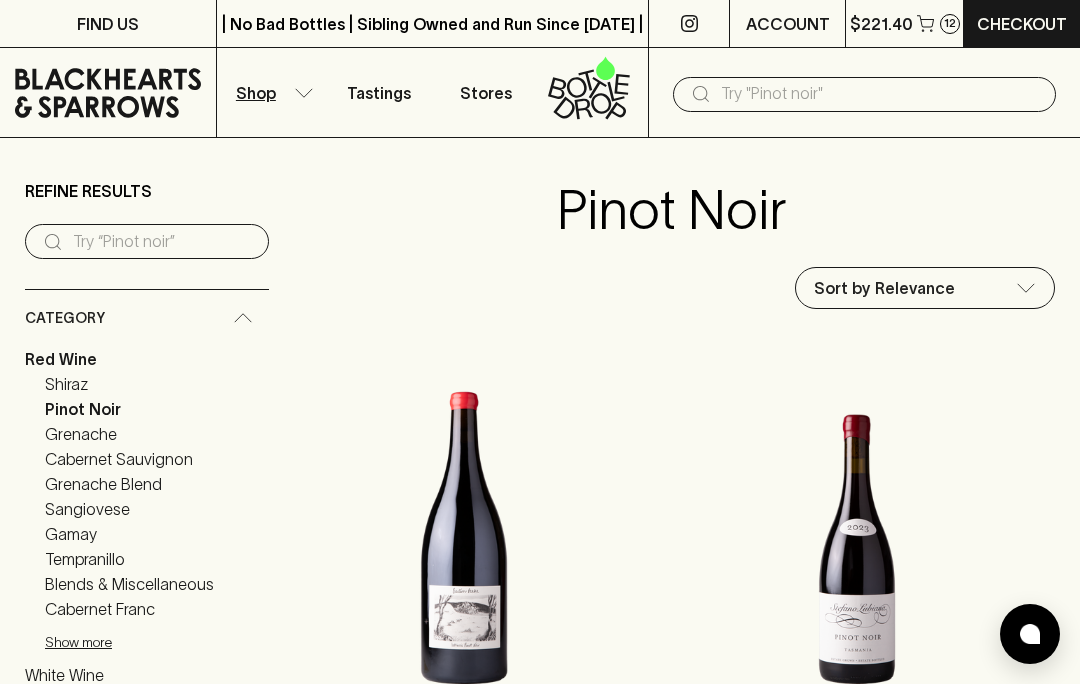 click on "Checkout" at bounding box center [1022, 24] 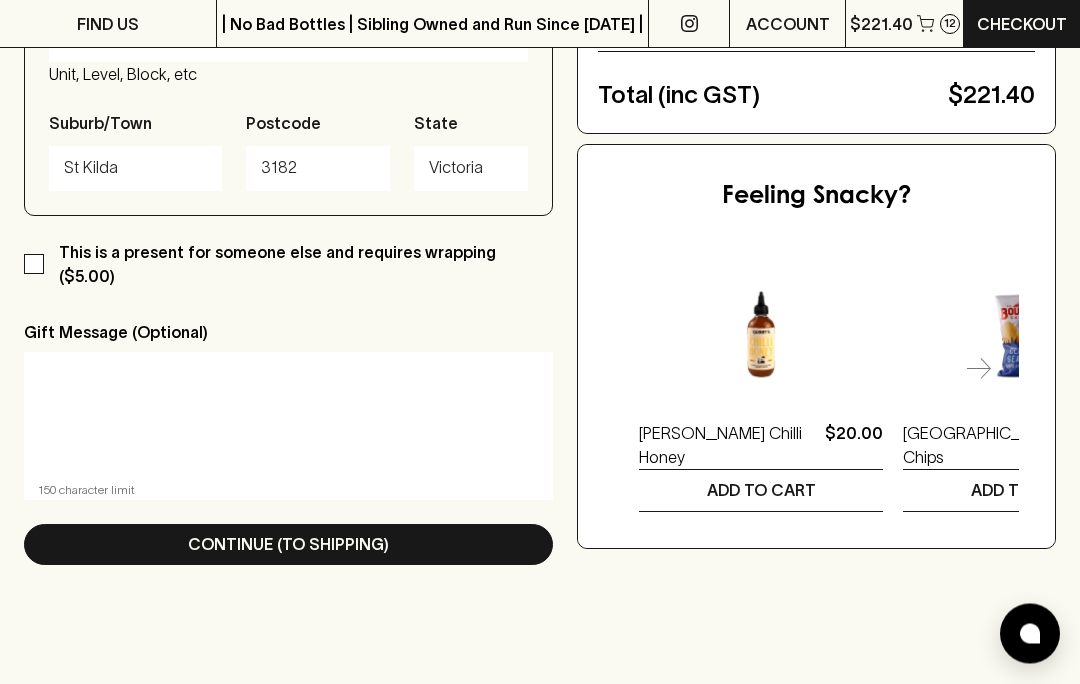scroll, scrollTop: 1001, scrollLeft: 0, axis: vertical 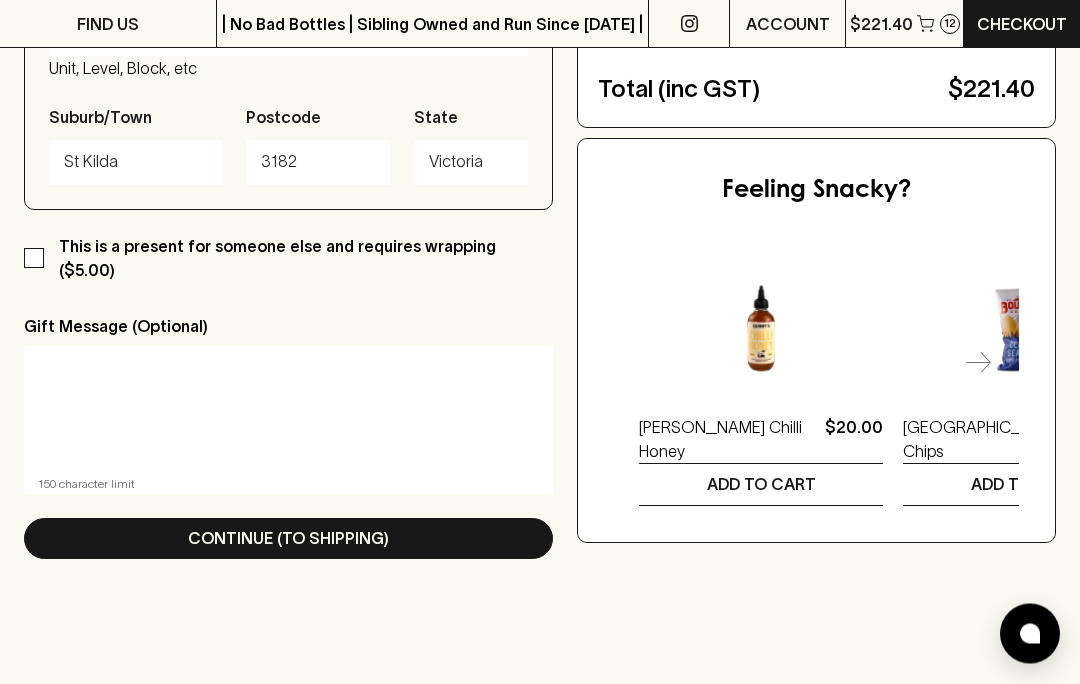 click on "Continue (To Shipping)" at bounding box center [288, 539] 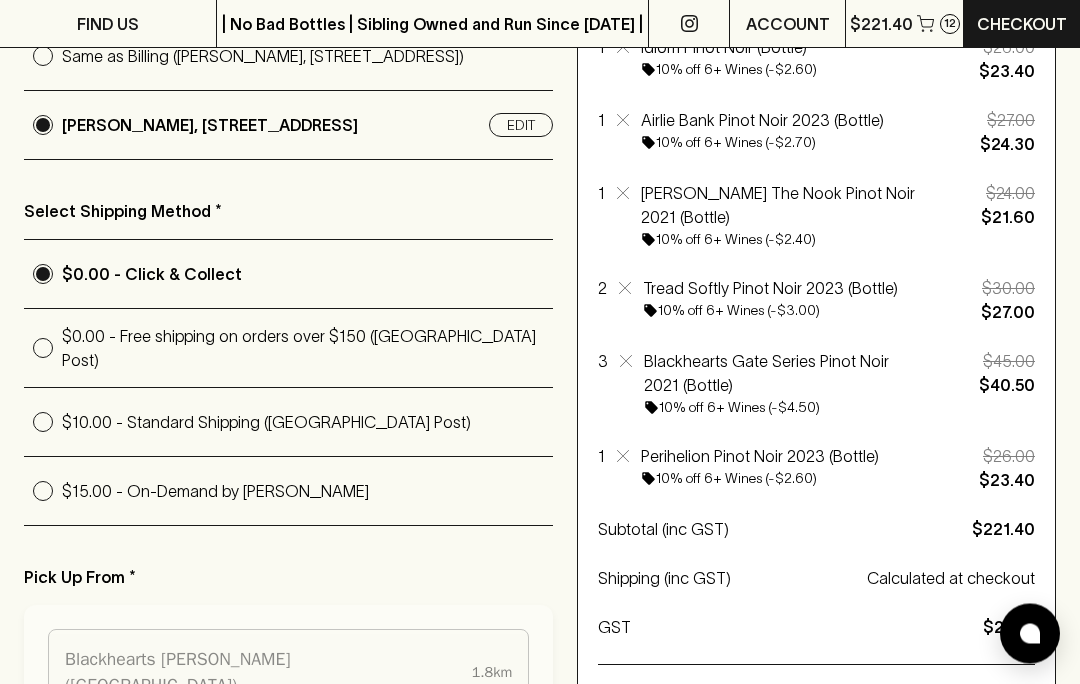 scroll, scrollTop: 0, scrollLeft: 0, axis: both 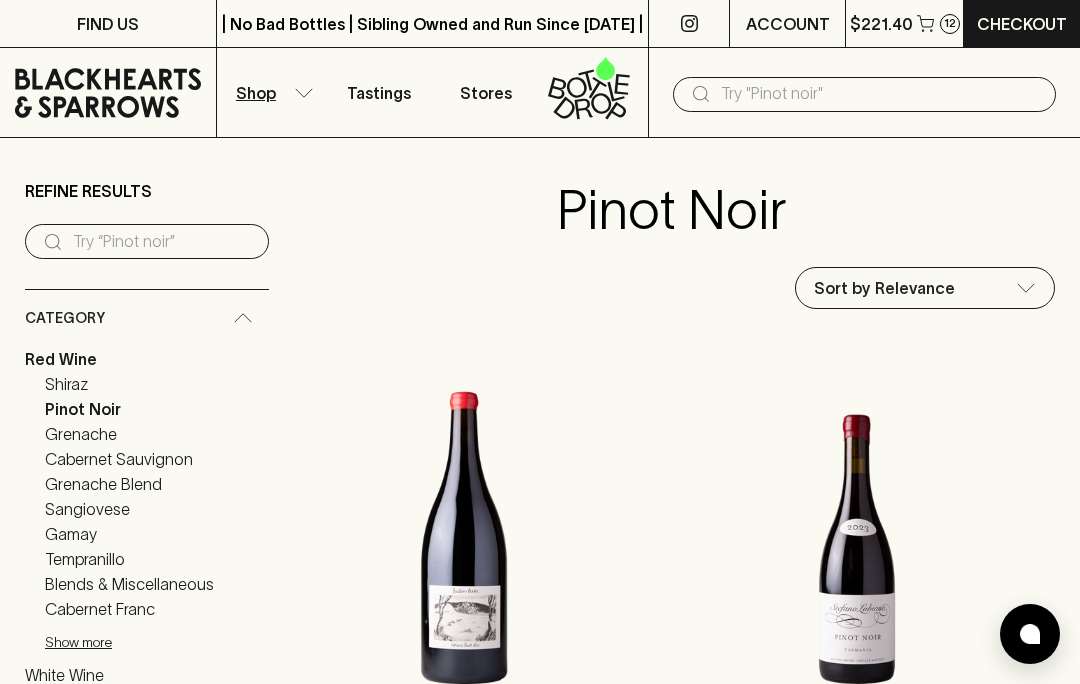 click on "Checkout" at bounding box center (1022, 24) 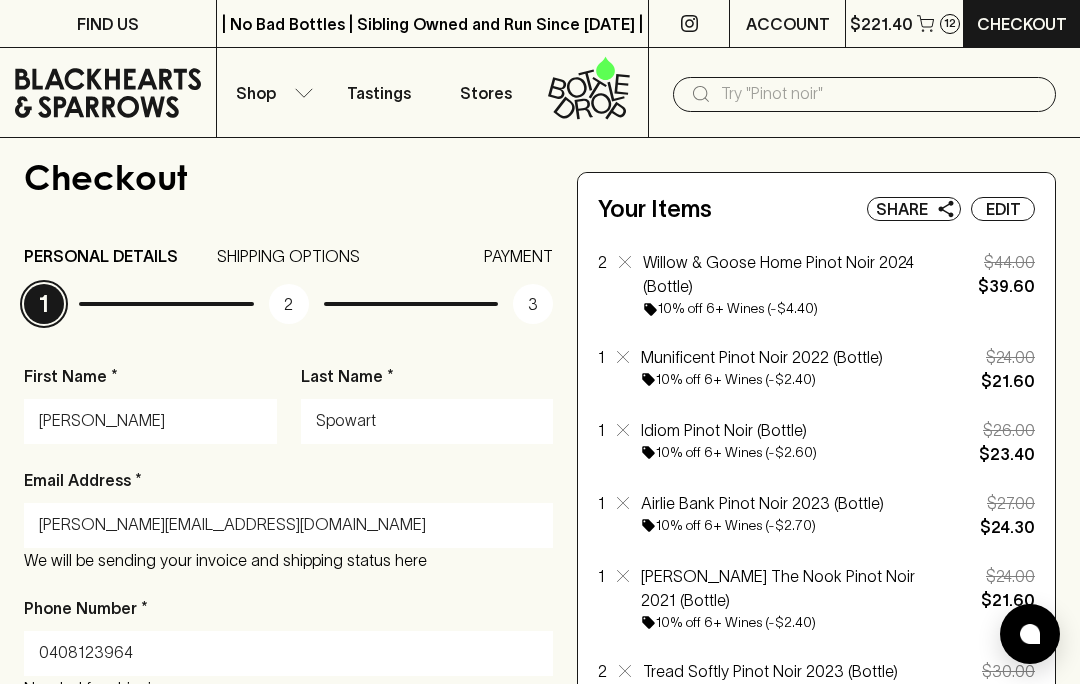 click on "Edit" at bounding box center [1003, 209] 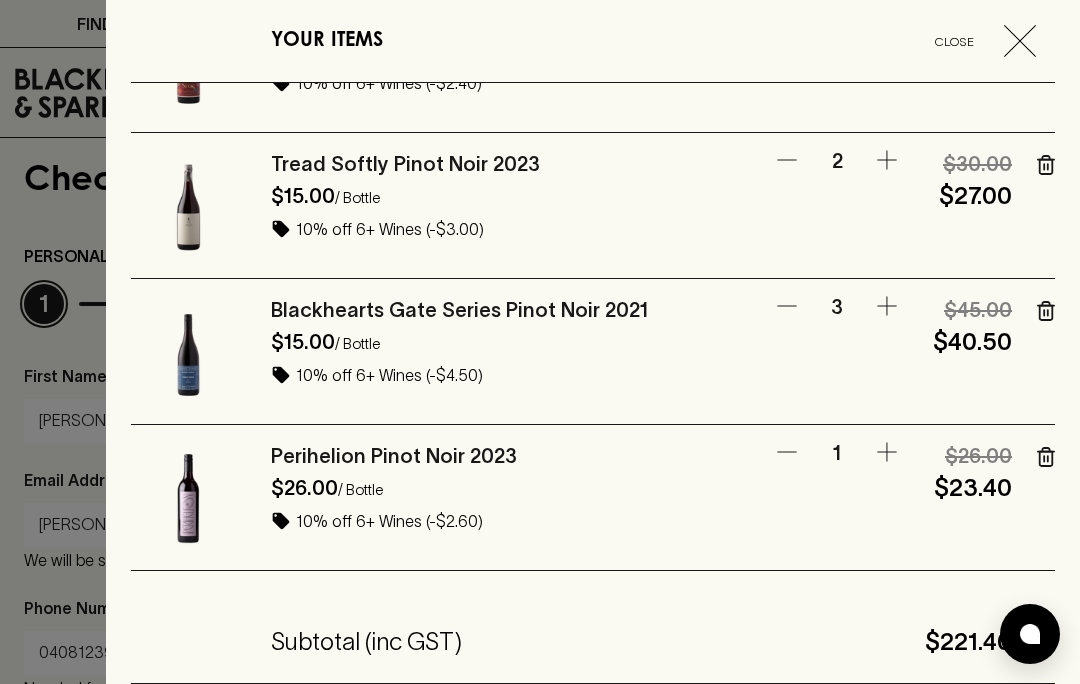 scroll, scrollTop: 681, scrollLeft: 0, axis: vertical 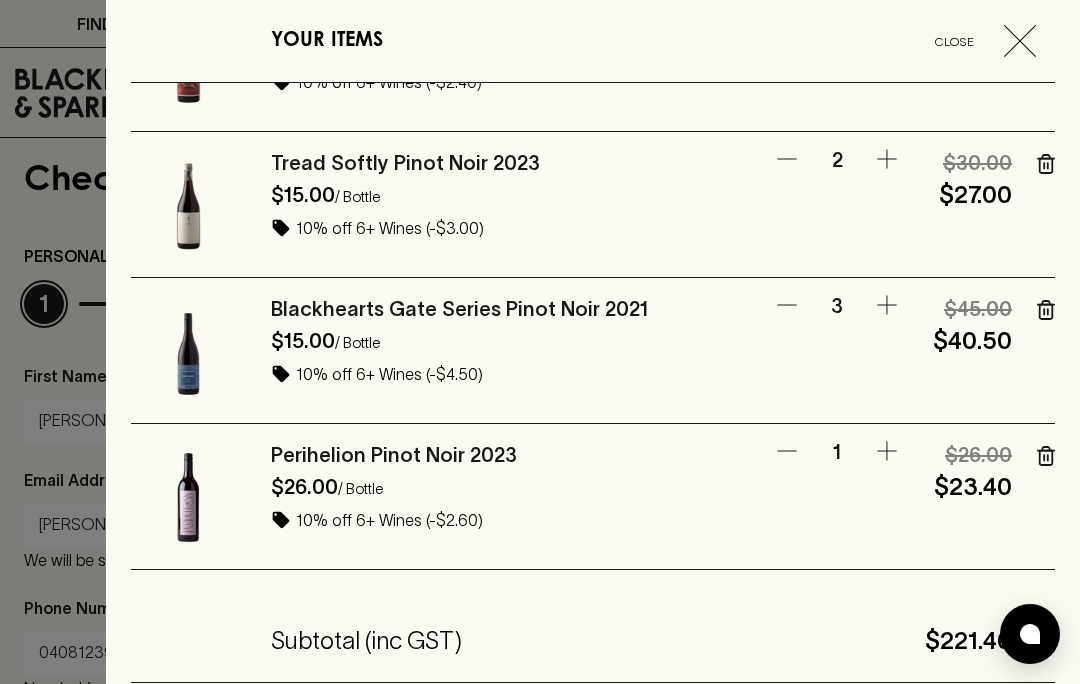 click 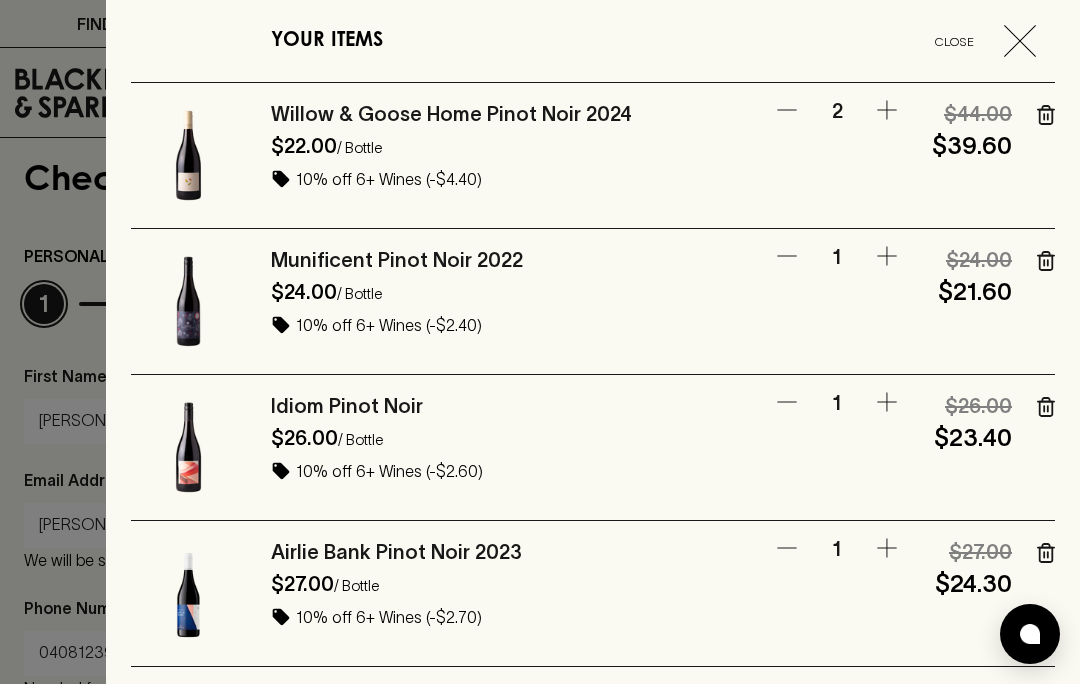 scroll, scrollTop: 0, scrollLeft: 0, axis: both 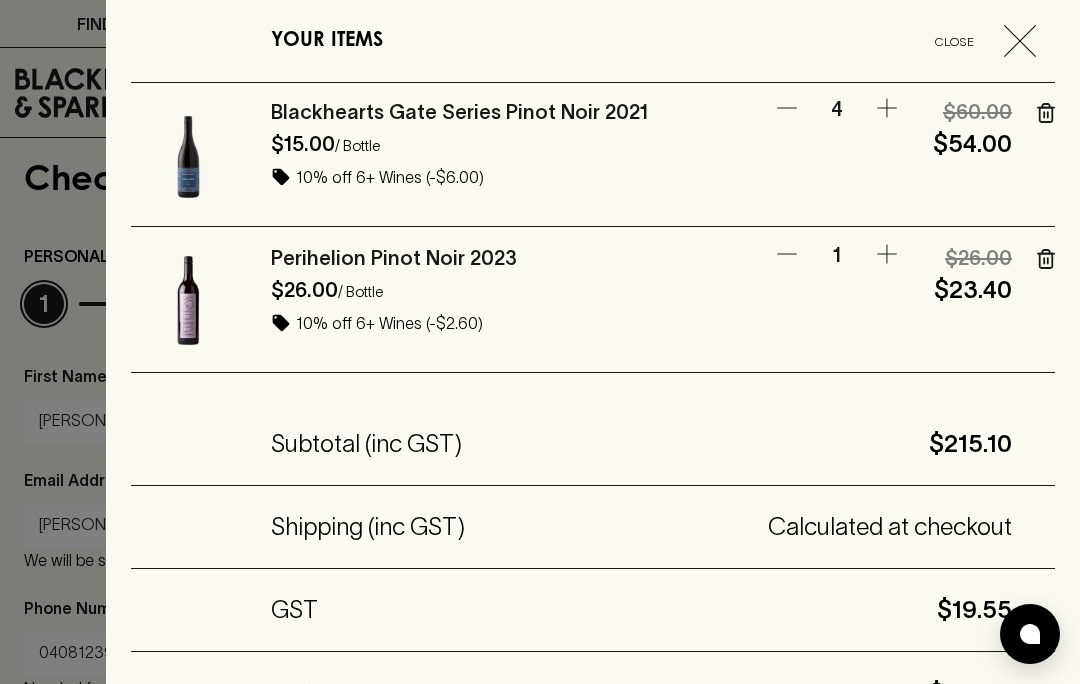 click at bounding box center (787, 254) 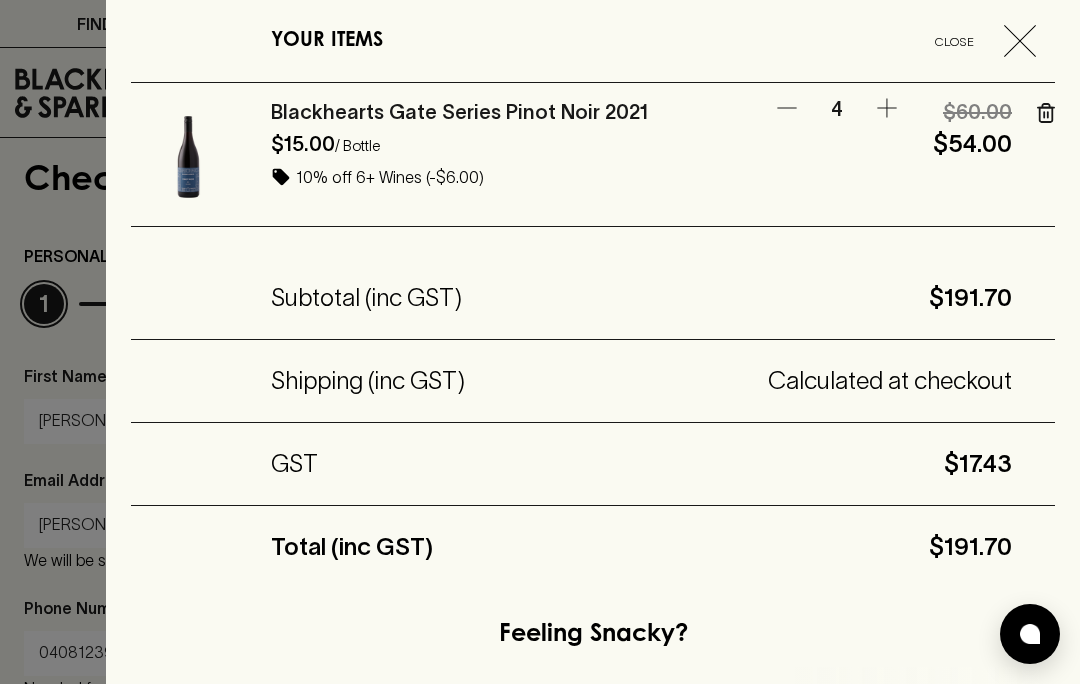 click 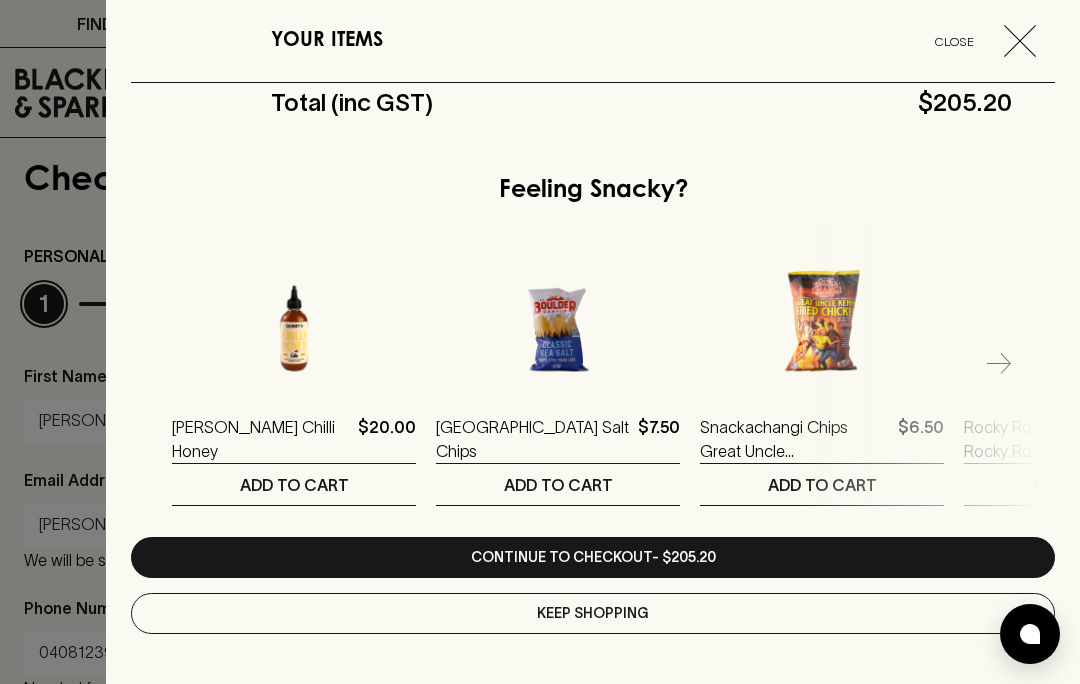 scroll, scrollTop: 1322, scrollLeft: 0, axis: vertical 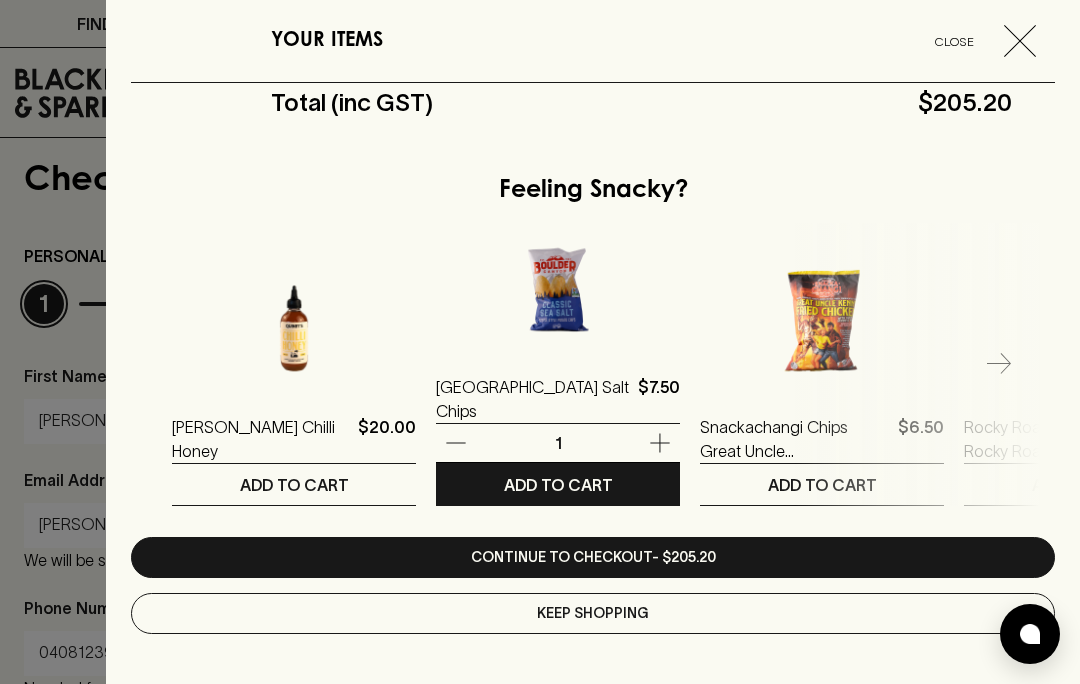 click on "ADD TO CART" at bounding box center [558, 484] 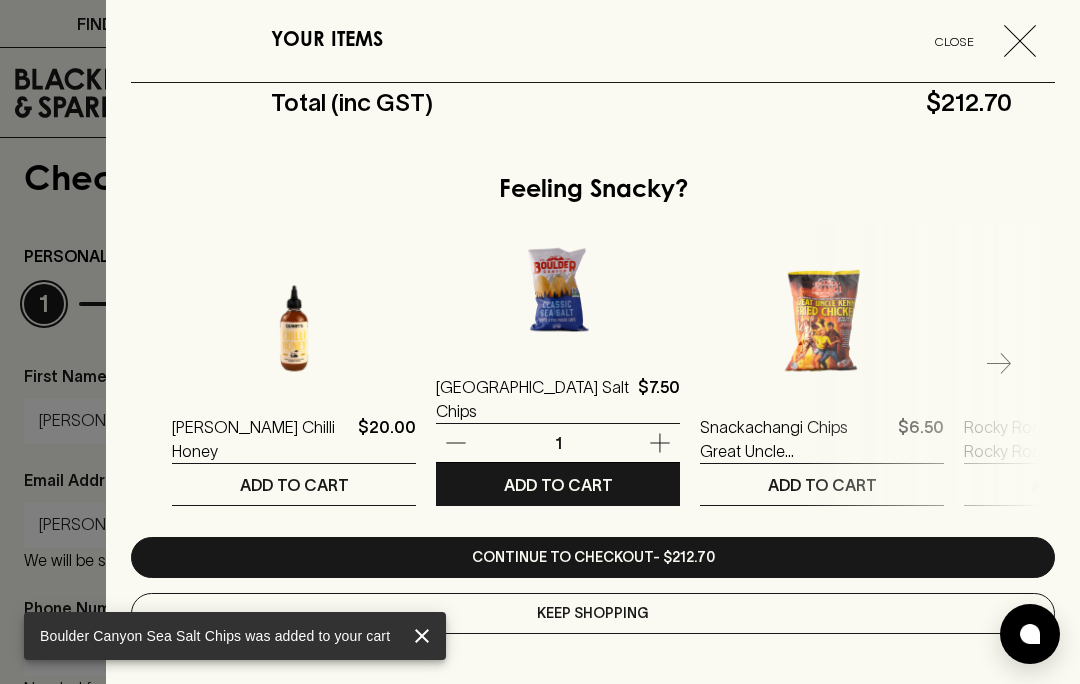 scroll, scrollTop: 1468, scrollLeft: 0, axis: vertical 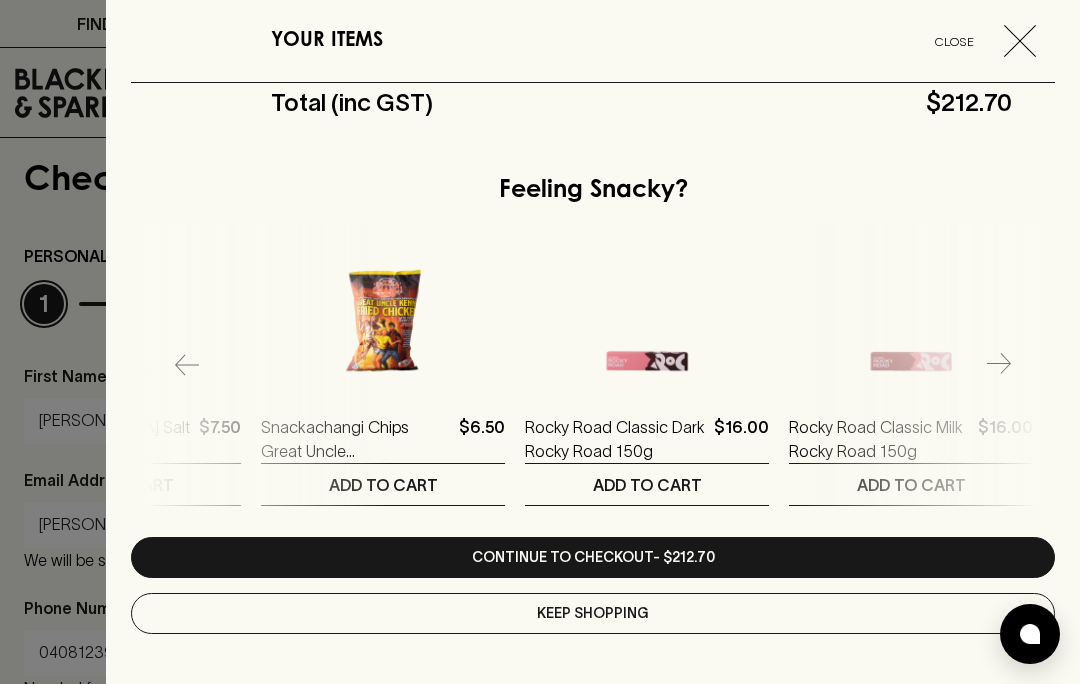 click at bounding box center [540, 342] 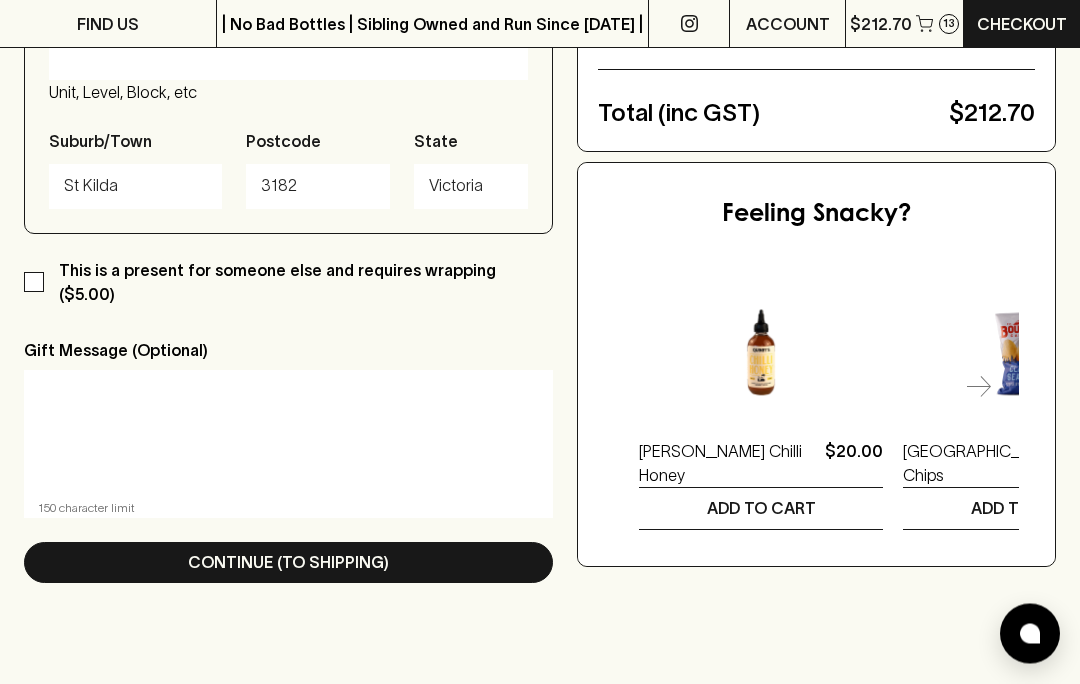 scroll, scrollTop: 980, scrollLeft: 0, axis: vertical 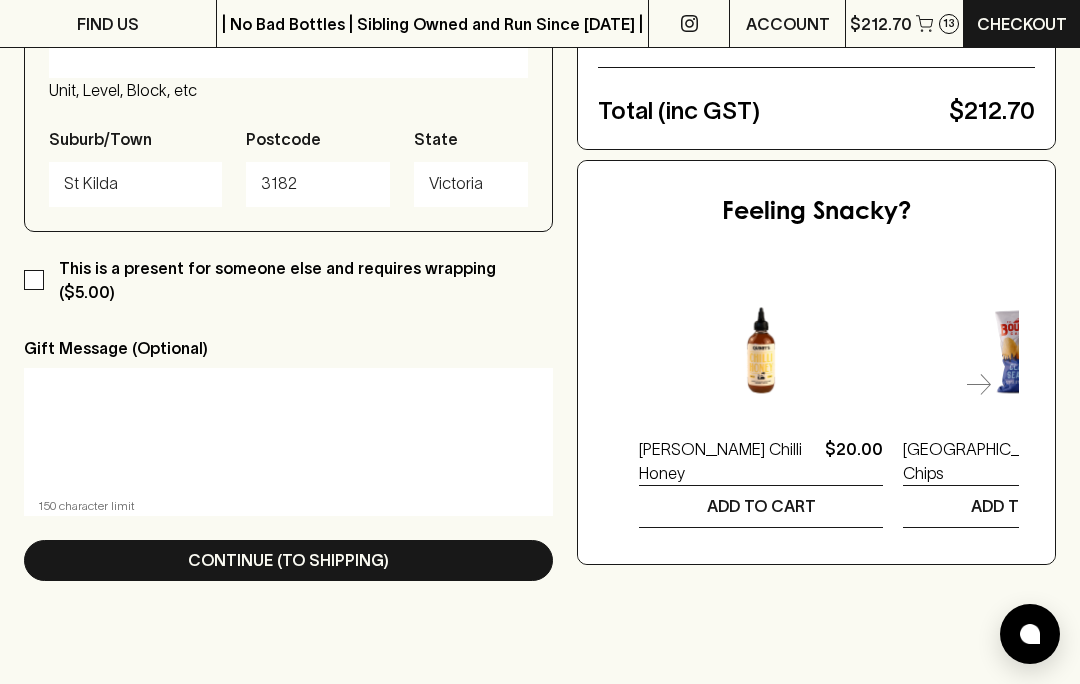 click on "Continue (To Shipping)" at bounding box center (288, 560) 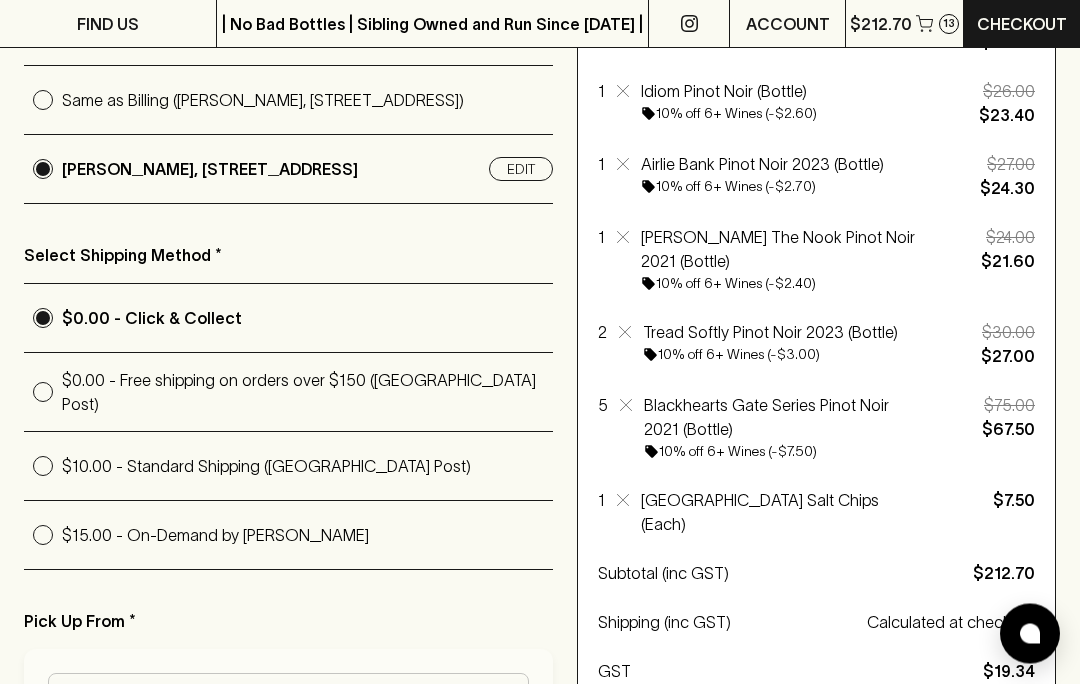 scroll, scrollTop: 339, scrollLeft: 0, axis: vertical 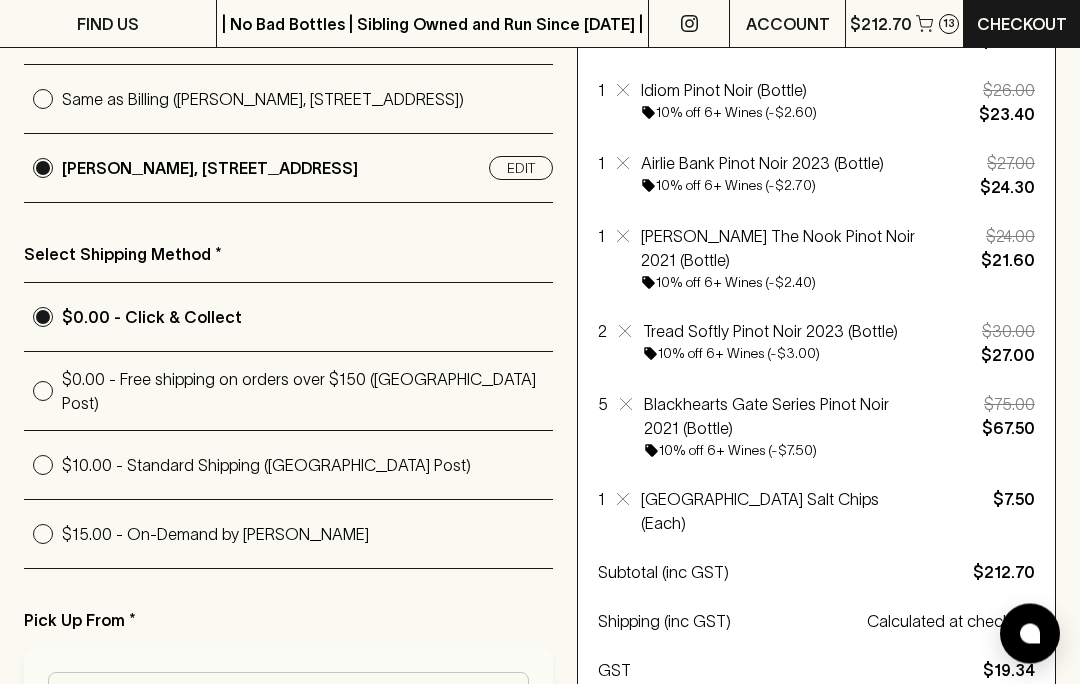 click on "$15.00 - On-Demand by [PERSON_NAME]" at bounding box center [43, 535] 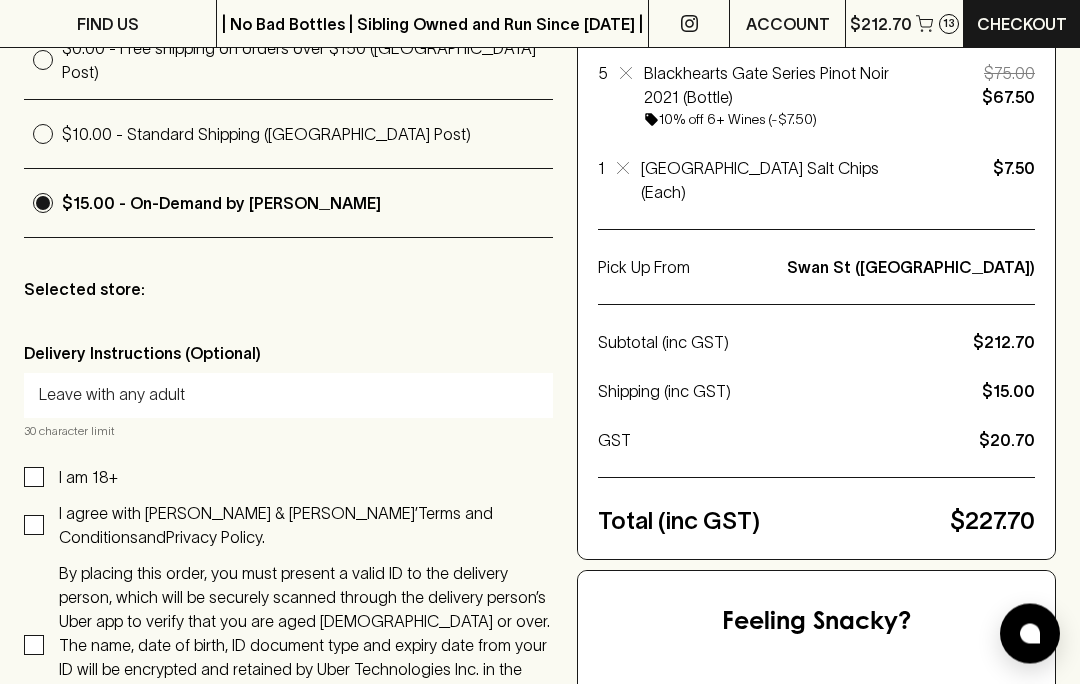 scroll, scrollTop: 671, scrollLeft: 0, axis: vertical 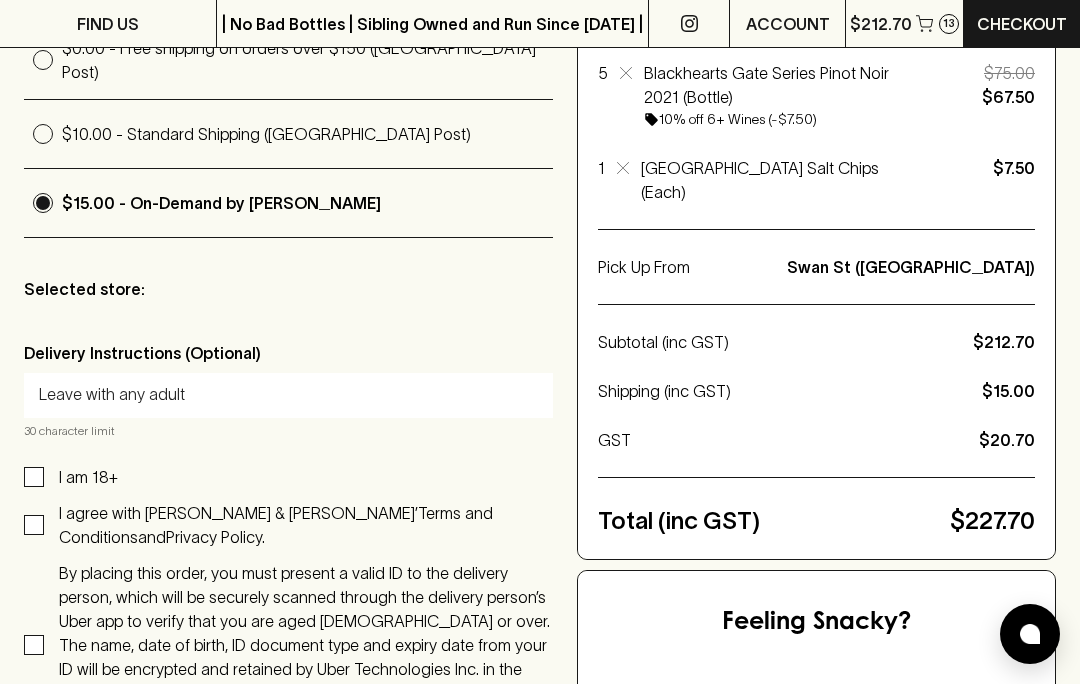 click on "I am 18+" at bounding box center [34, 477] 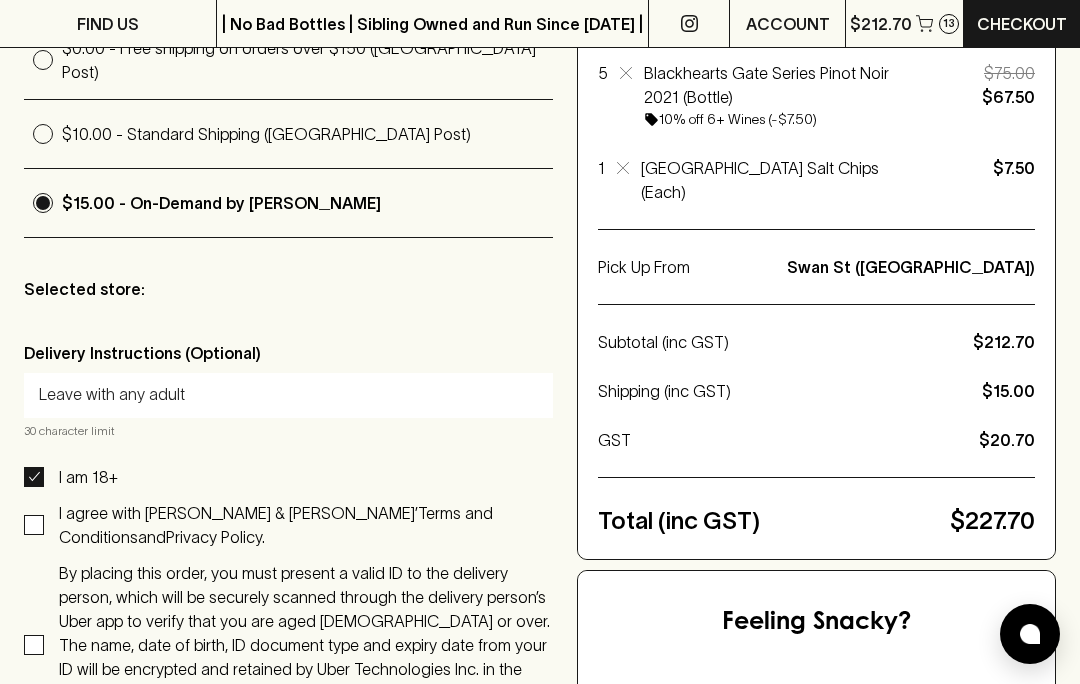 click on "I agree with [PERSON_NAME] & [PERSON_NAME]’   Terms and Conditions  and  Privacy Policy." at bounding box center [34, 525] 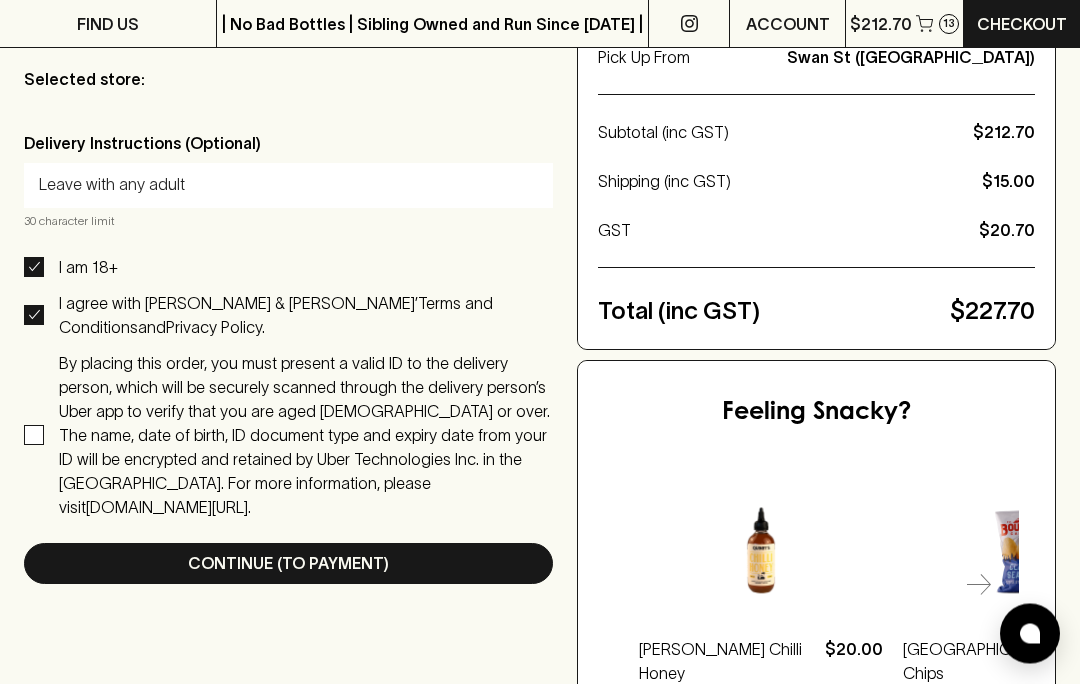 scroll, scrollTop: 881, scrollLeft: 0, axis: vertical 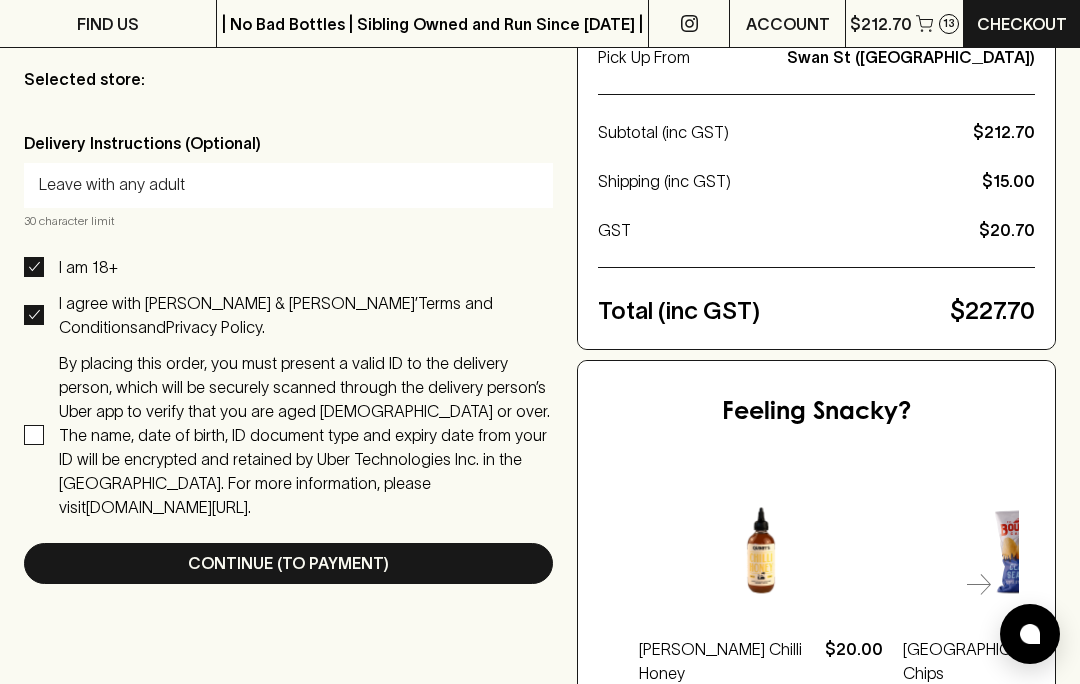click on "By placing this order, you must present a valid ID to the delivery person, which will be securely scanned through the delivery person’s Uber app to verify that you are aged [DEMOGRAPHIC_DATA] or over. The name, date of birth, ID document type and expiry date from your ID will be encrypted and retained by Uber Technologies Inc. in the [GEOGRAPHIC_DATA]. For more information, please visit  [DOMAIN_NAME][URL] ." at bounding box center [34, 435] 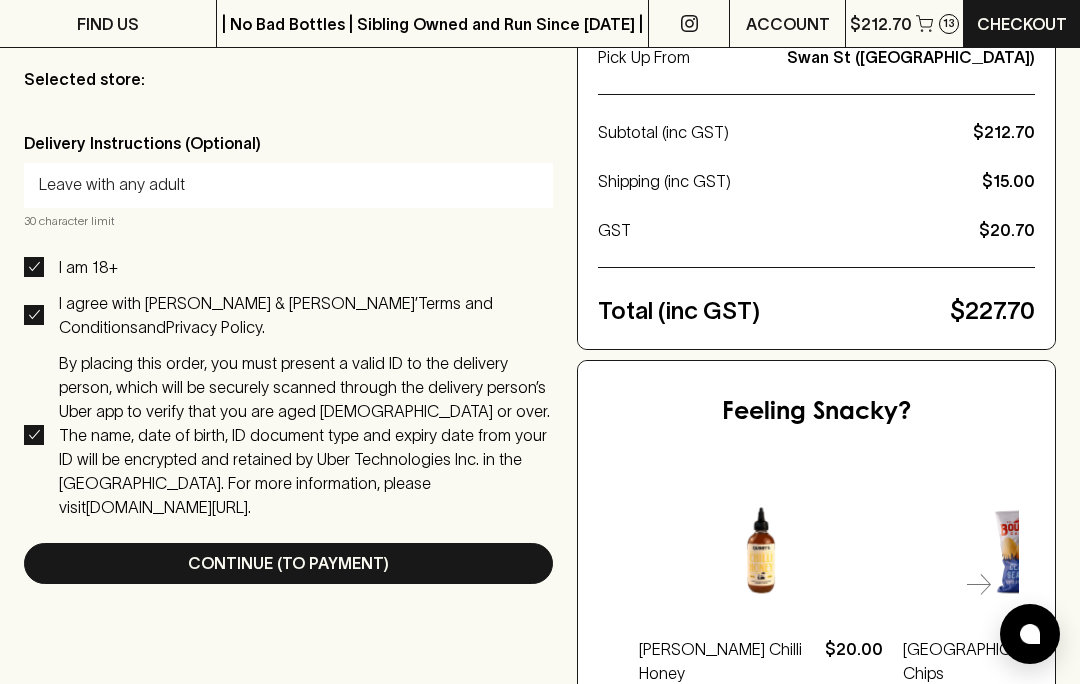 click on "Leave with any adult" at bounding box center [288, 185] 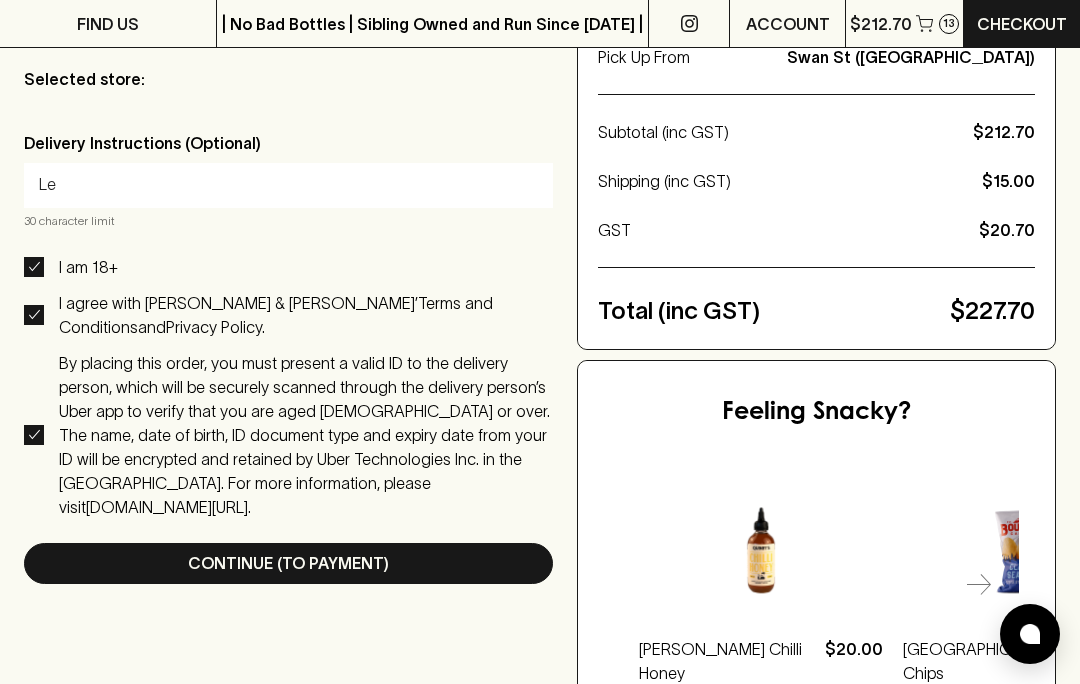 type on "L" 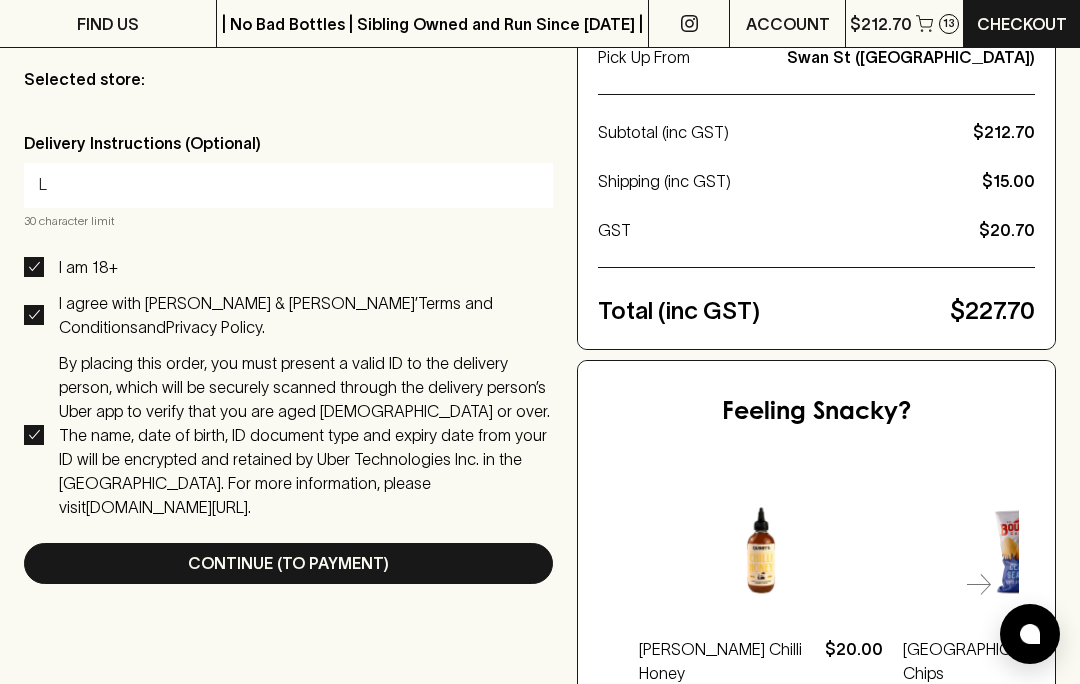 type 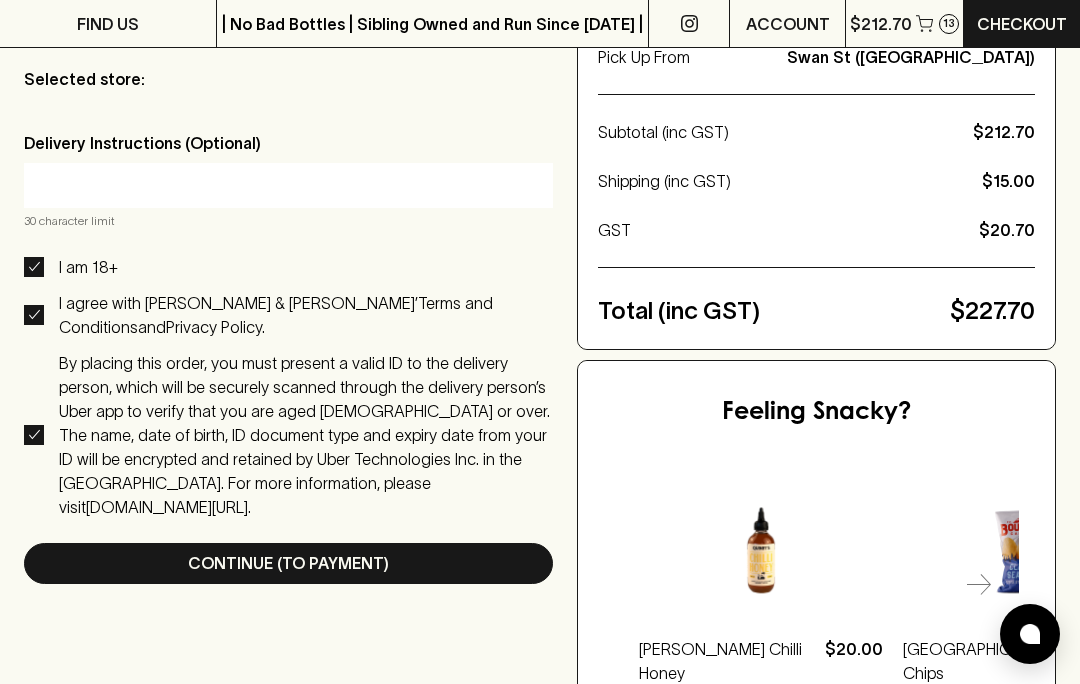 click on "Continue (To Payment)" at bounding box center (288, 563) 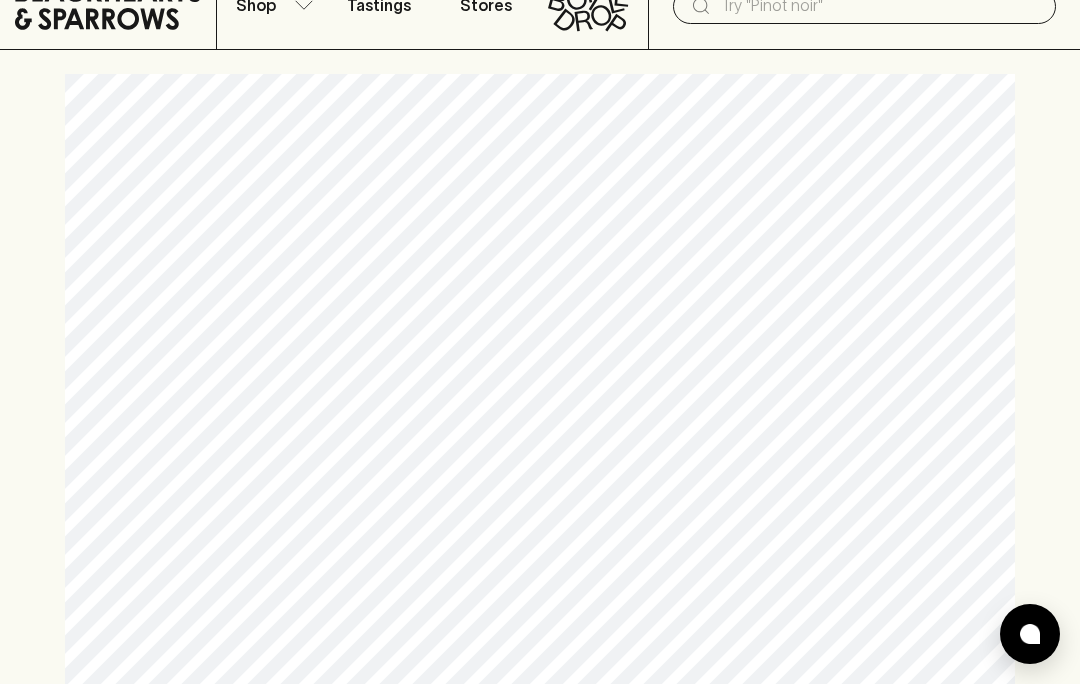 scroll, scrollTop: 0, scrollLeft: 0, axis: both 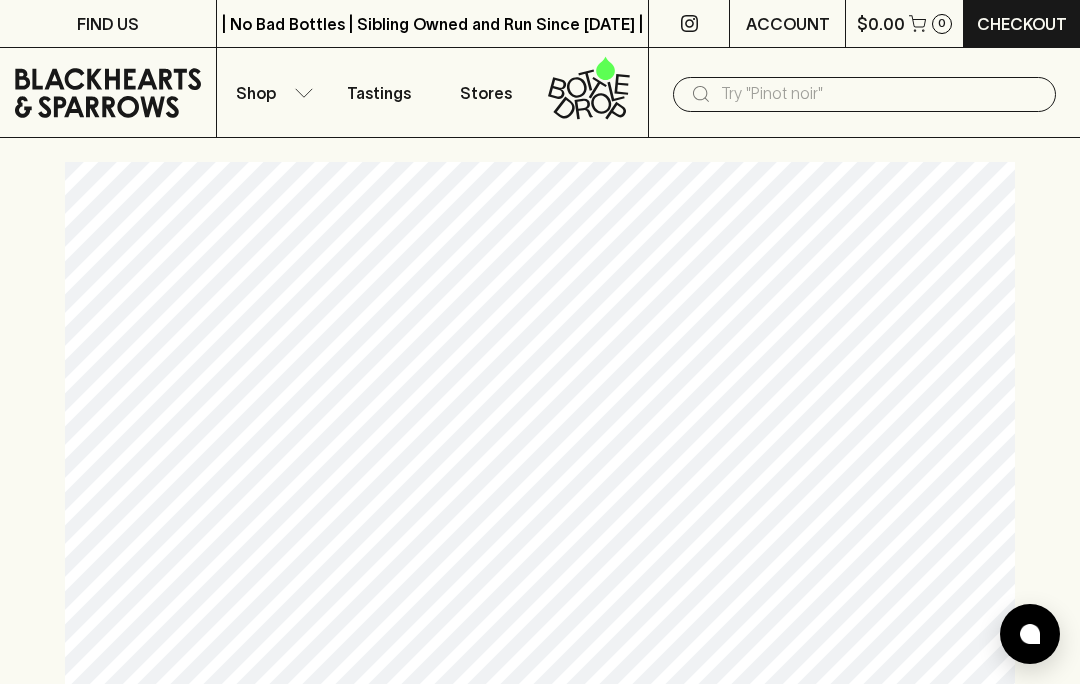 click on "ACCOUNT" at bounding box center (788, 24) 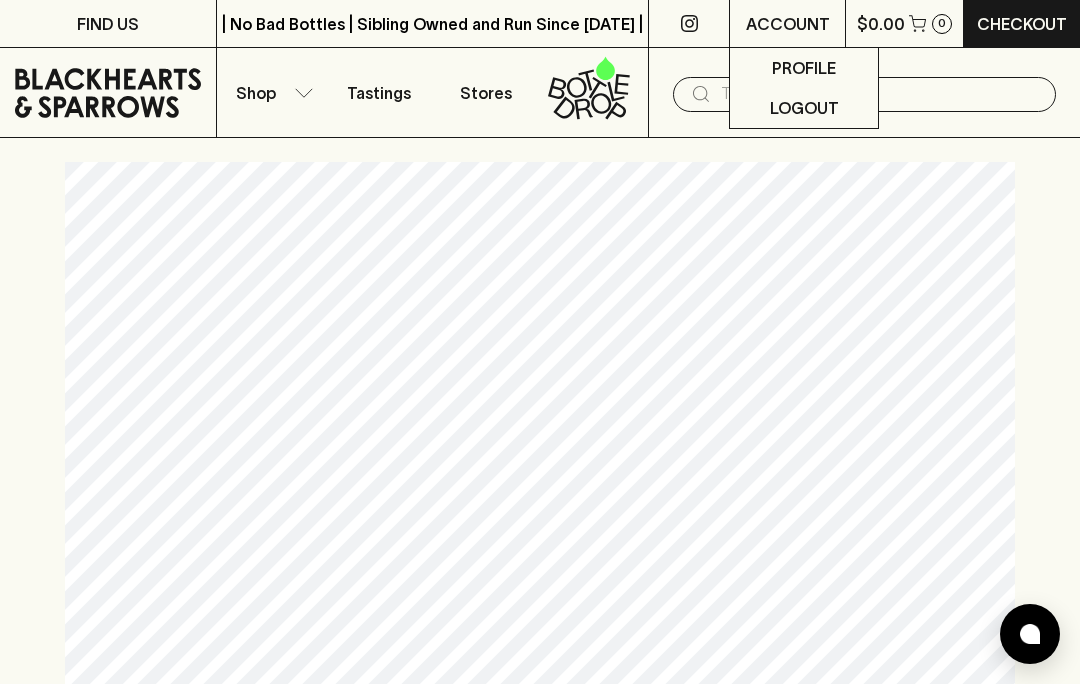 click on "Logout" at bounding box center [804, 108] 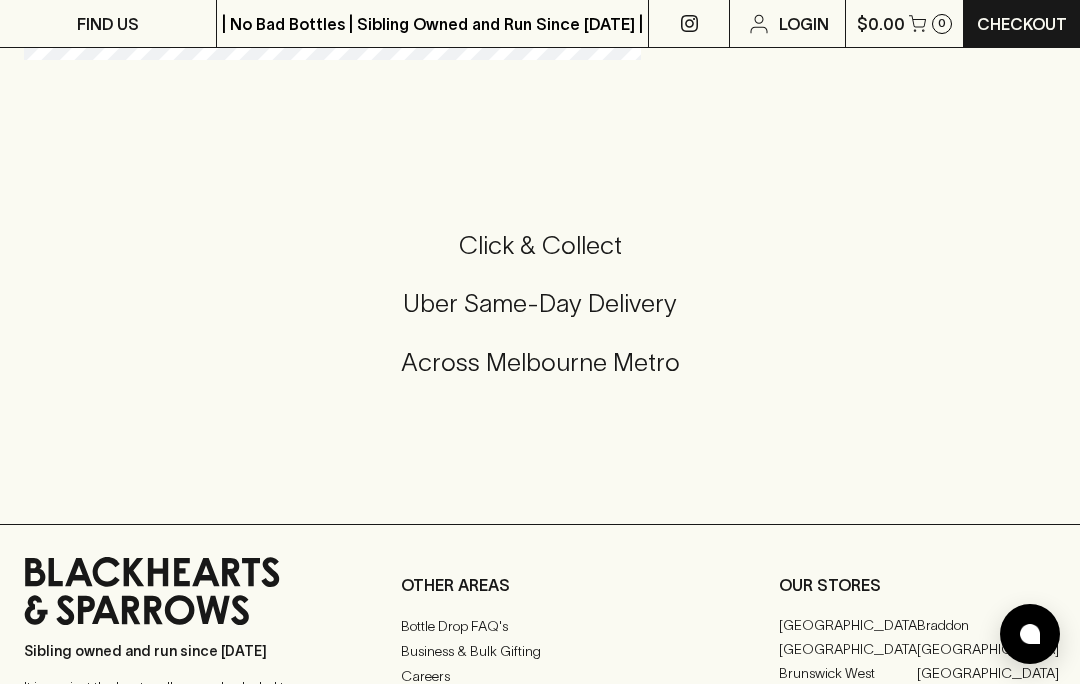 scroll, scrollTop: 1706, scrollLeft: 0, axis: vertical 